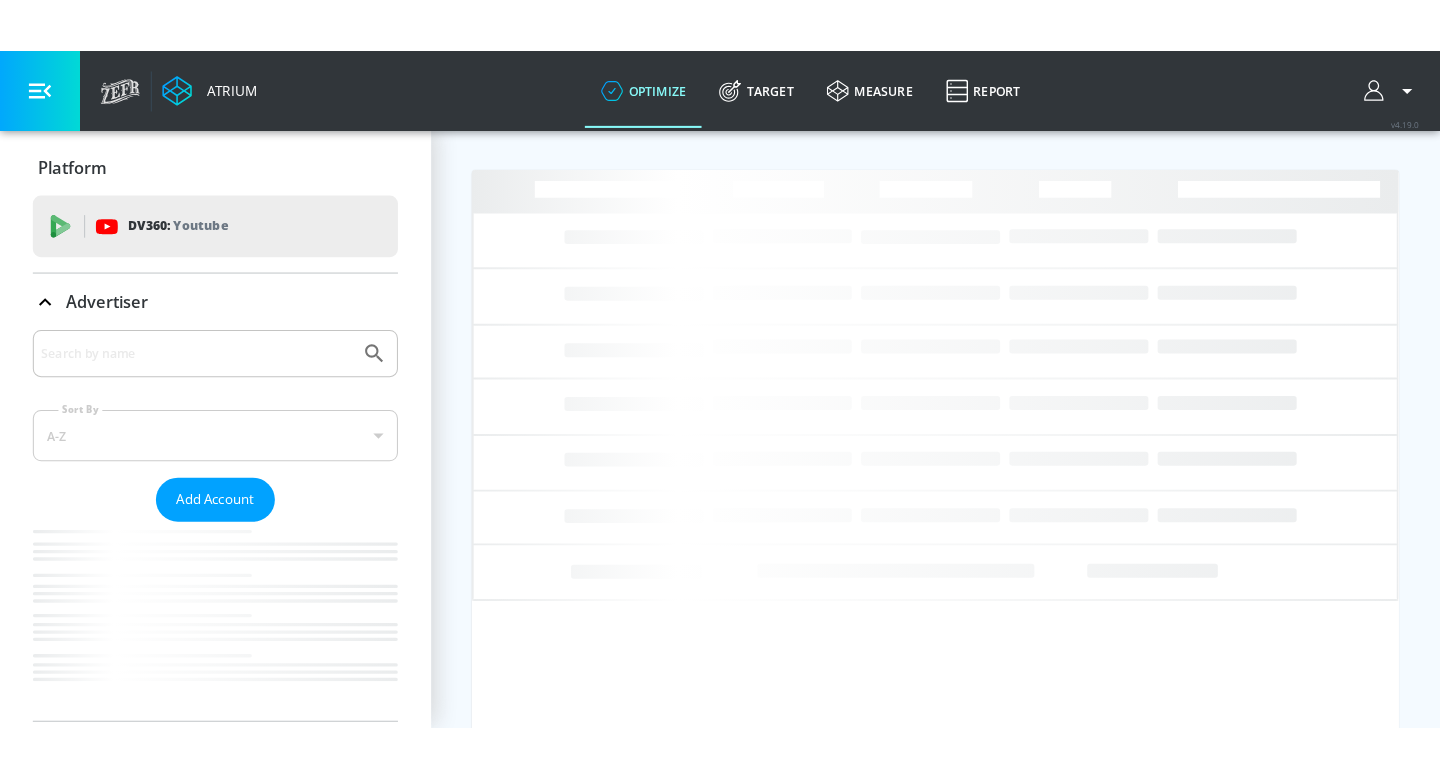 scroll, scrollTop: 0, scrollLeft: 0, axis: both 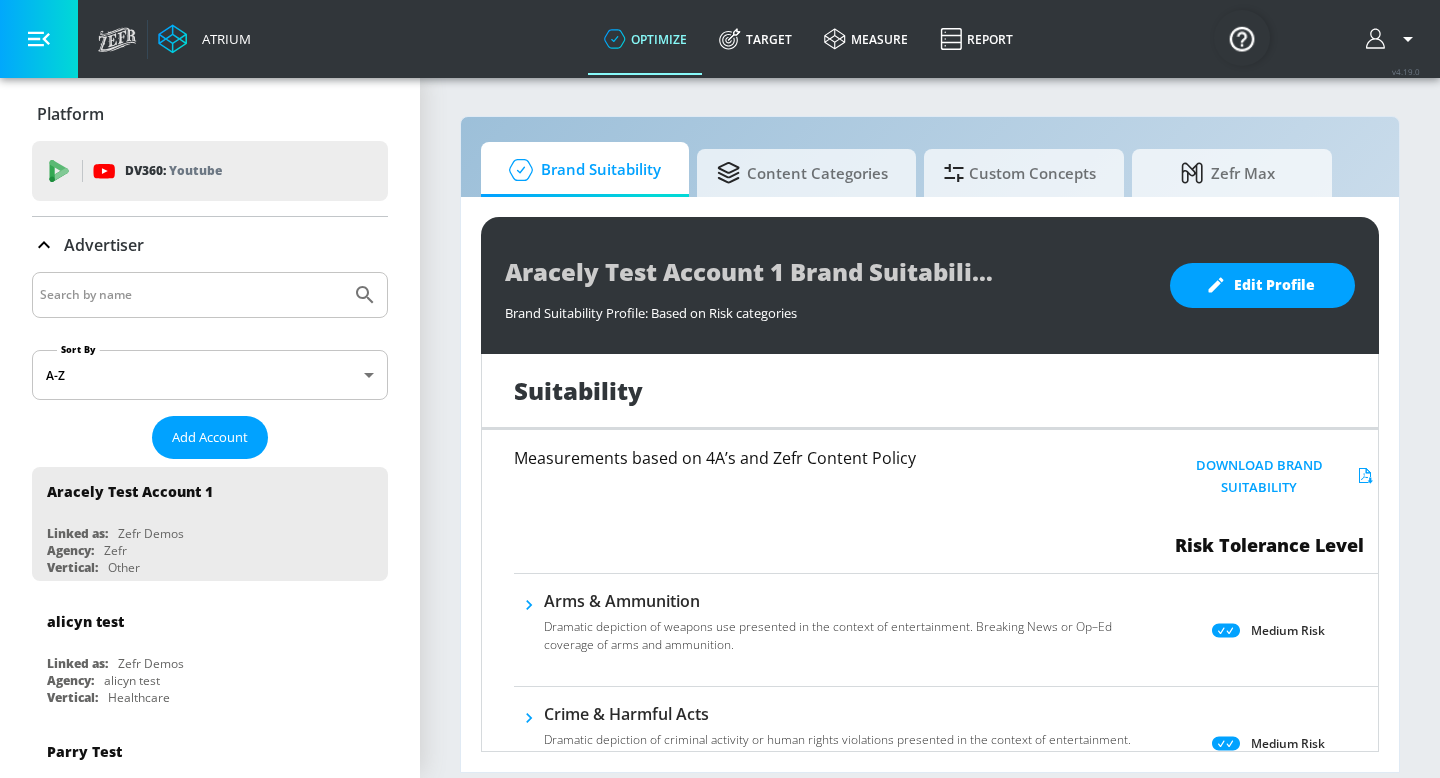 click at bounding box center [191, 295] 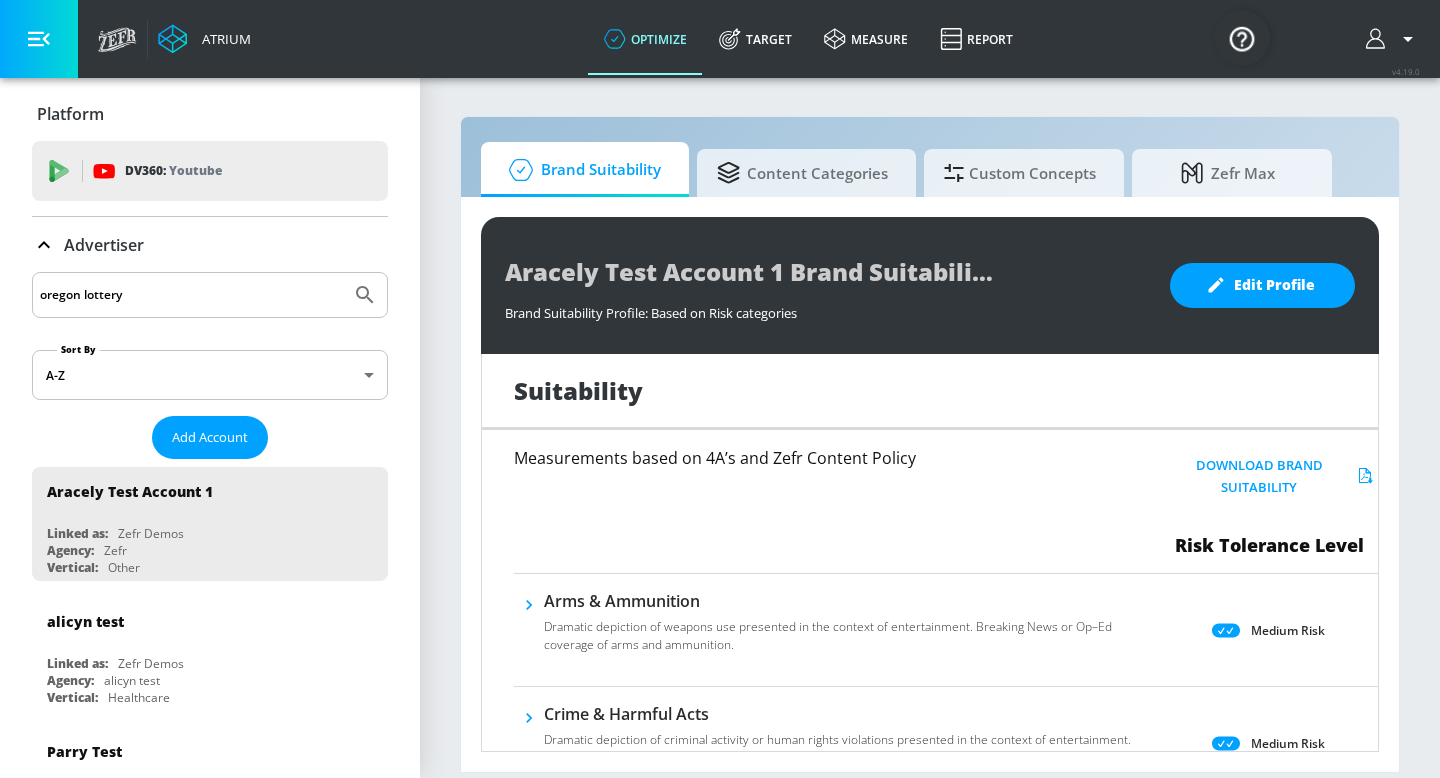 type on "oregon lottery" 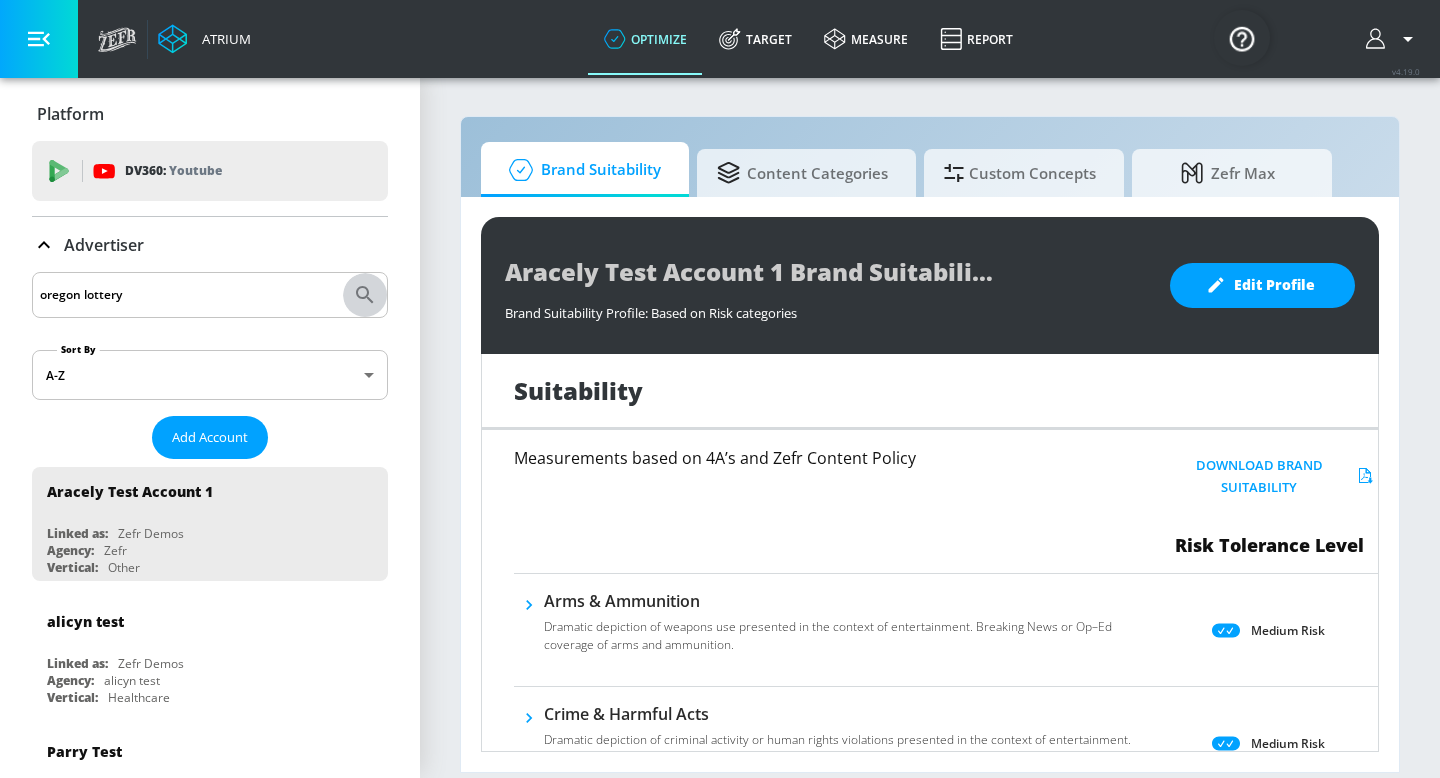 click 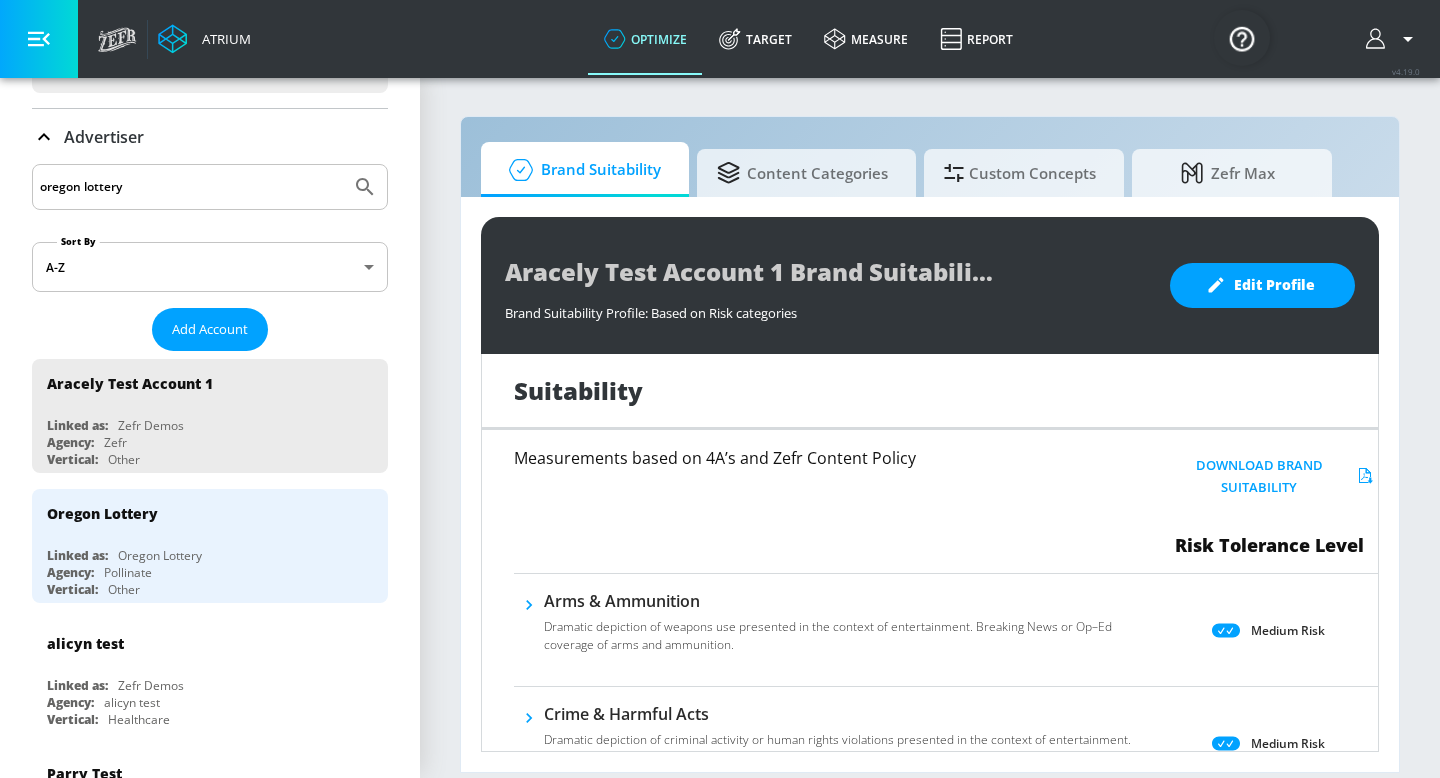 scroll, scrollTop: 111, scrollLeft: 0, axis: vertical 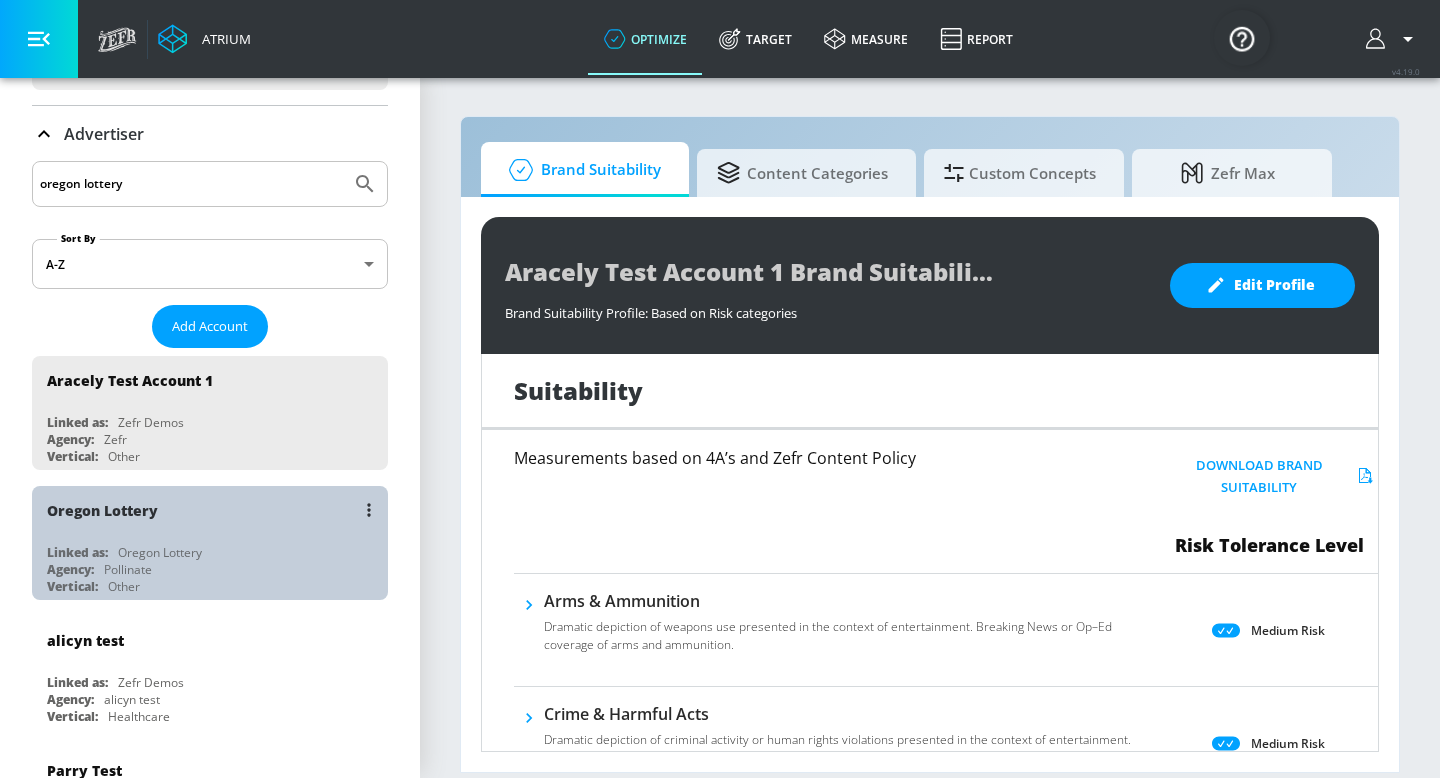 click on "Agency: Pollinate" at bounding box center [215, 569] 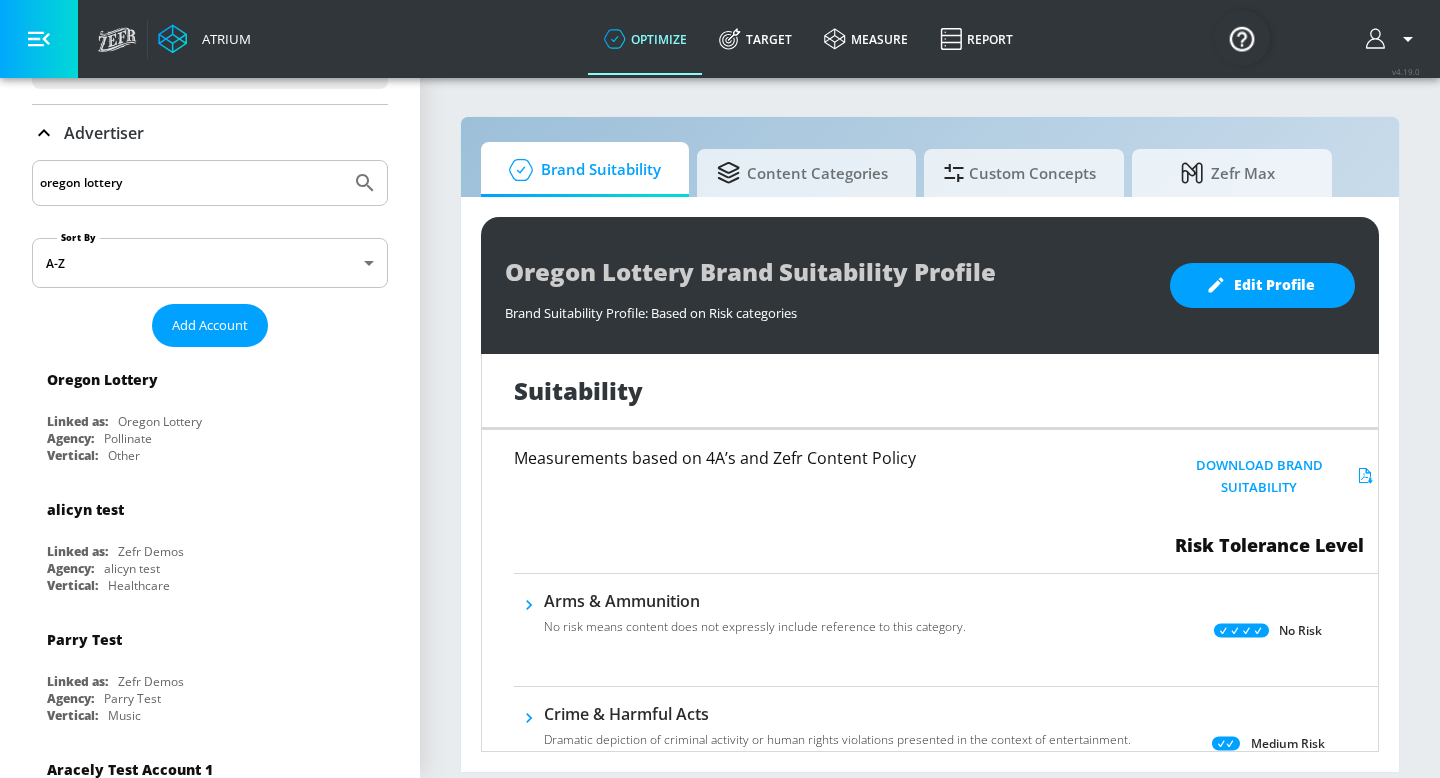 scroll, scrollTop: 64, scrollLeft: 0, axis: vertical 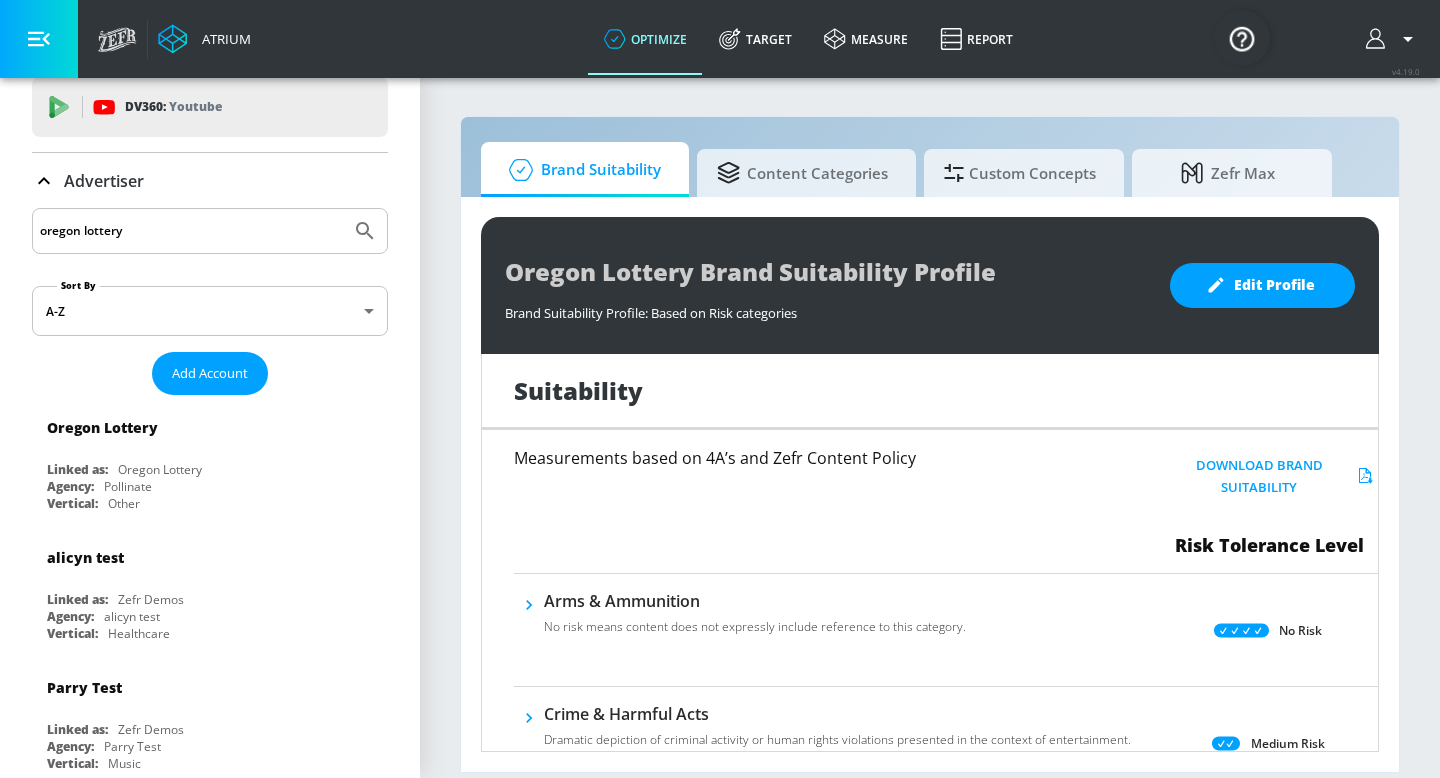 click 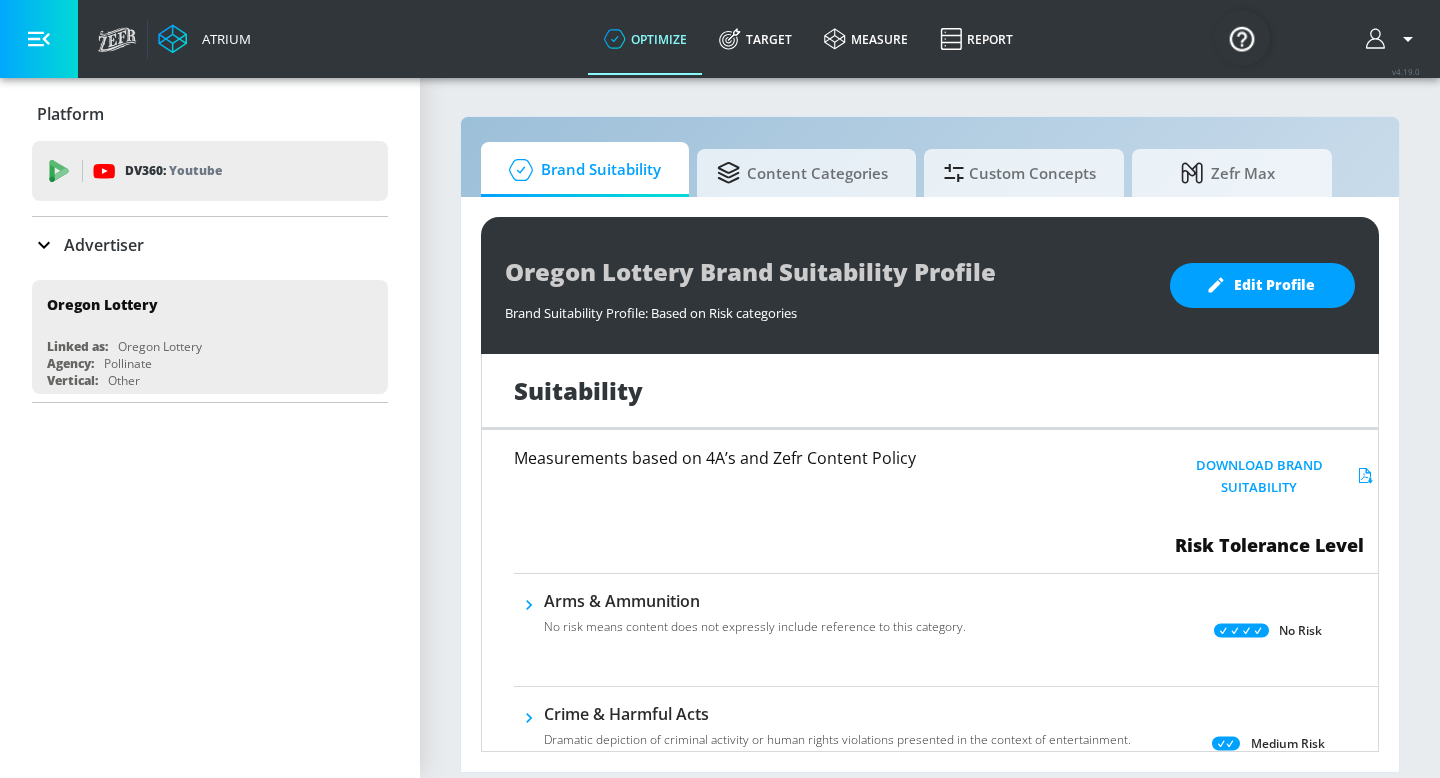 scroll, scrollTop: 0, scrollLeft: 0, axis: both 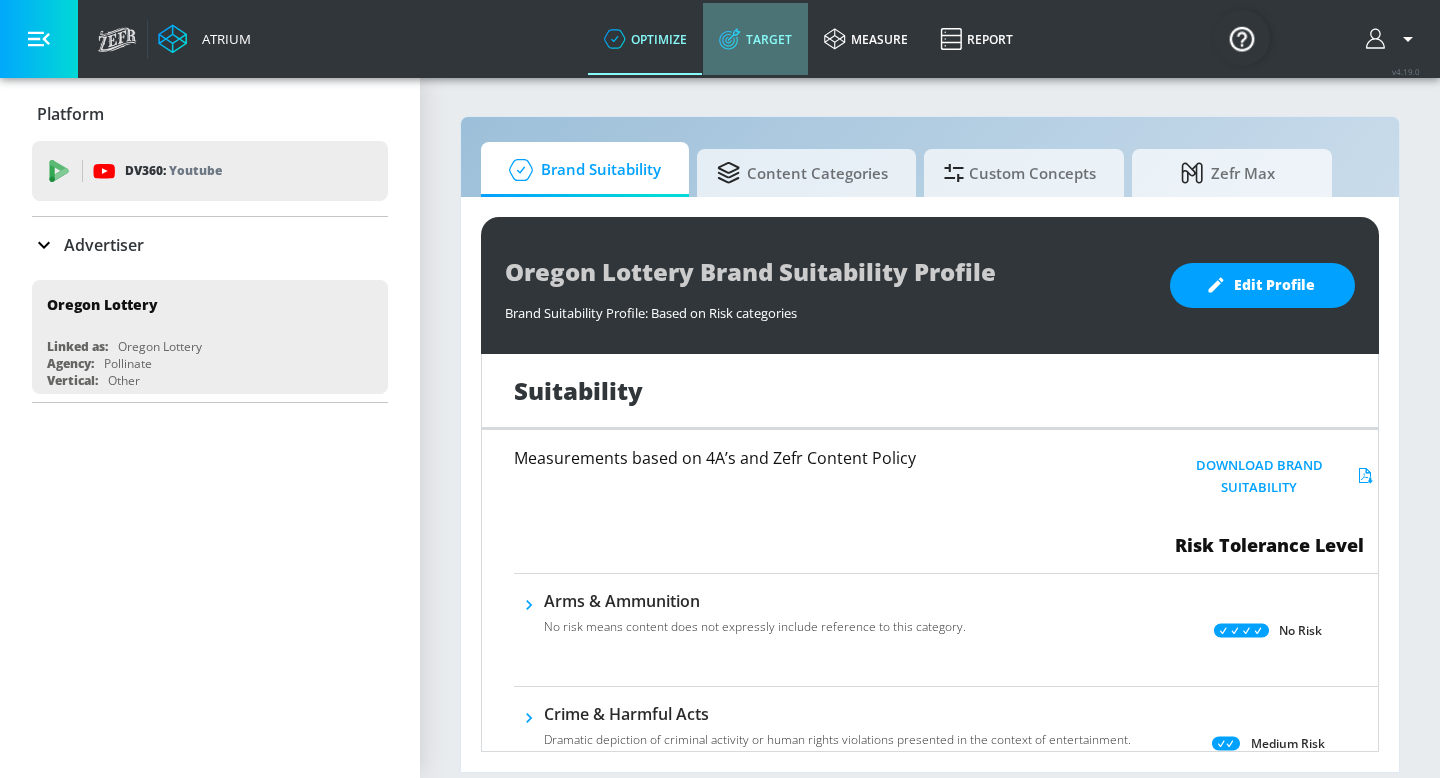 click on "Target" at bounding box center (755, 39) 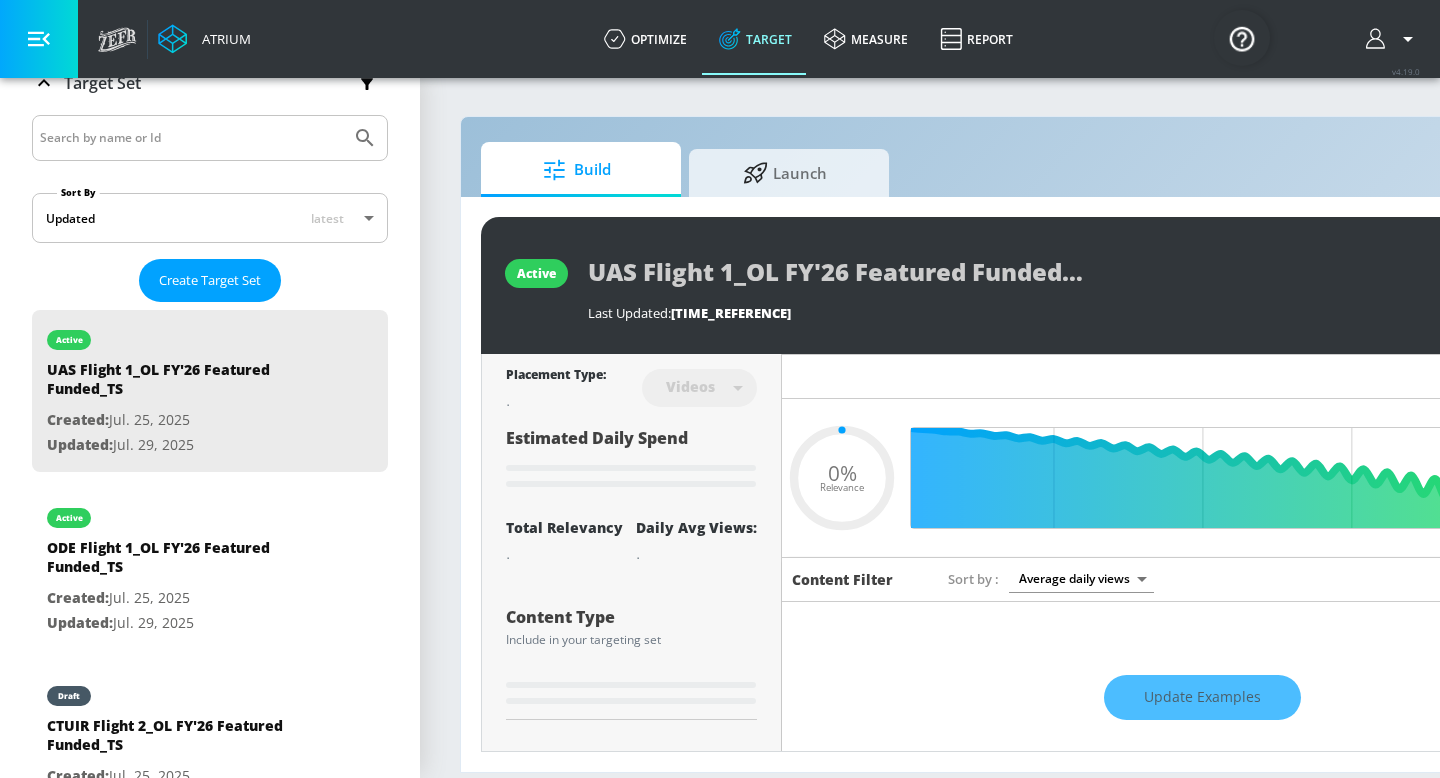 scroll, scrollTop: 407, scrollLeft: 0, axis: vertical 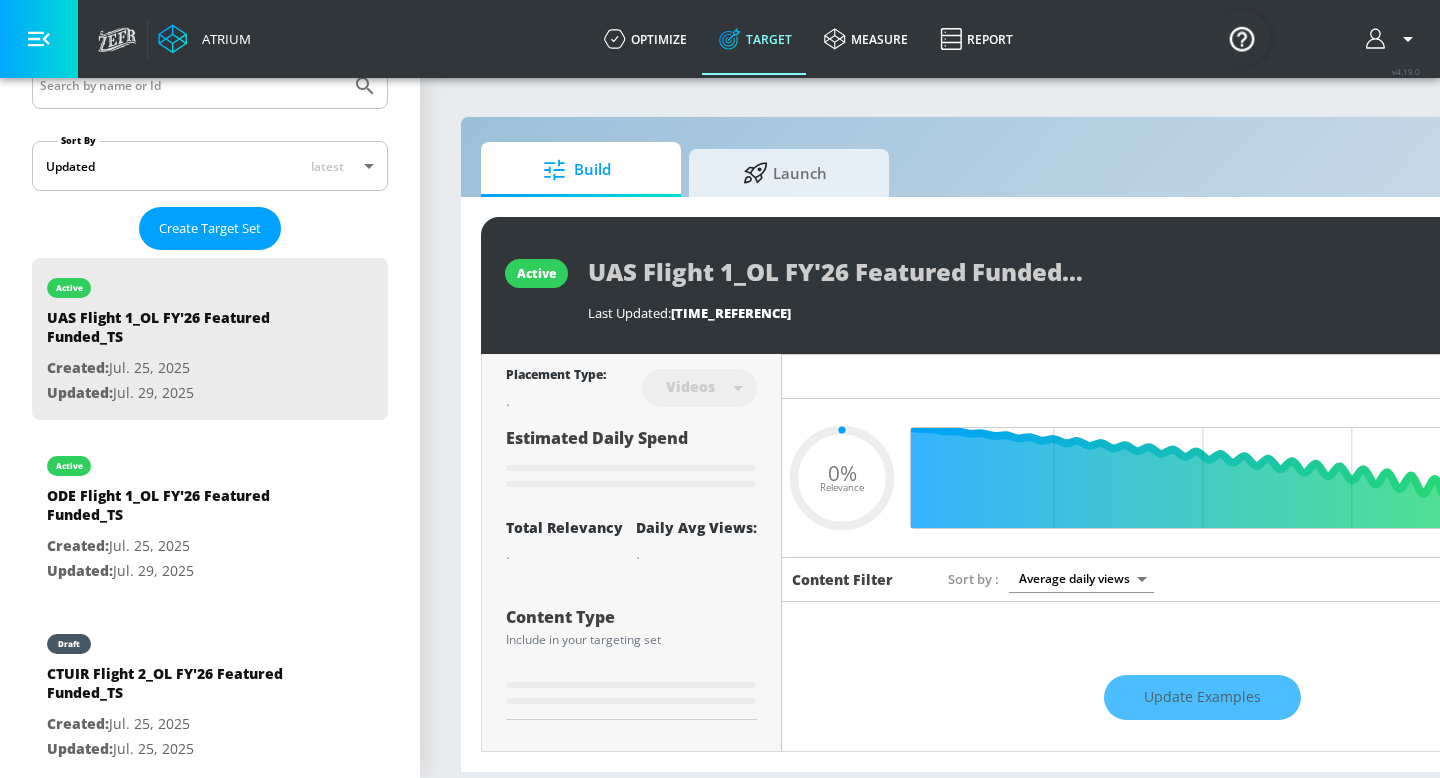 type on "0.4" 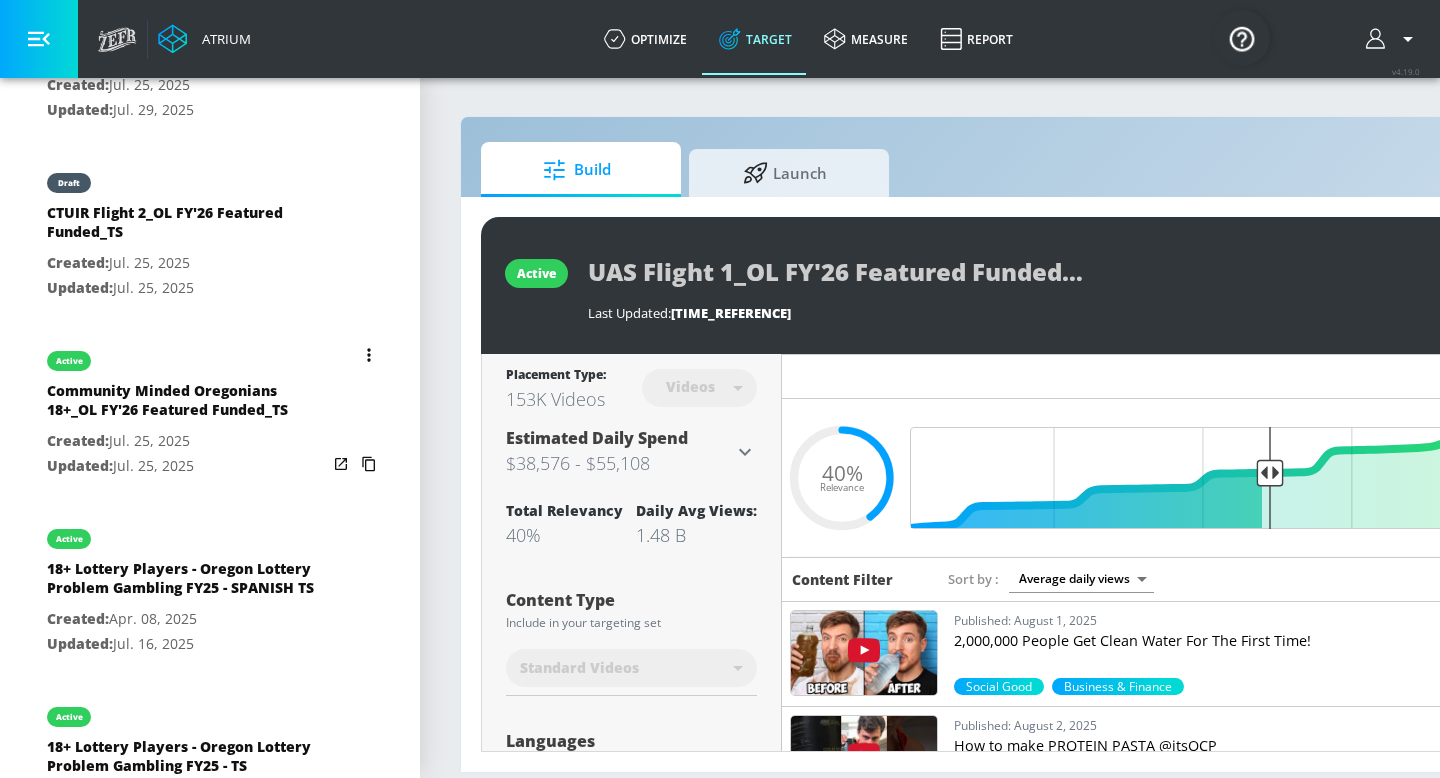 scroll, scrollTop: 840, scrollLeft: 0, axis: vertical 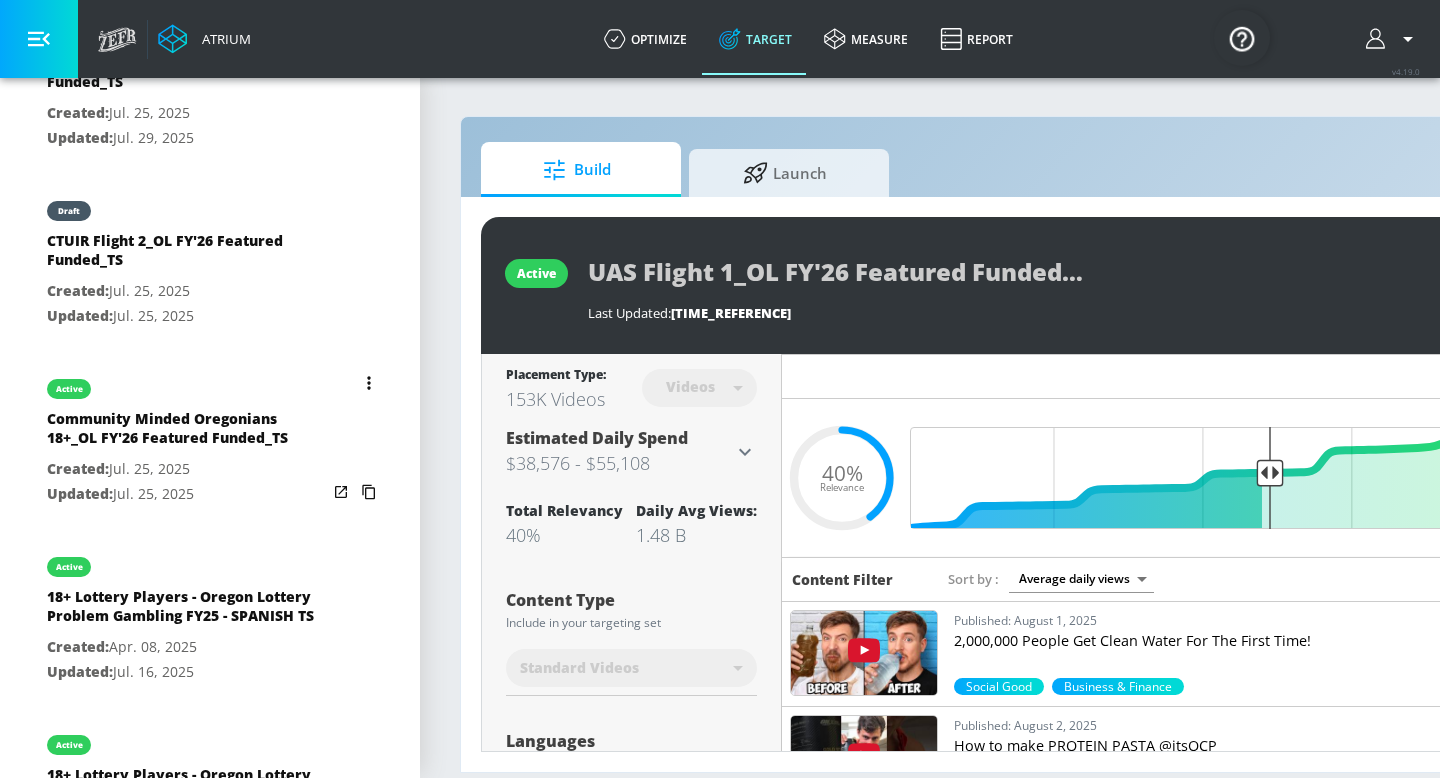 click at bounding box center (369, 383) 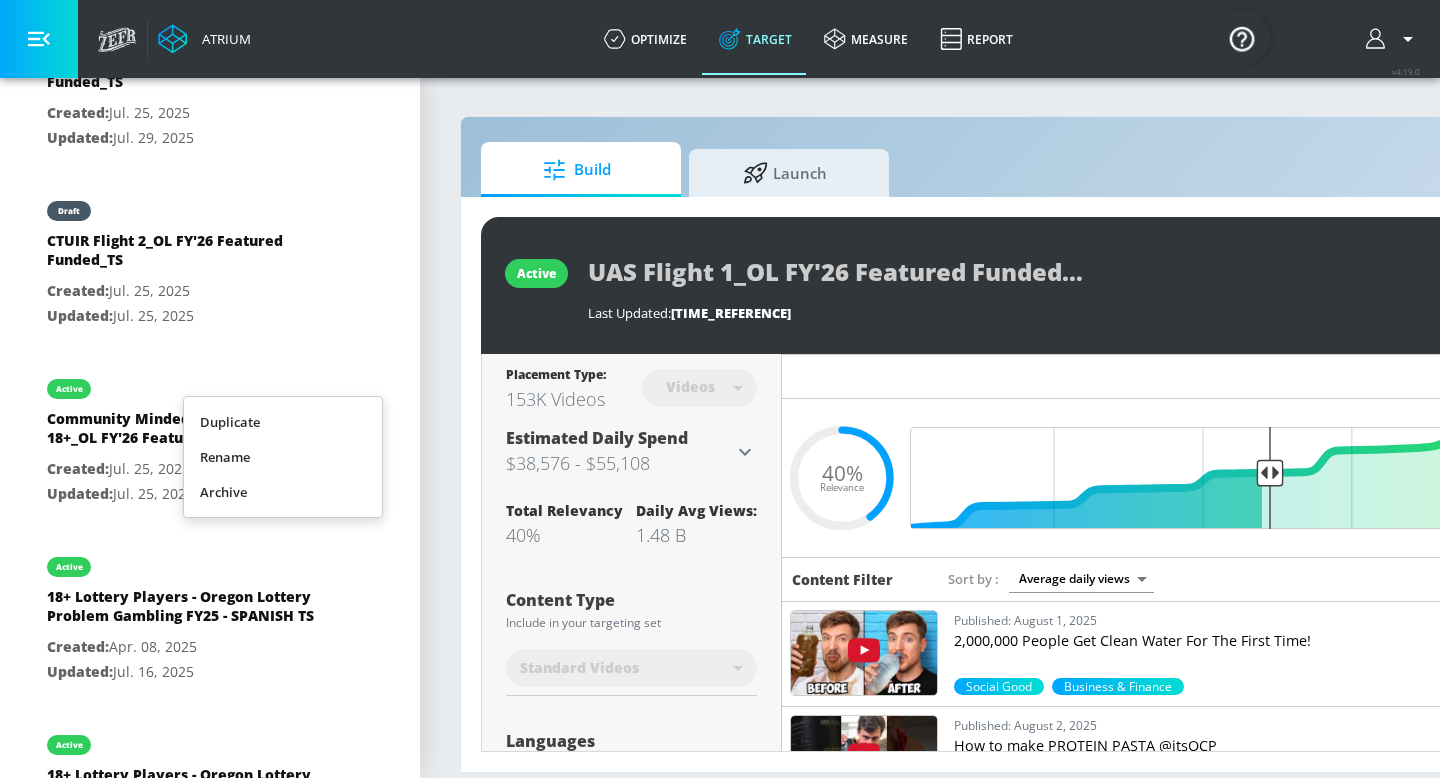 click at bounding box center (720, 389) 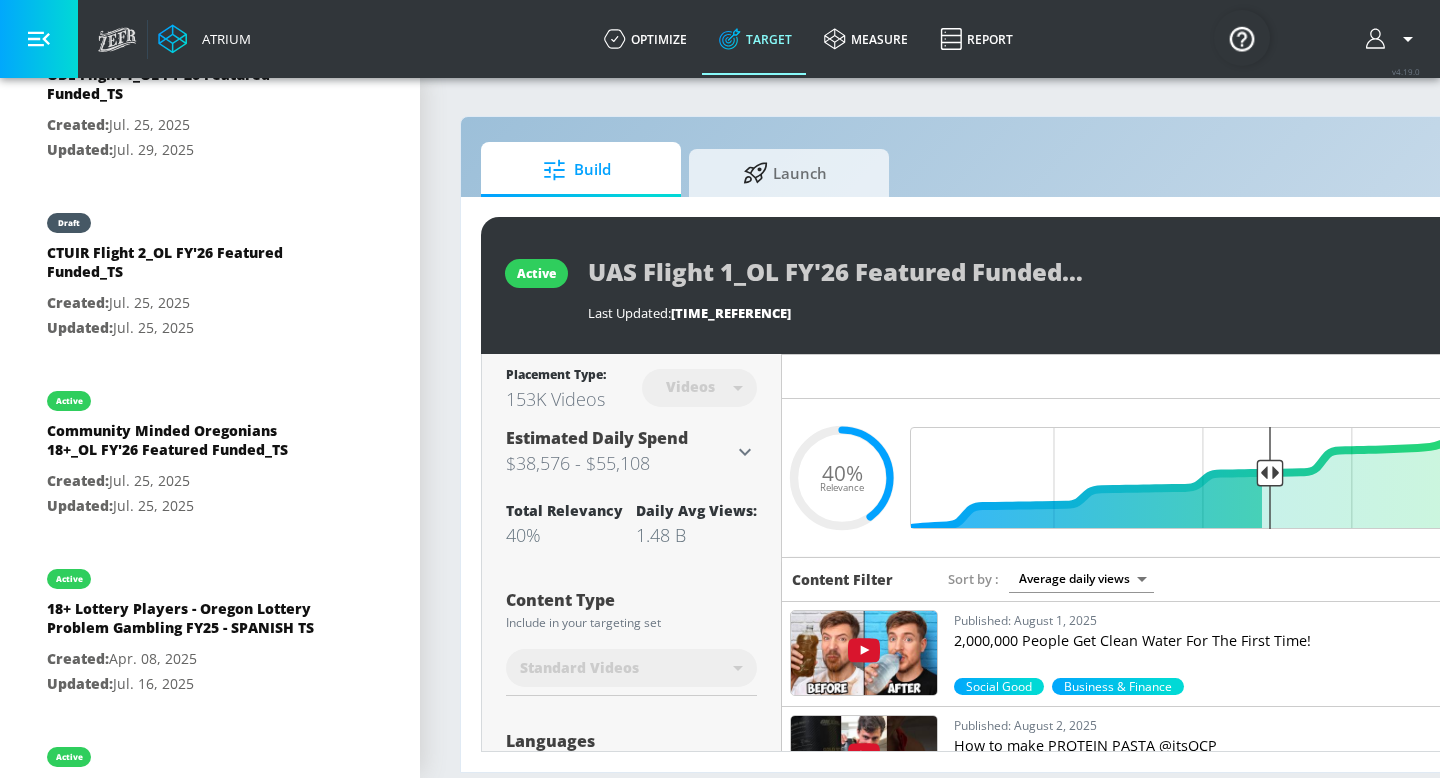 scroll, scrollTop: 587, scrollLeft: 0, axis: vertical 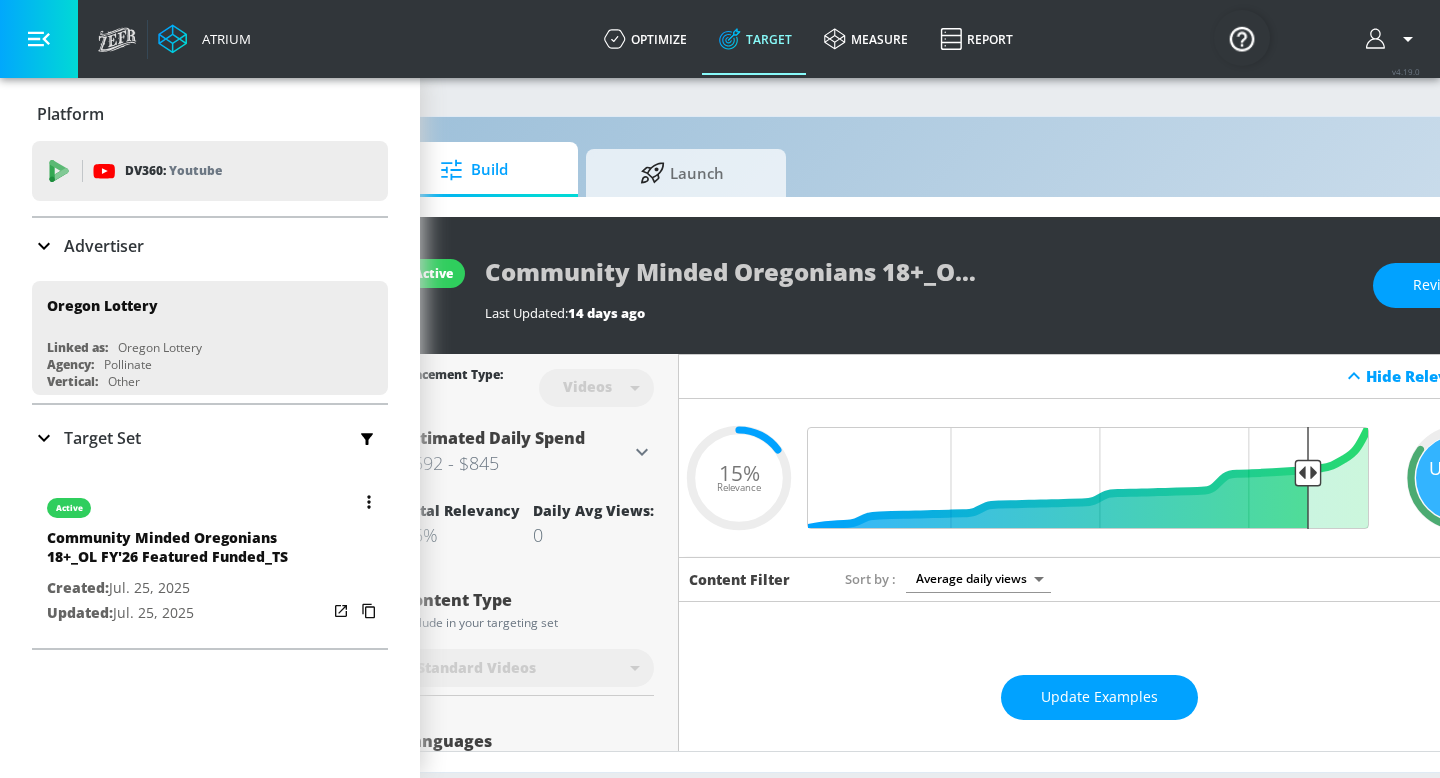 drag, startPoint x: 366, startPoint y: 609, endPoint x: 370, endPoint y: 524, distance: 85.09406 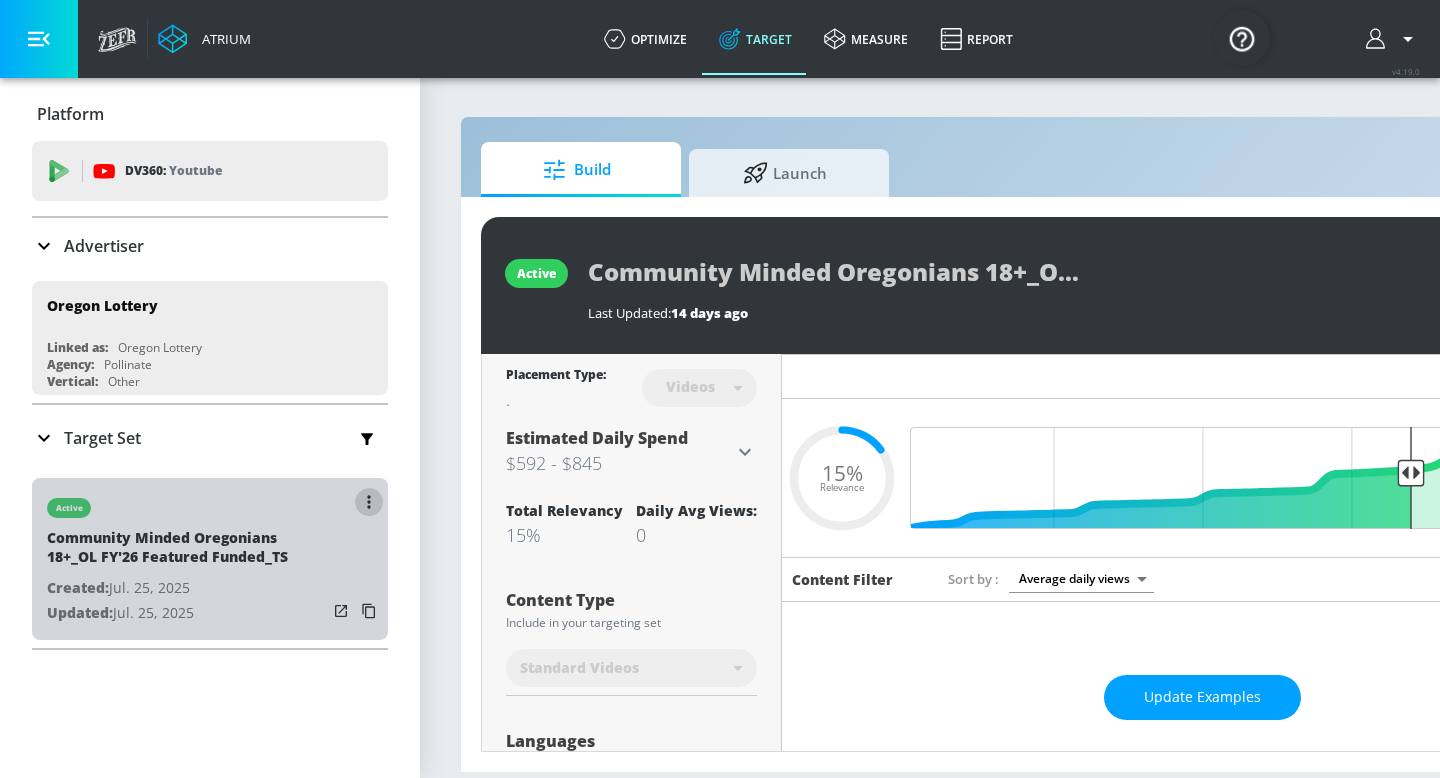 click at bounding box center [369, 502] 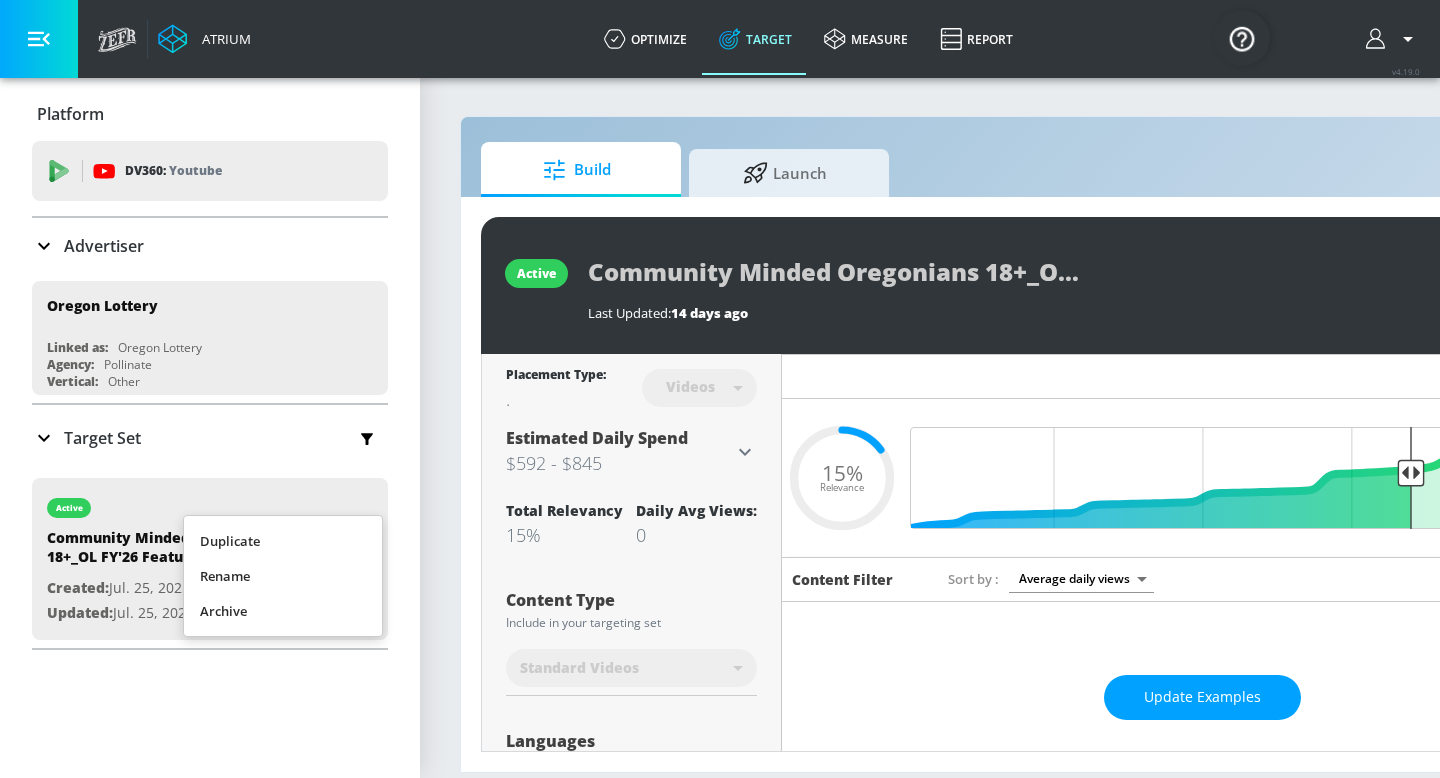 click on "Duplicate" at bounding box center (283, 541) 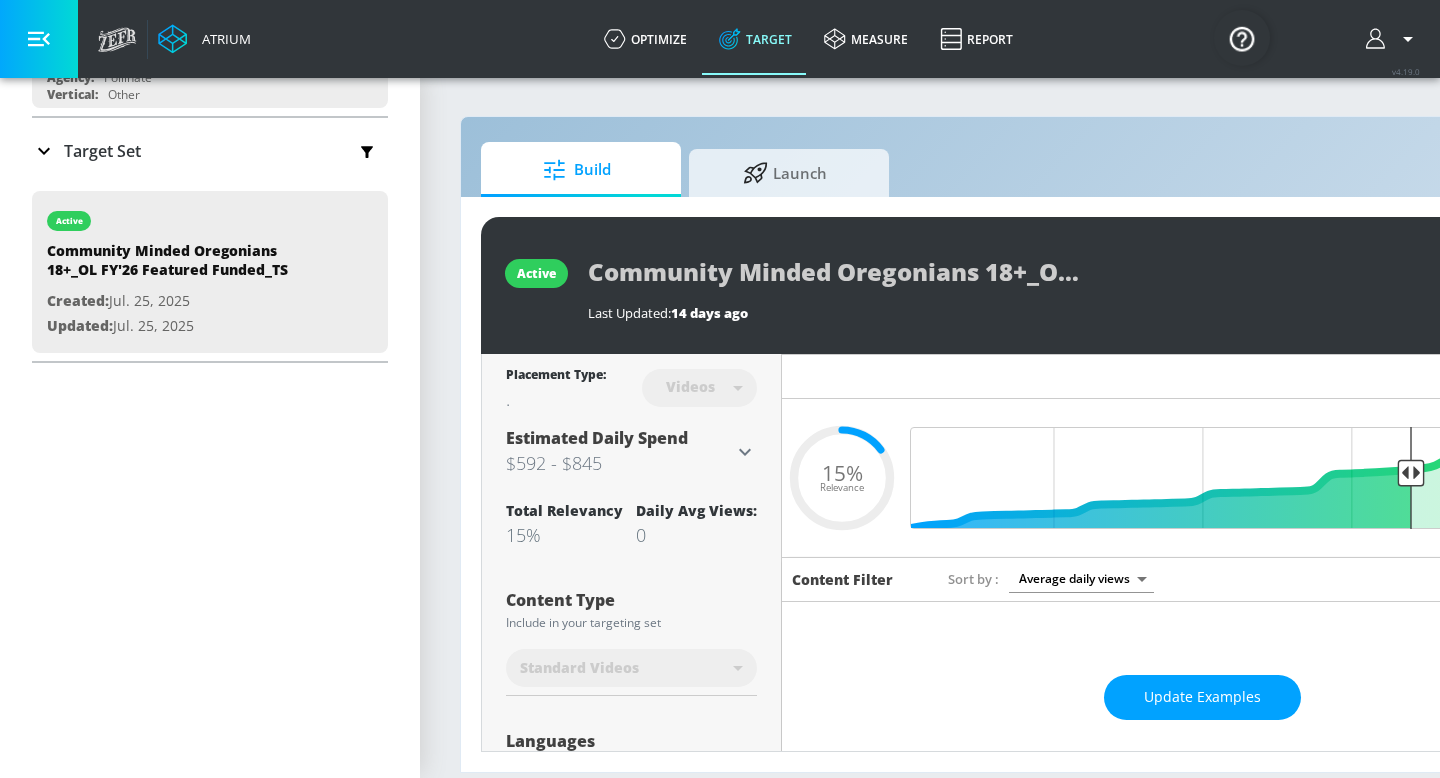 scroll, scrollTop: 285, scrollLeft: 0, axis: vertical 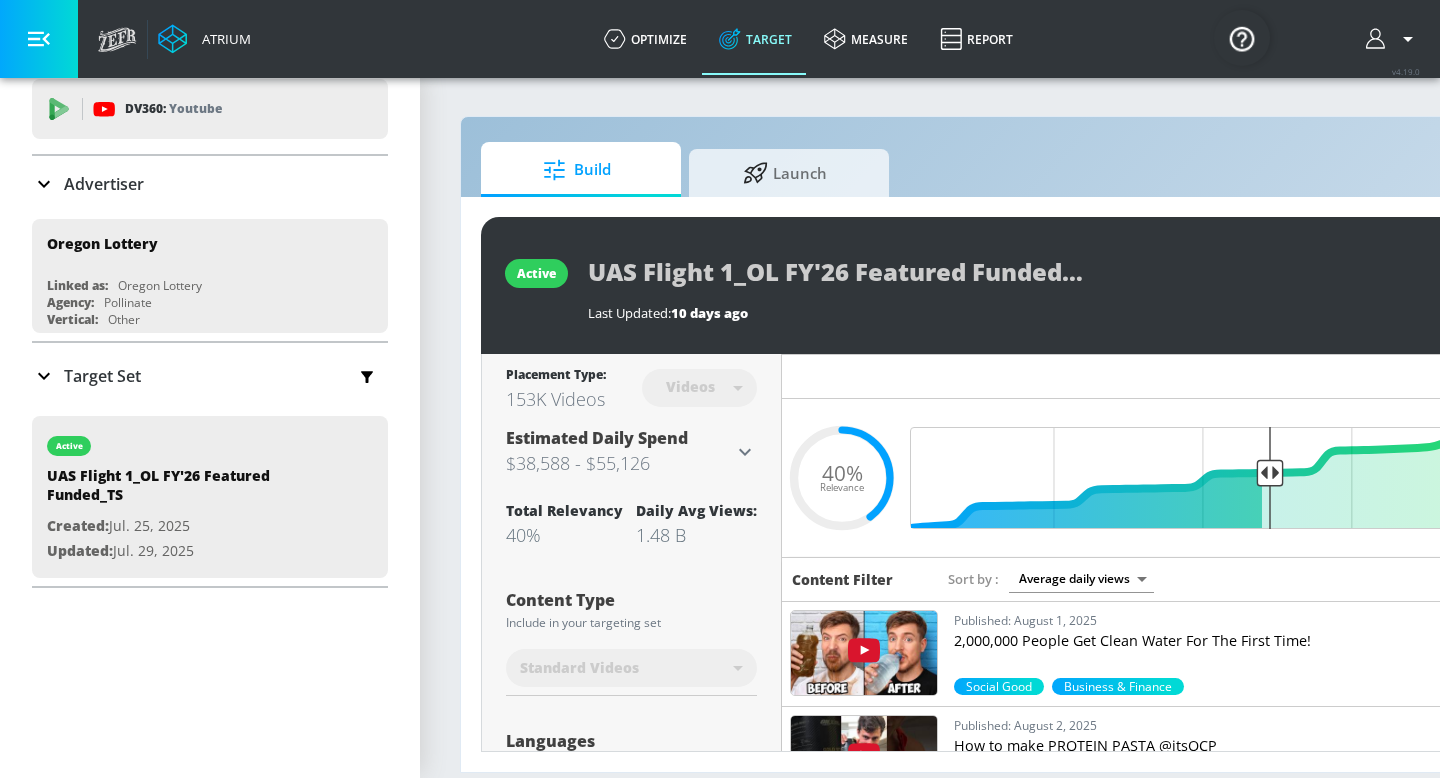 click 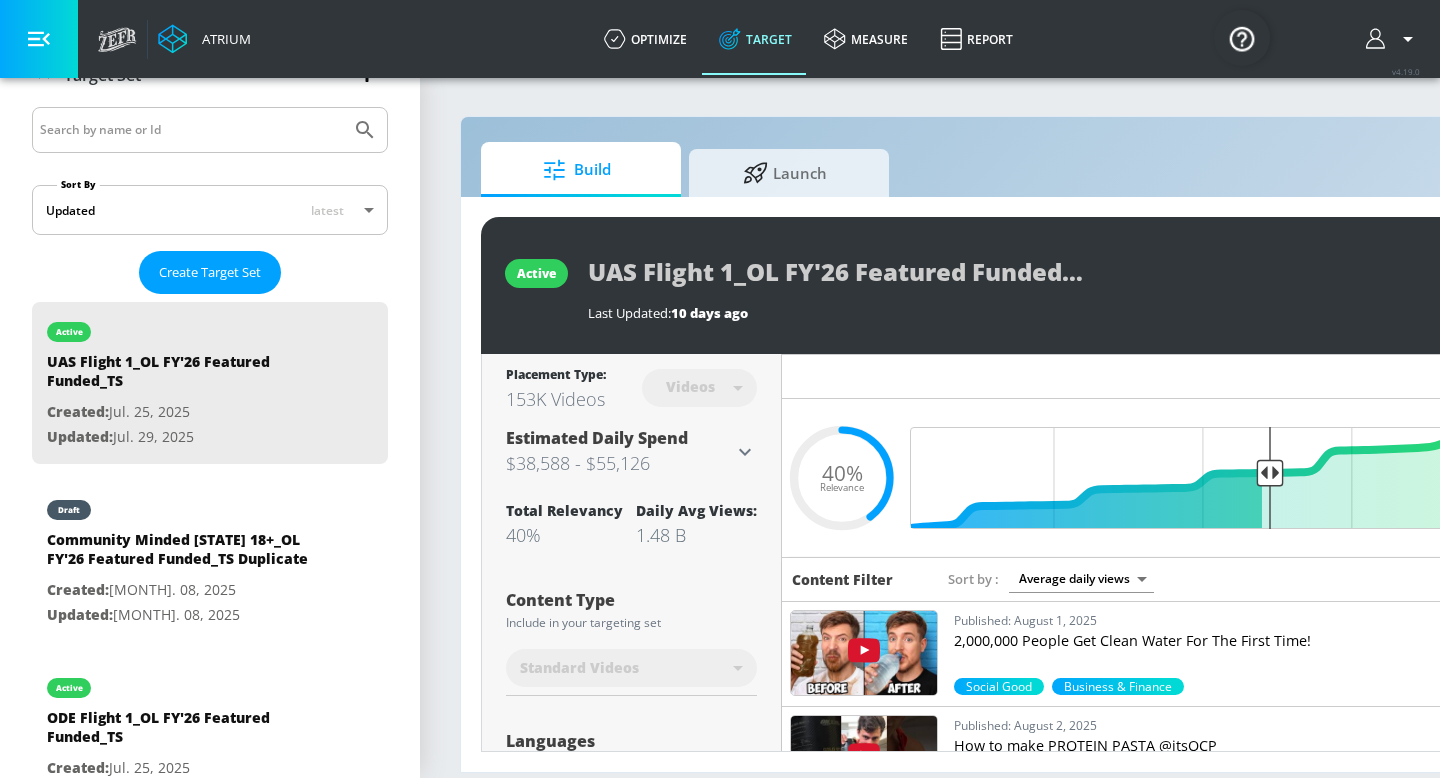 scroll, scrollTop: 407, scrollLeft: 0, axis: vertical 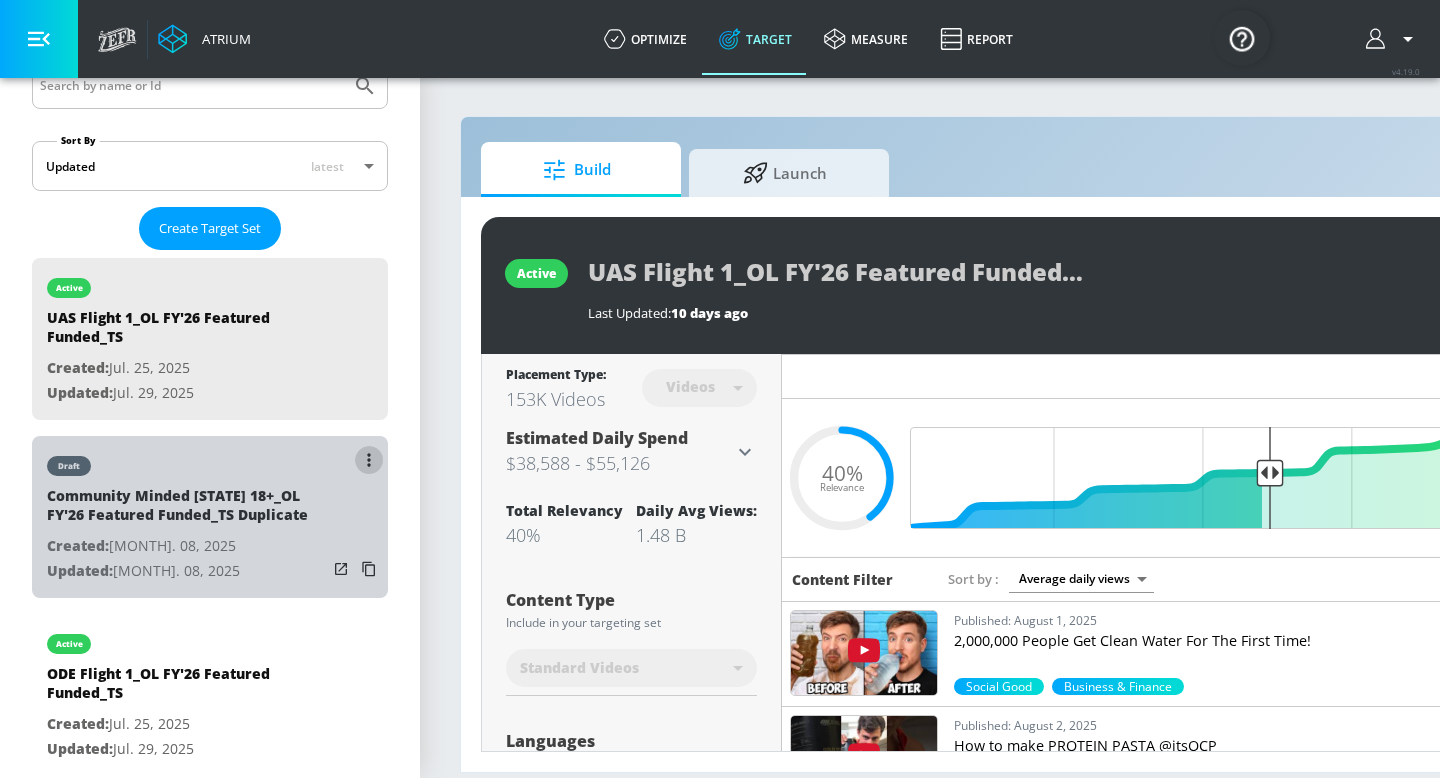 click at bounding box center [369, 460] 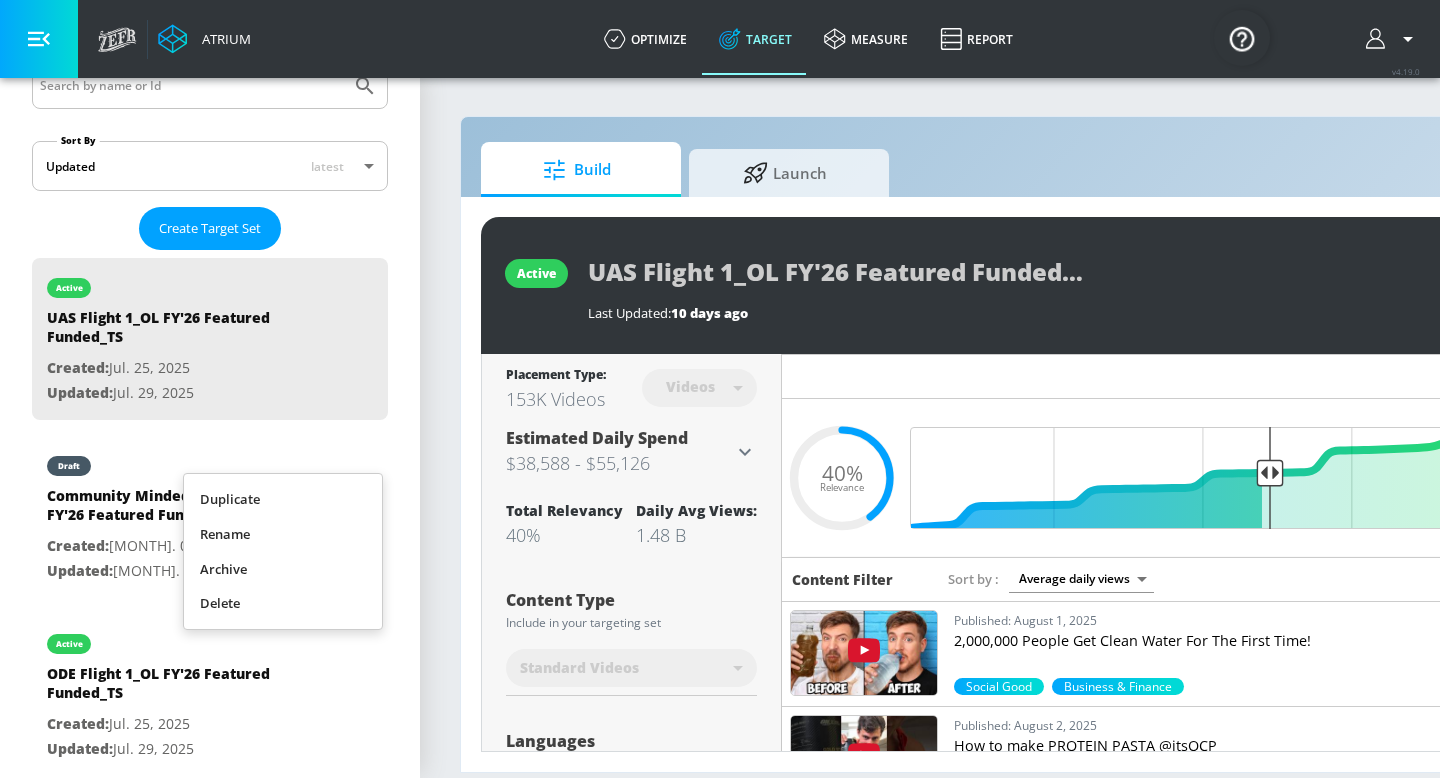 click at bounding box center (720, 389) 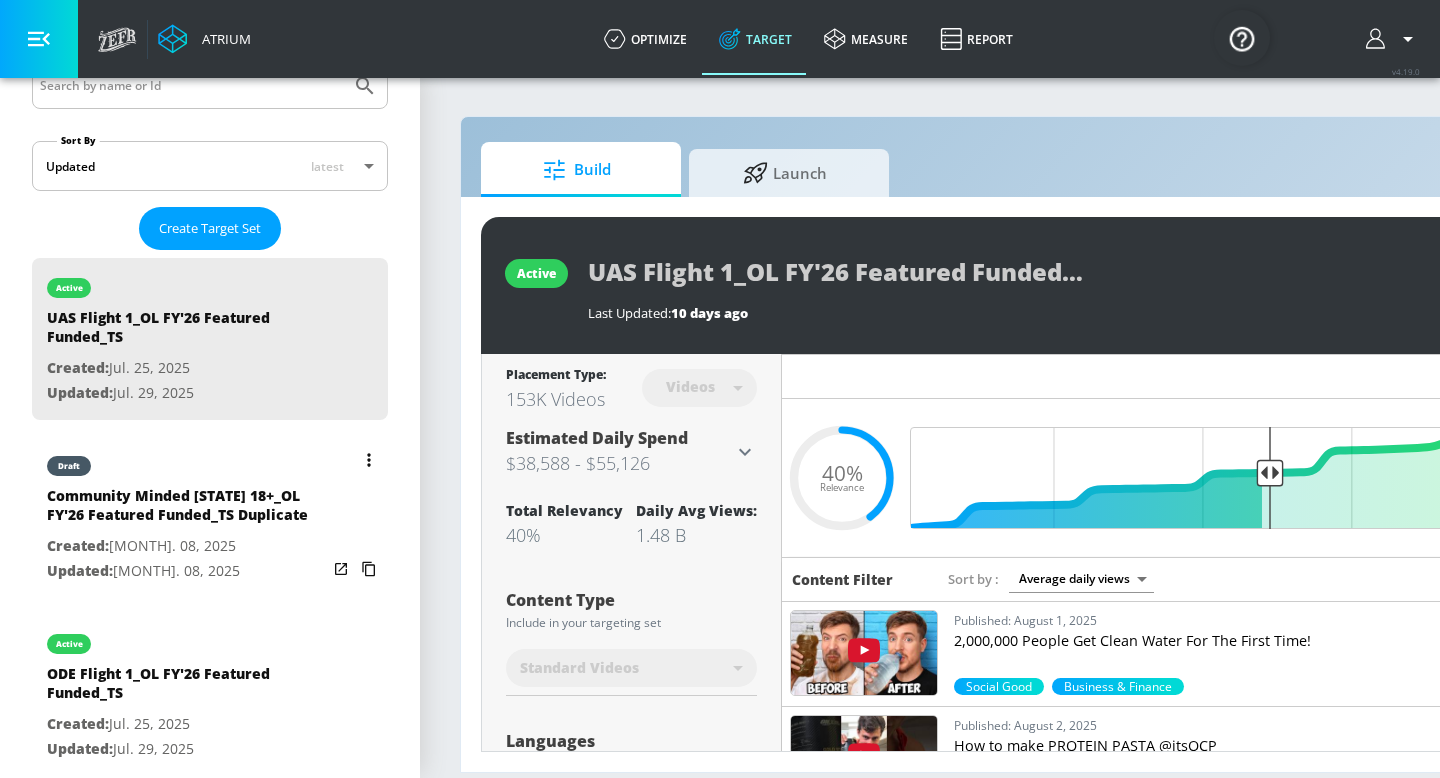 click on "Community Minded [STATE] 18+_OL FY'26 Featured Funded_TS Duplicate" at bounding box center [187, 510] 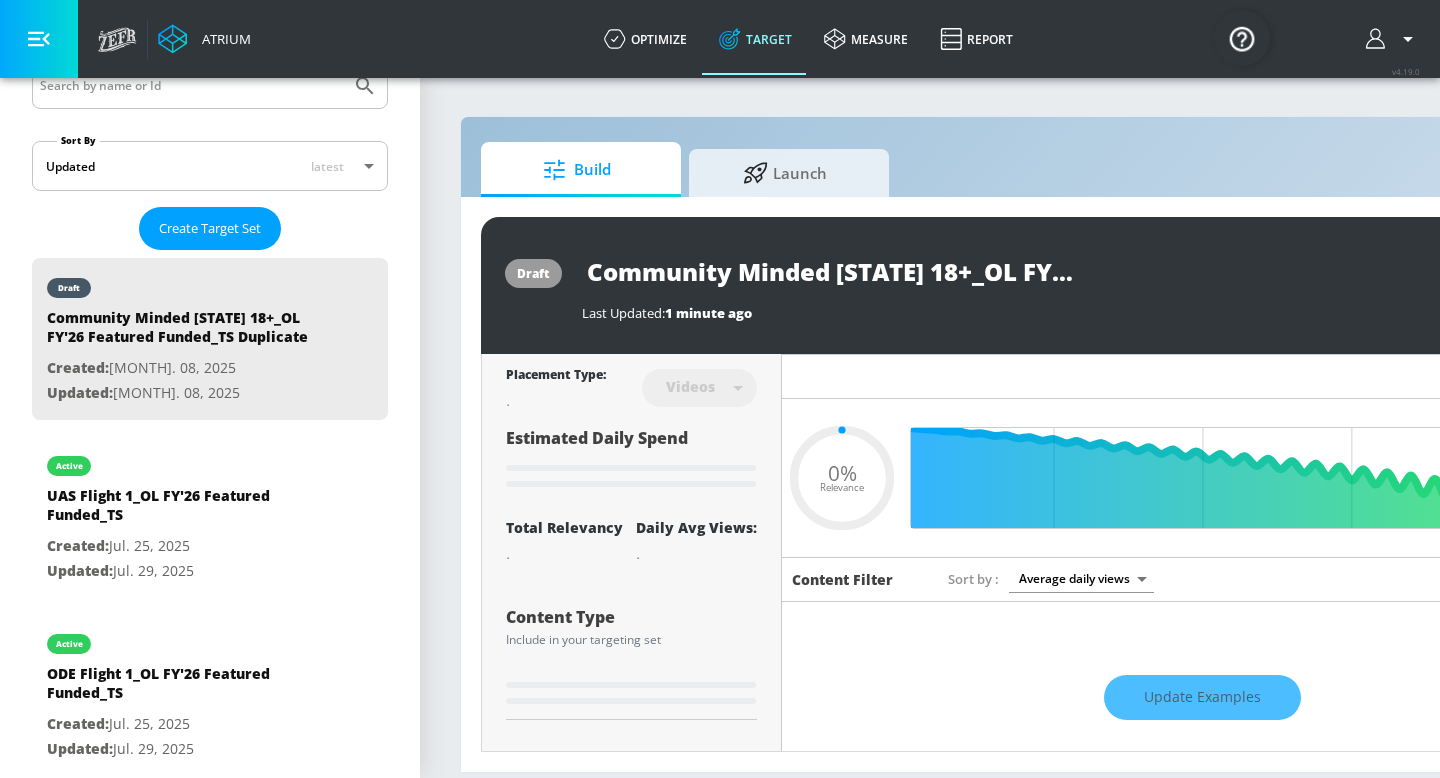 type on "0.15" 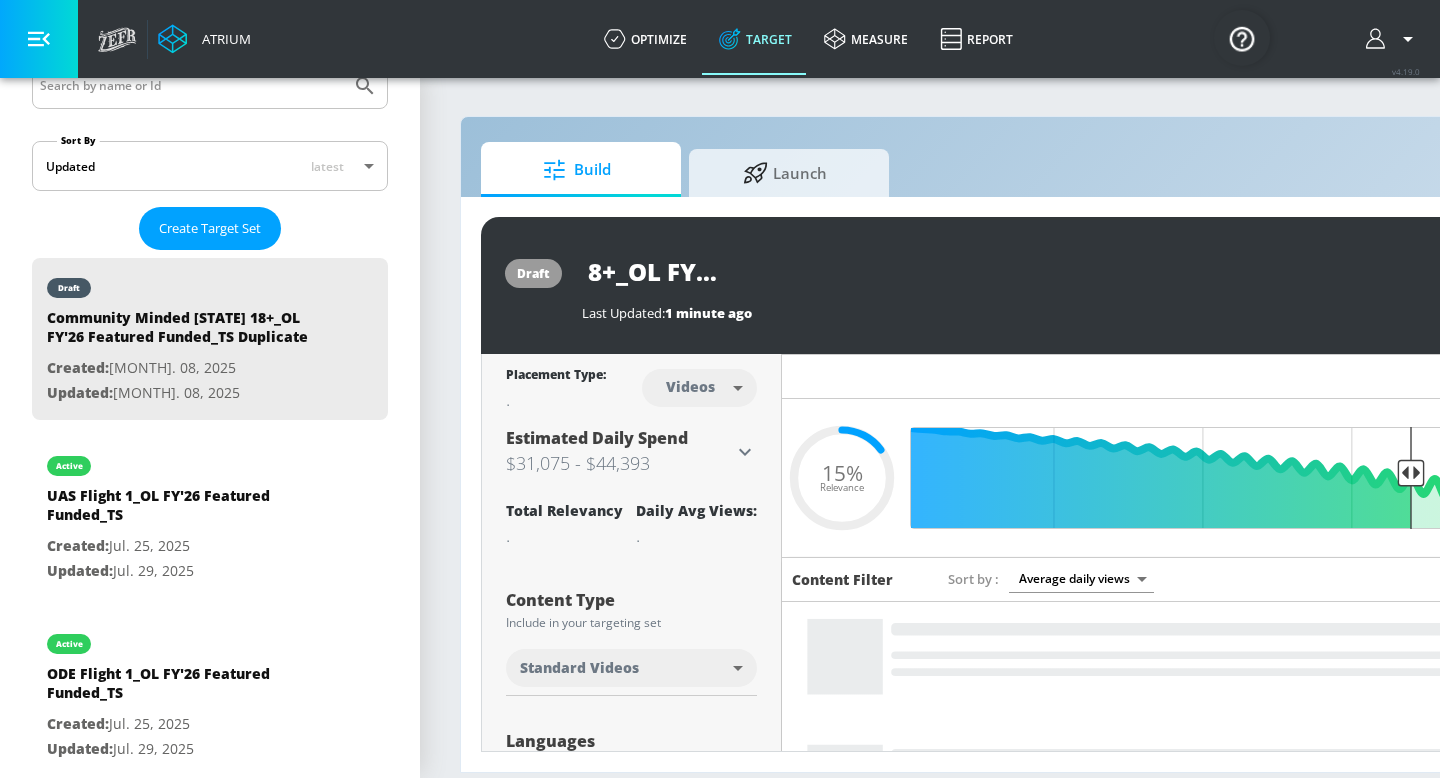 scroll, scrollTop: 0, scrollLeft: 445, axis: horizontal 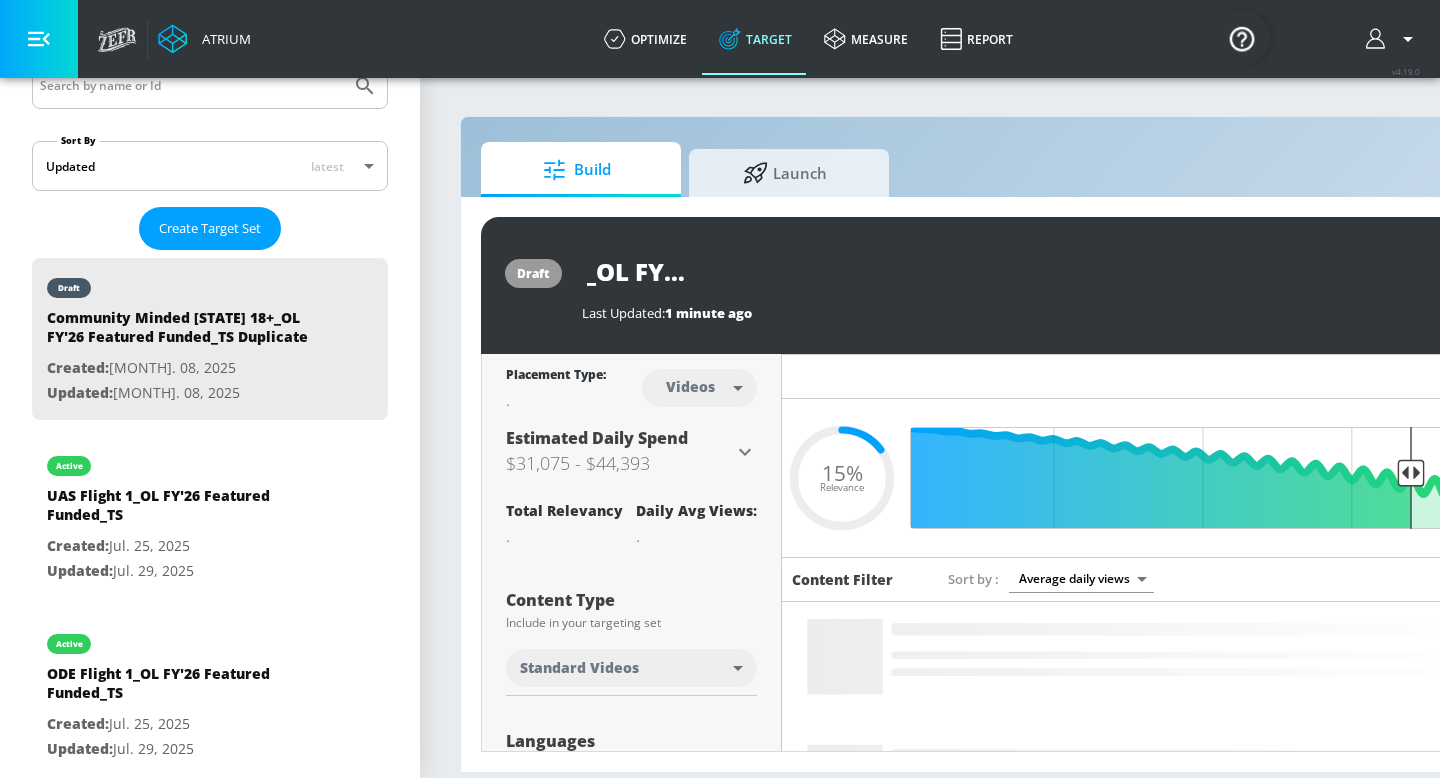 drag, startPoint x: 1034, startPoint y: 278, endPoint x: 1097, endPoint y: 278, distance: 63 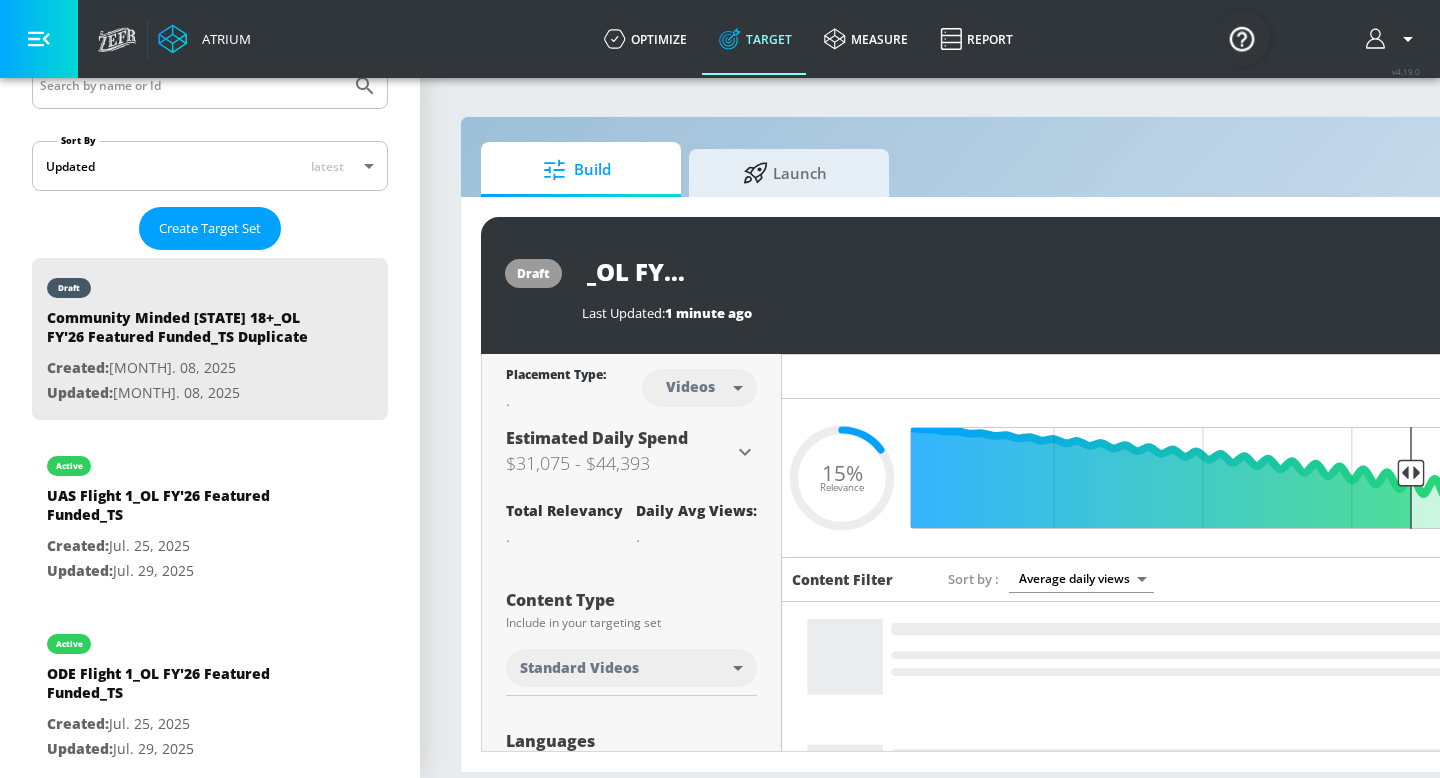 click on "Community Minded [STATE] 18+_OL FY'26 Featured Funded_TS Duplicate" at bounding box center (1014, 271) 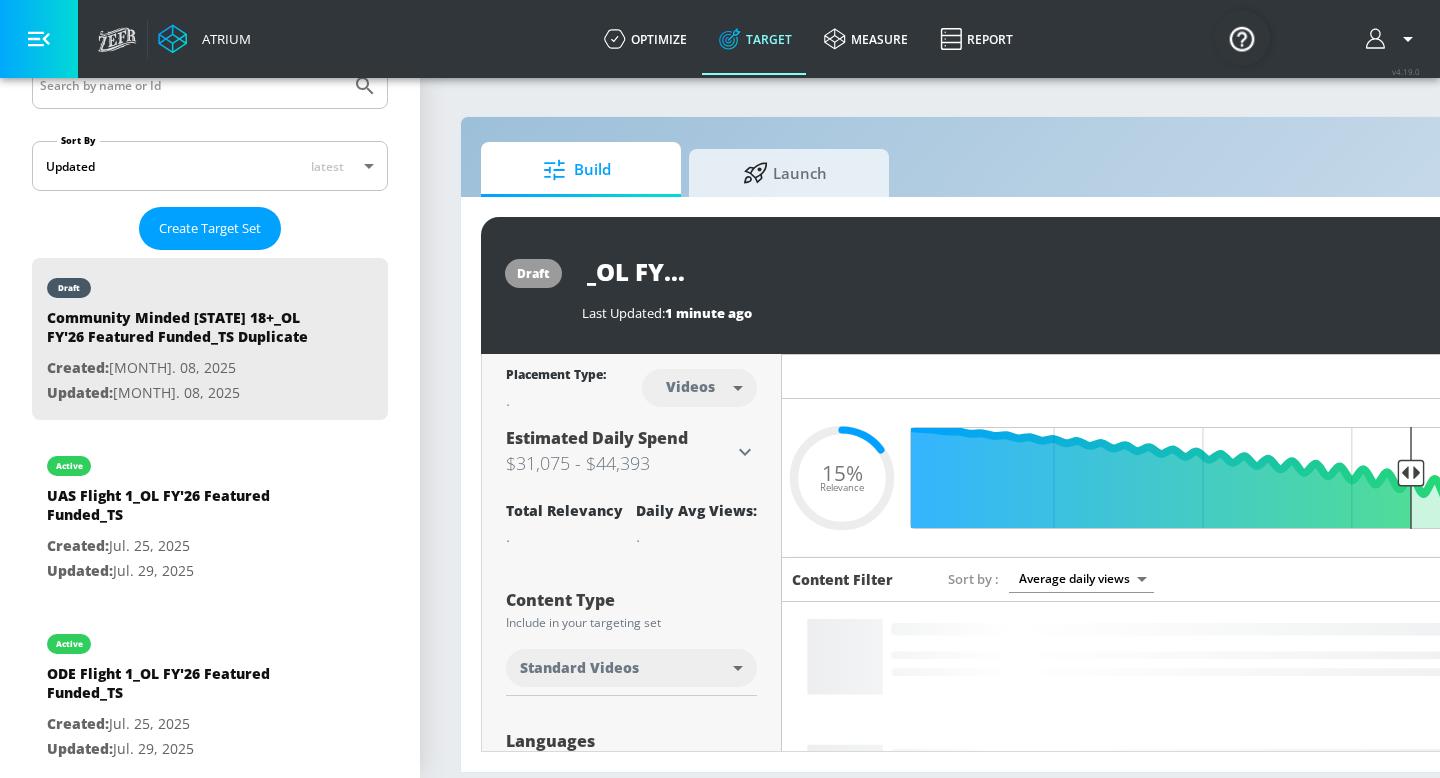 click on "Community Minded [STATE] 18+_OL FY'26 Featured Funded_TS Duplicate" at bounding box center [832, 271] 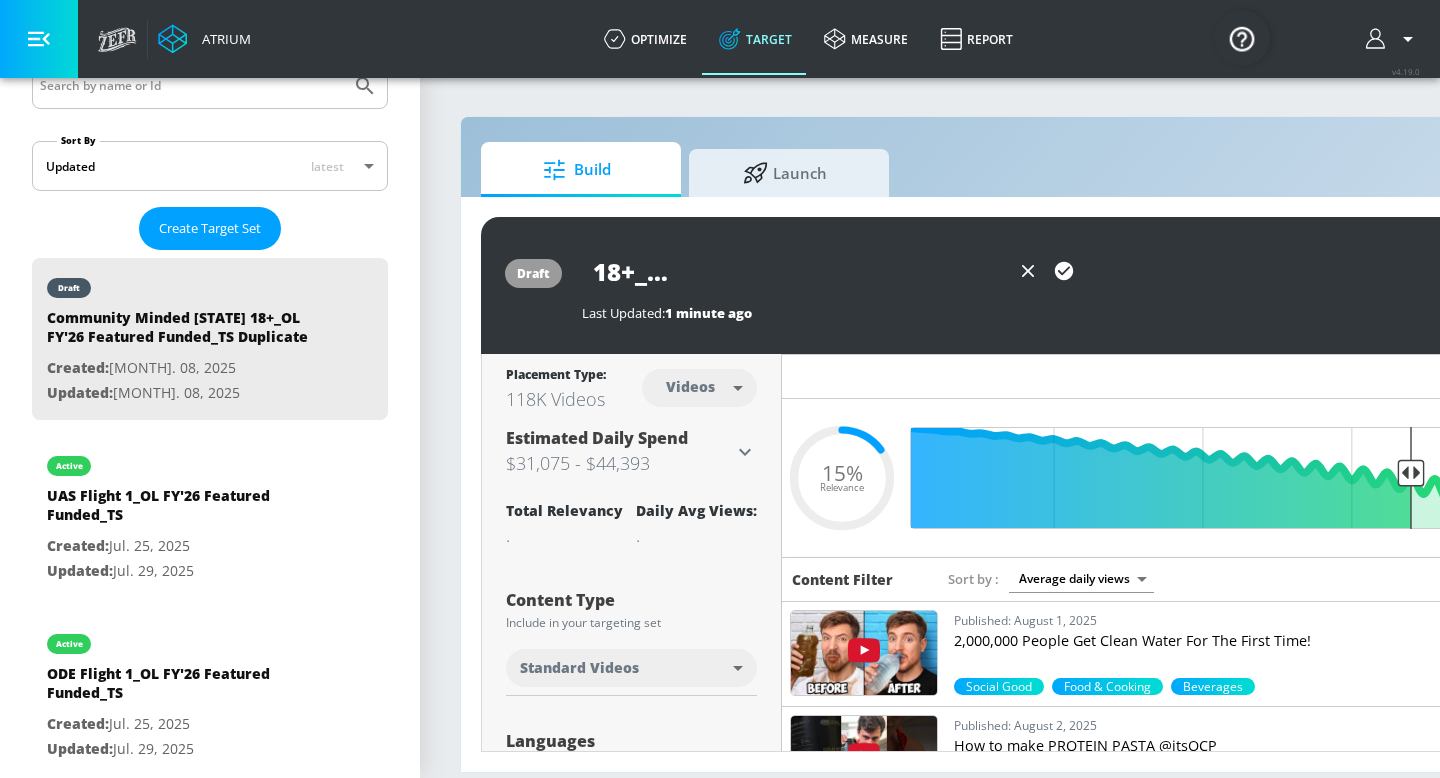 scroll, scrollTop: 0, scrollLeft: 394, axis: horizontal 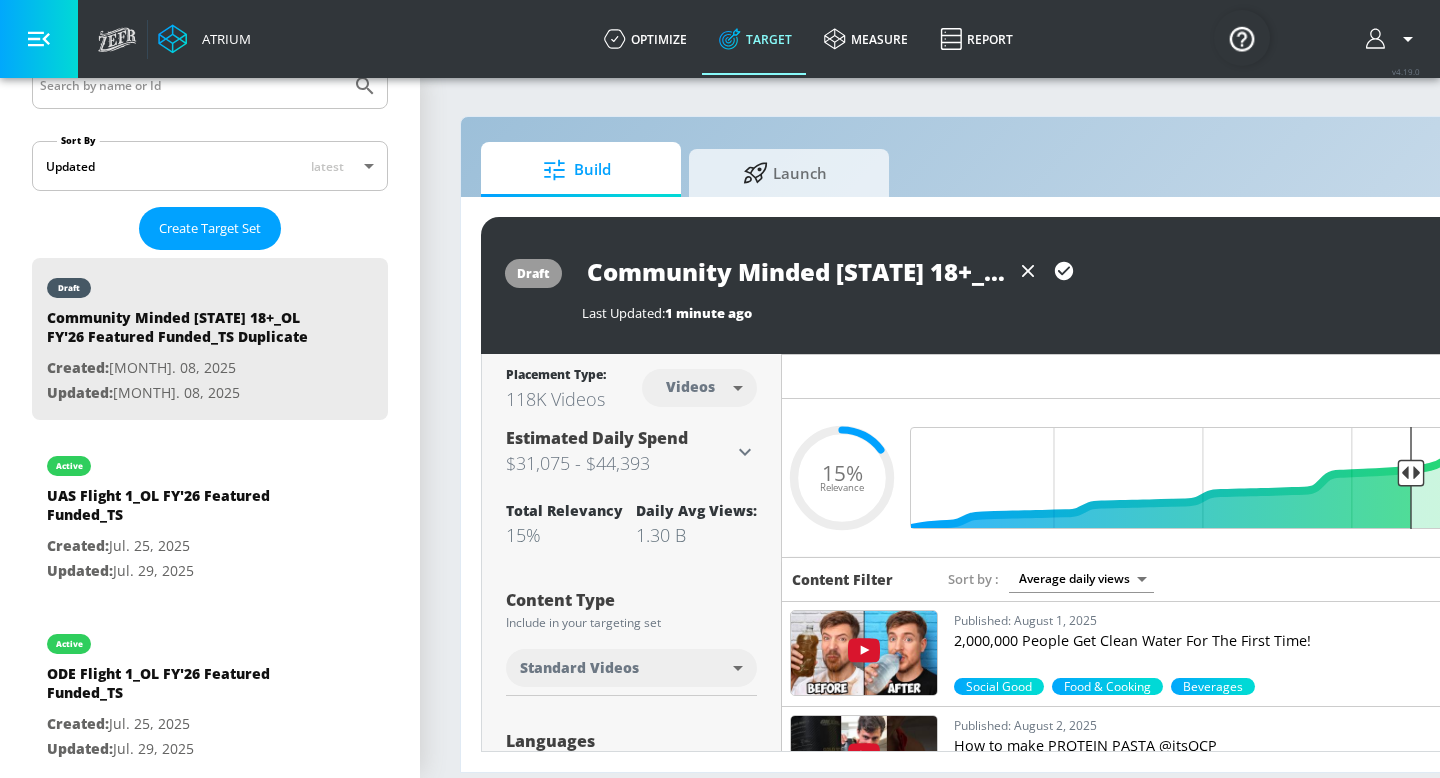 click 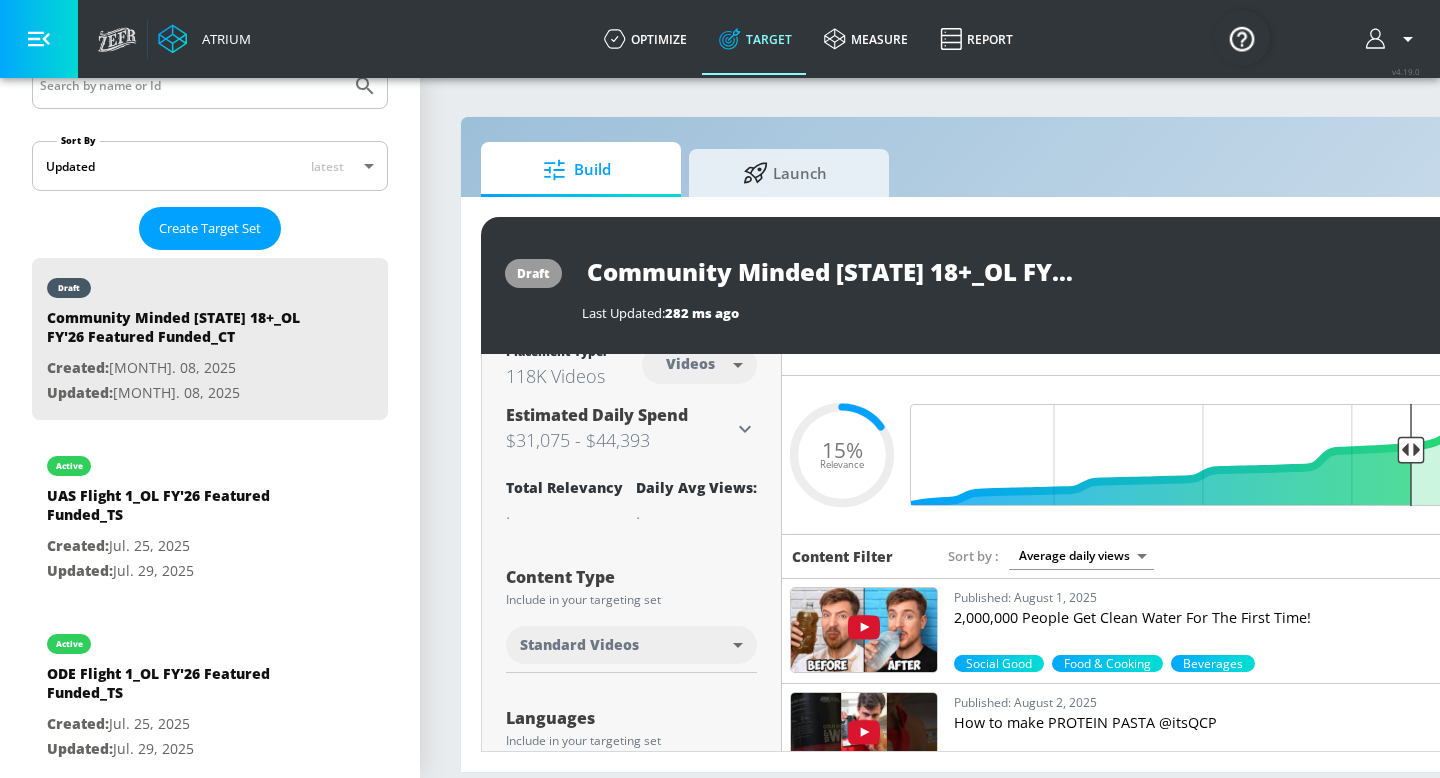 scroll, scrollTop: 0, scrollLeft: 0, axis: both 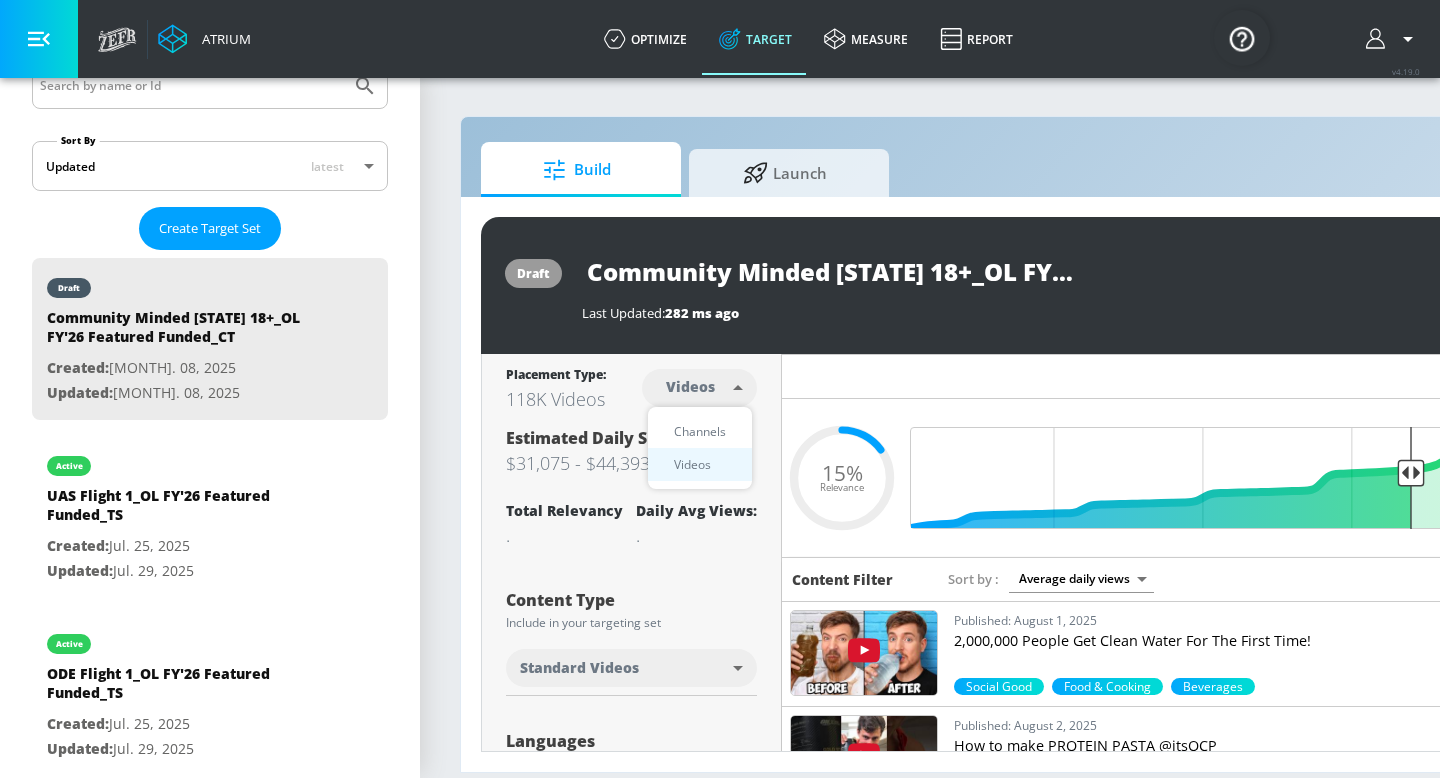 click on "Atrium optimize Target measure Report optimize Target measure Report v 4.19.0 Platform DV360:  Youtube DV360:  Youtube Advertiser Sort By A-Z asc  Add Account [STATE] Lottery Linked as: [STATE] Lottery Agency: Pollinate Vertical: Other alicyn test Linked as: Zefr Demos Agency: alicyn test Vertical: Healthcare Parry Test Linked as: Zefr Demos Agency: Parry Test Vertical: Music Aracely Test Account 1 Linked as: Zefr Demos Agency: Zefr Vertical: Other Casey C Test Account Linked as: Zefr Demos Agency: Sterling Cooper Vertical: CPG (Consumer Packaged Goods) Lekh Test Acc Linked as: QA YTL Test Brand Agency: qa Vertical: Auto Veronica TEST Linked as: Zefr Demos Agency: veronica TEST Vertical: Other Shannan Test Account Linked as: Zefr Demos Agency: #1 Media Agency in World Vertical: Retail Kelsey Test Linked as: Zefr Demos Agency: Kelsey Test Vertical: CPG (Consumer Packaged Goods) Test Linked as: Zefr Demos Agency: Test Vertical: Travel Stefan TEST YTL USR Q|A Linked as: QA YTL Test Brand Agency: QA Zefr" at bounding box center [720, 389] 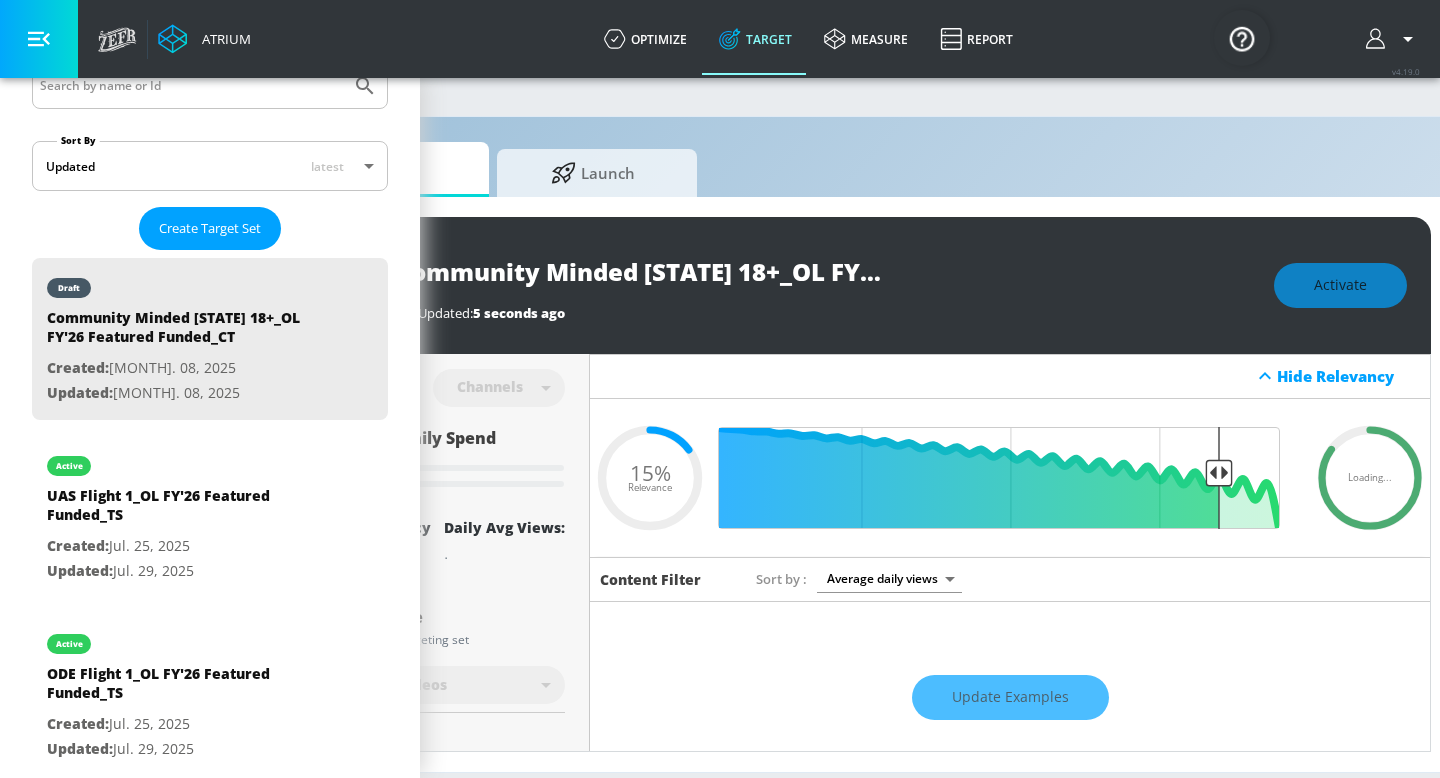 scroll, scrollTop: 0, scrollLeft: 191, axis: horizontal 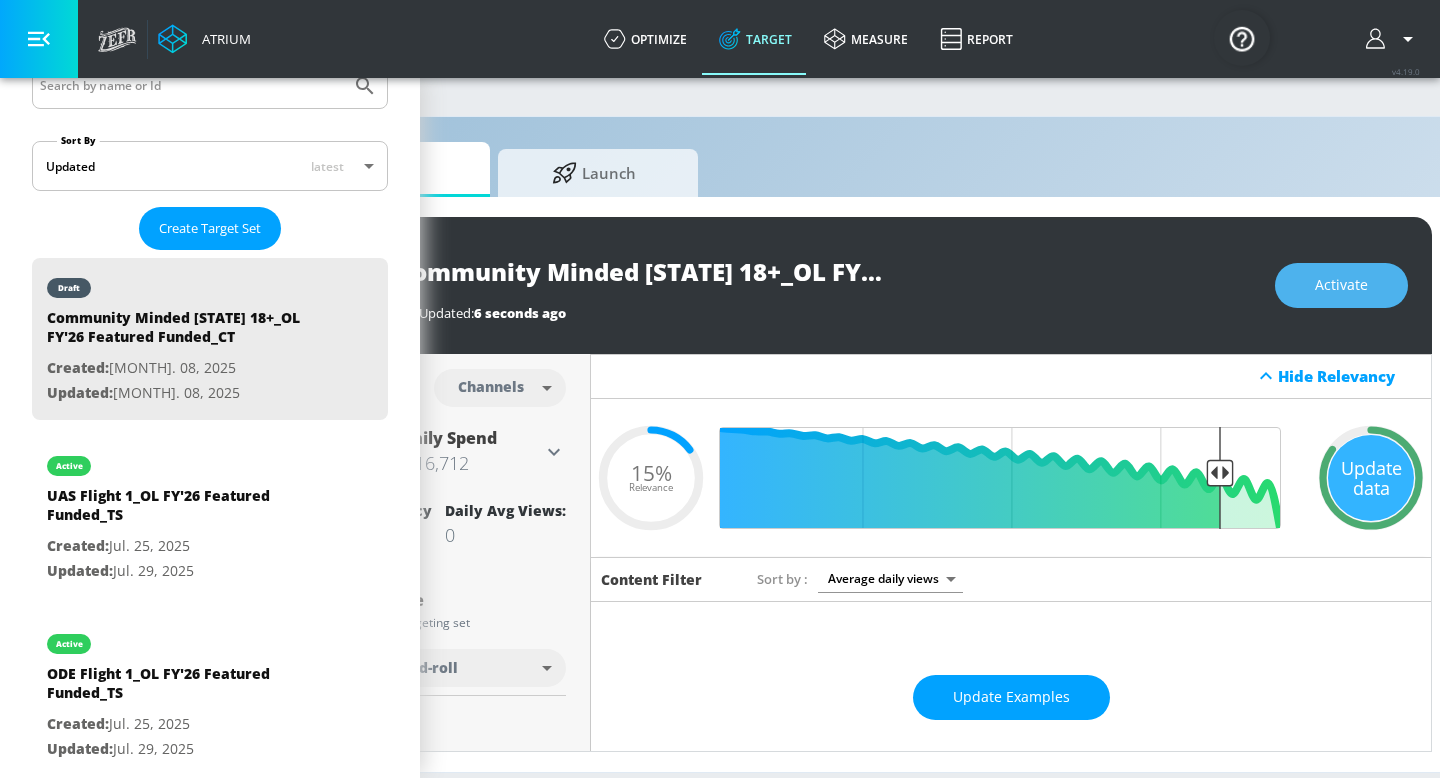 click on "Activate" at bounding box center (1341, 285) 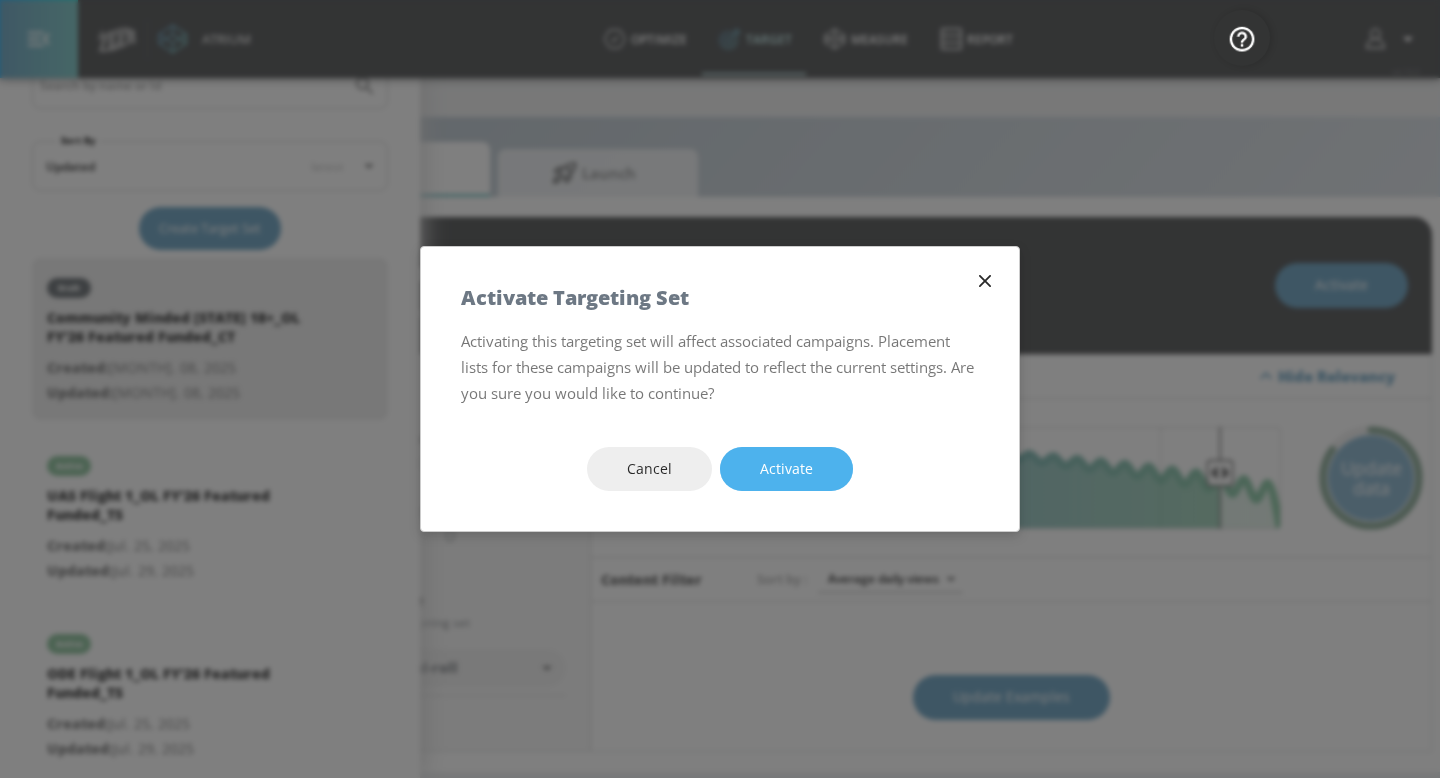 click on "Activate" at bounding box center [786, 469] 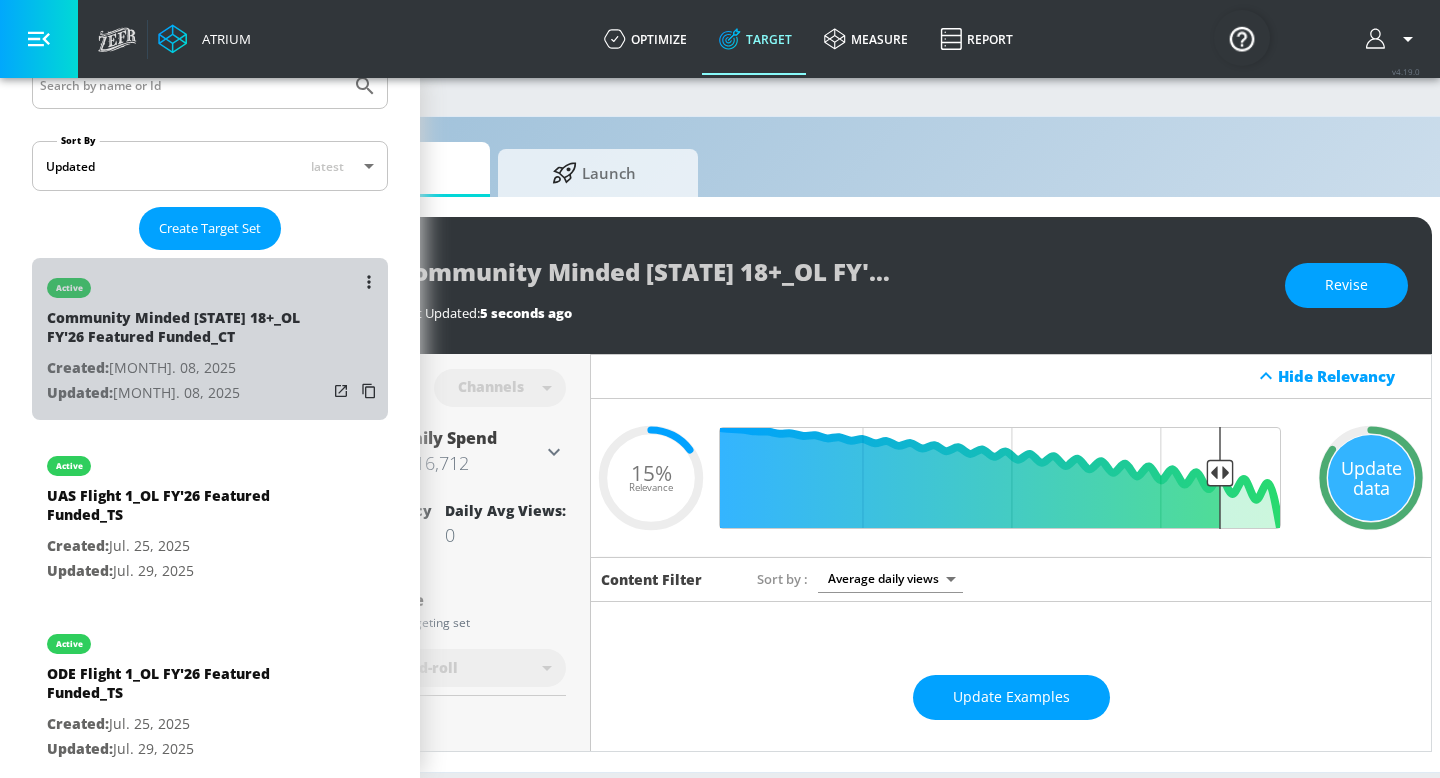 drag, startPoint x: 298, startPoint y: 336, endPoint x: 321, endPoint y: 315, distance: 31.144823 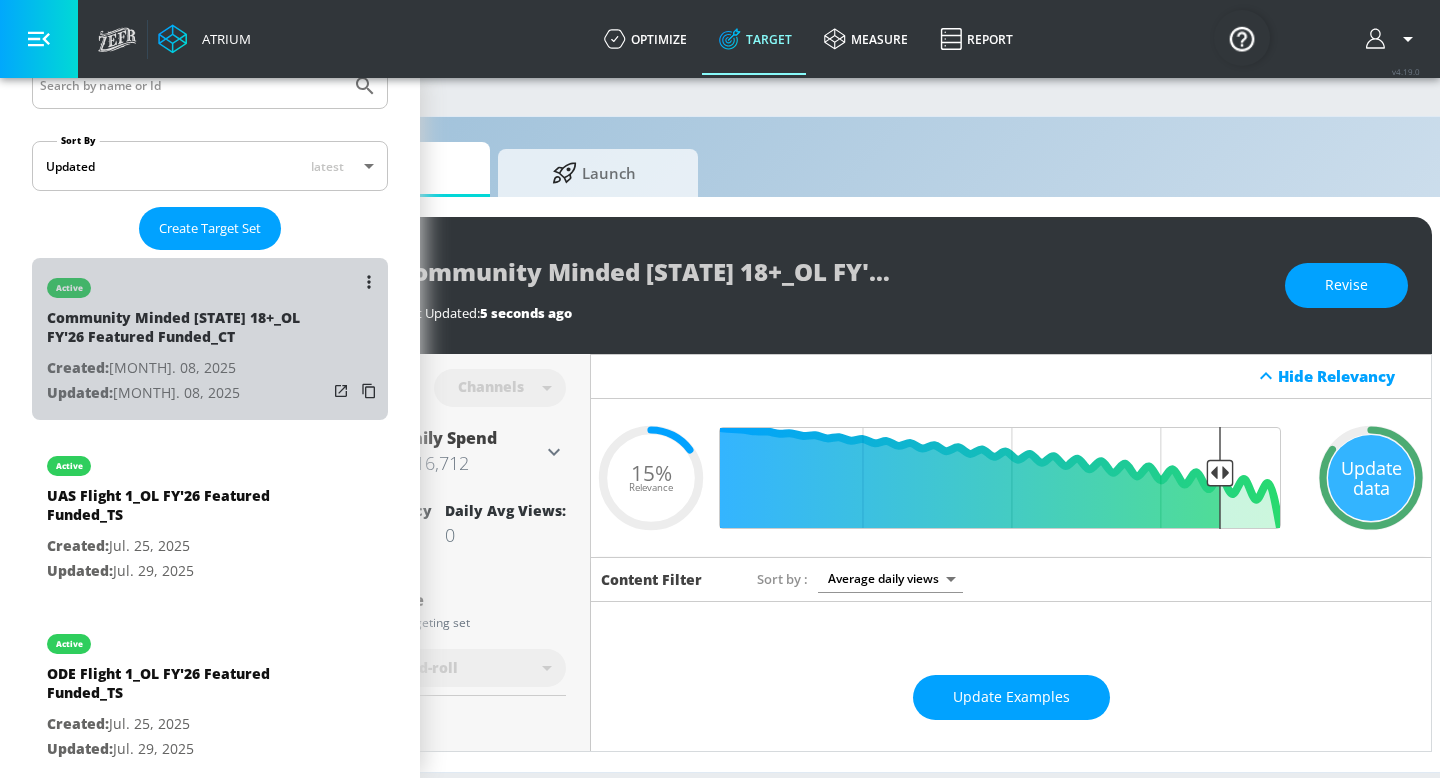 click on "Community Minded [STATE] 18+_OL FY'26 Featured Funded_CT" at bounding box center [187, 332] 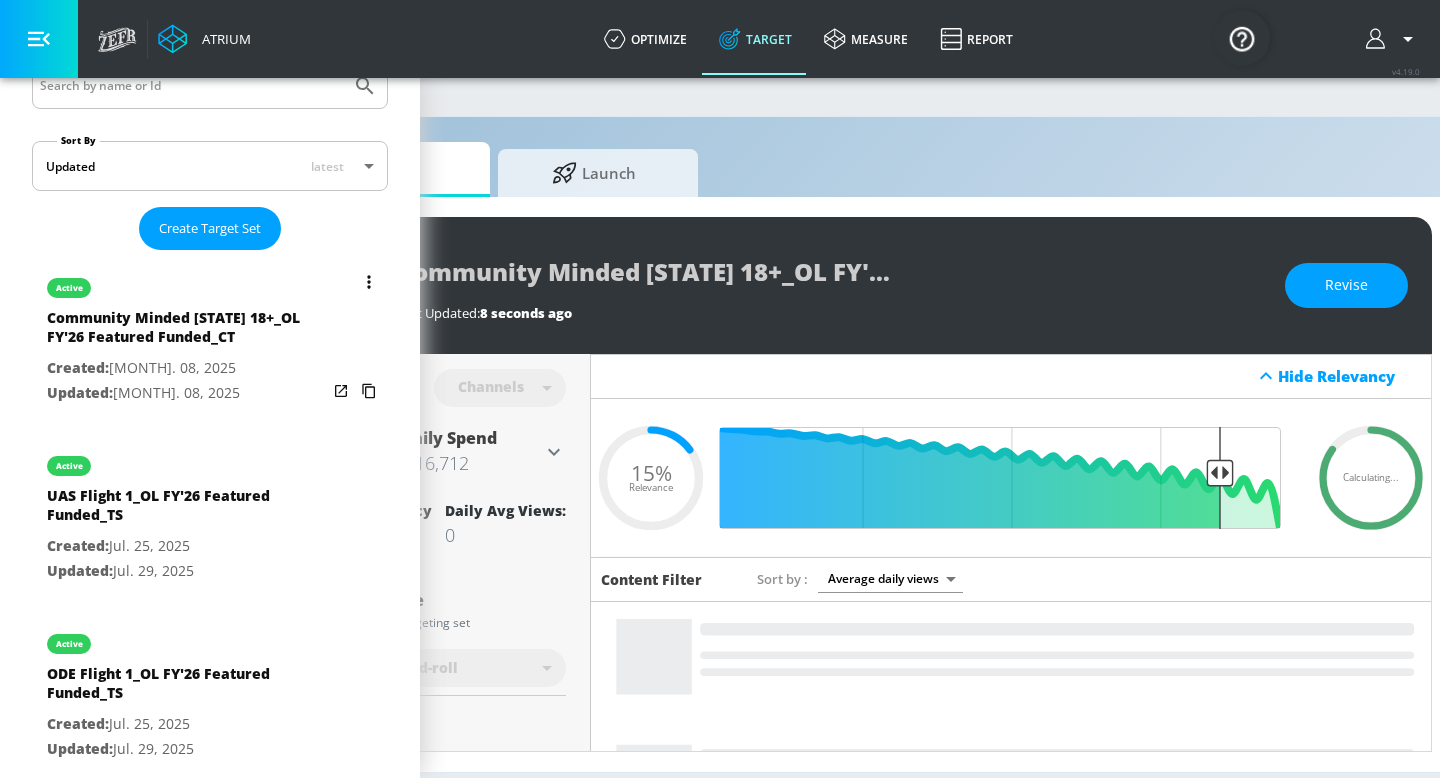 scroll, scrollTop: 0, scrollLeft: 0, axis: both 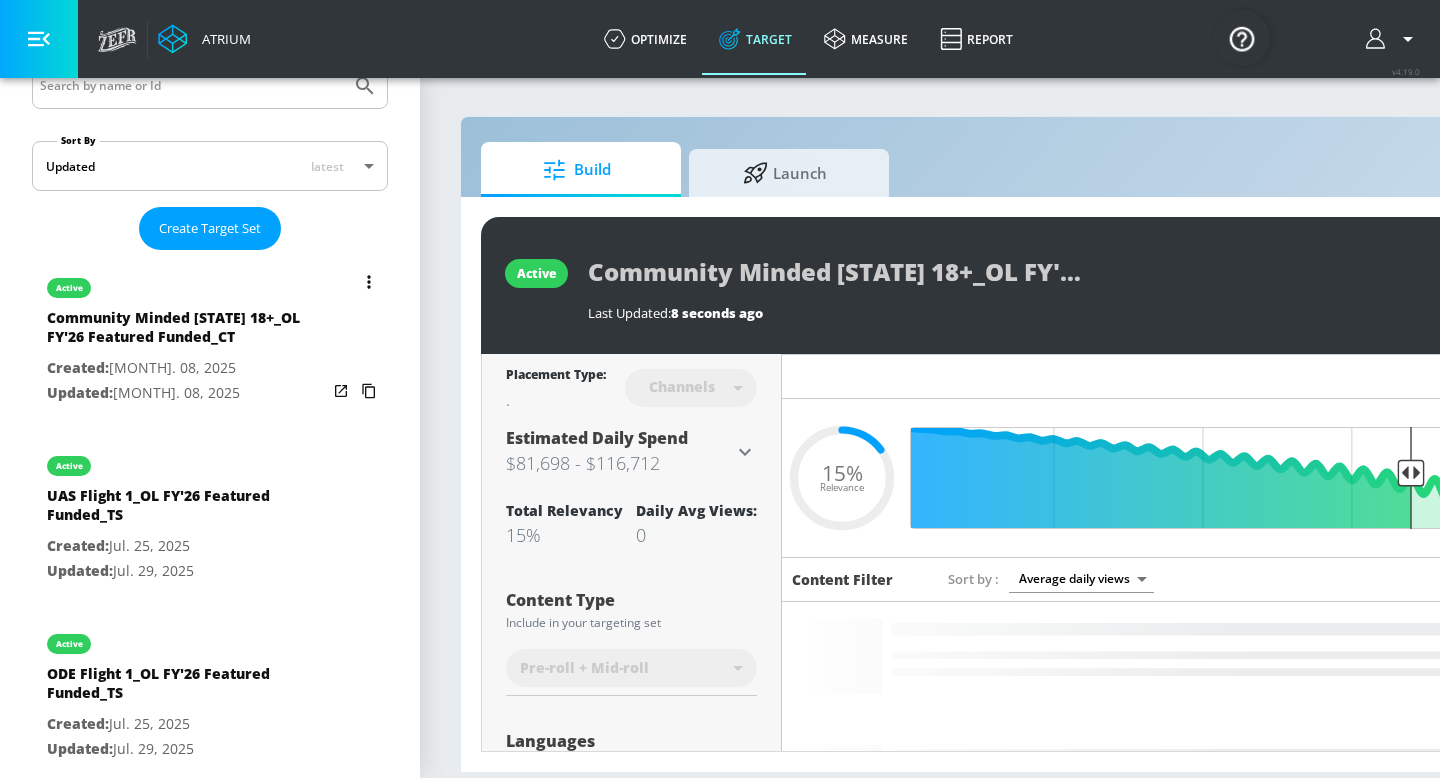click at bounding box center (369, 282) 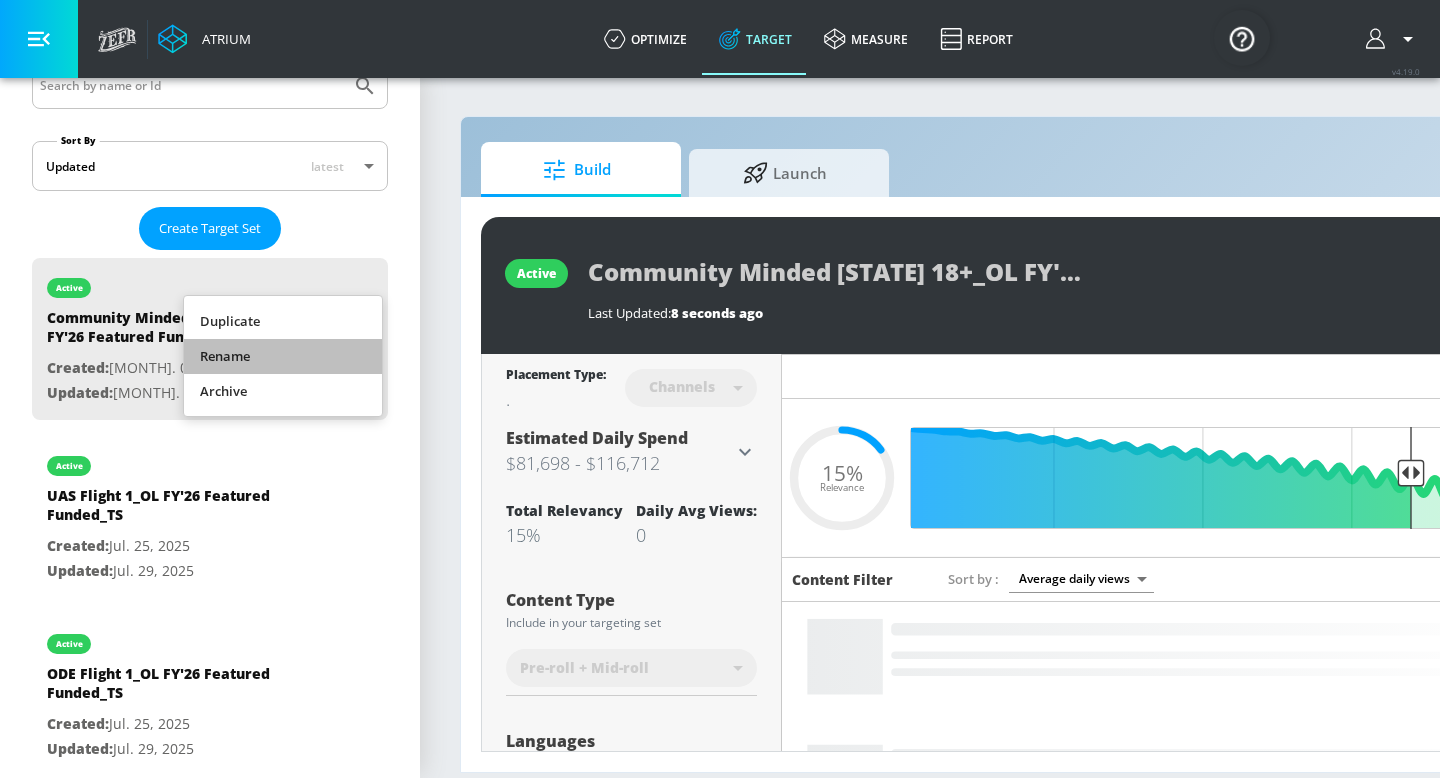 click on "Rename" at bounding box center (283, 356) 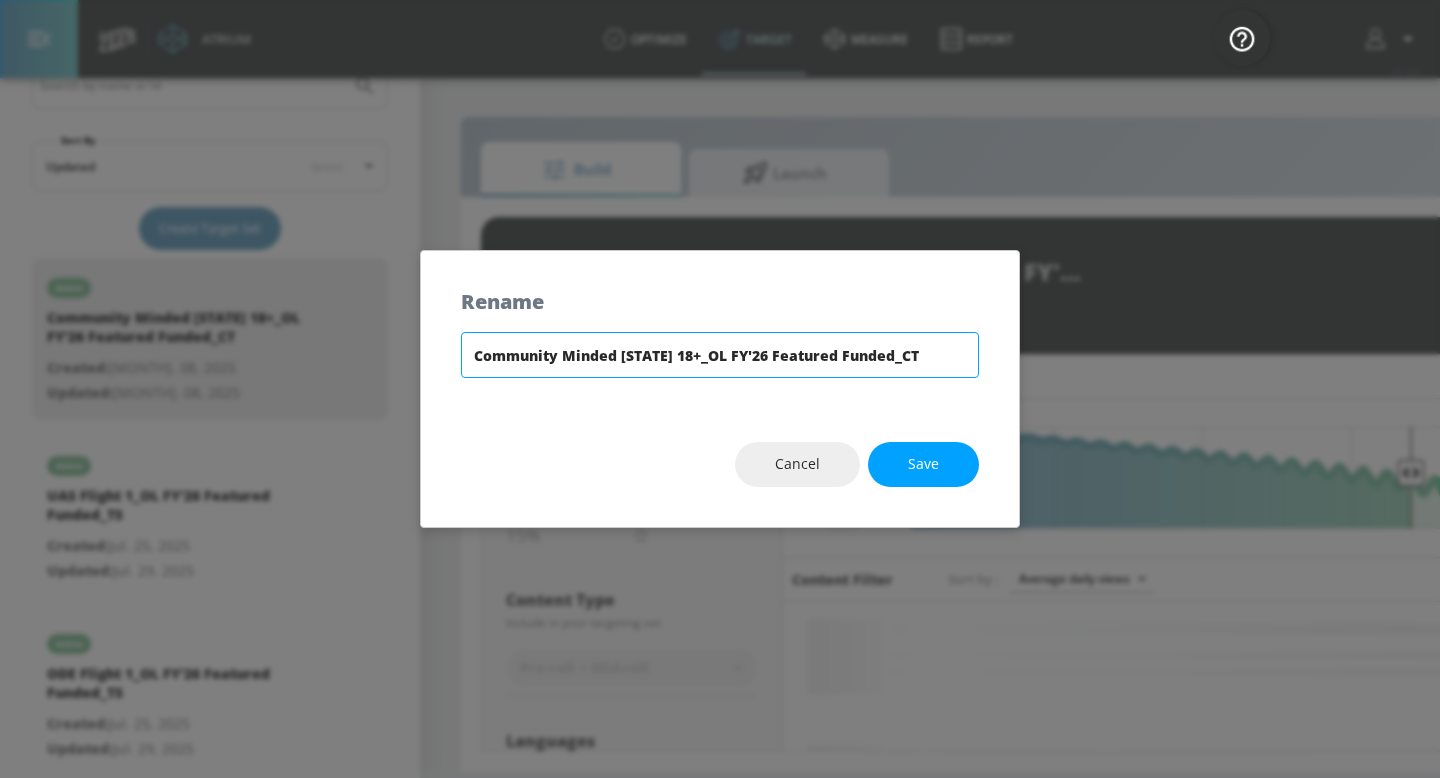 drag, startPoint x: 960, startPoint y: 359, endPoint x: 451, endPoint y: 363, distance: 509.01572 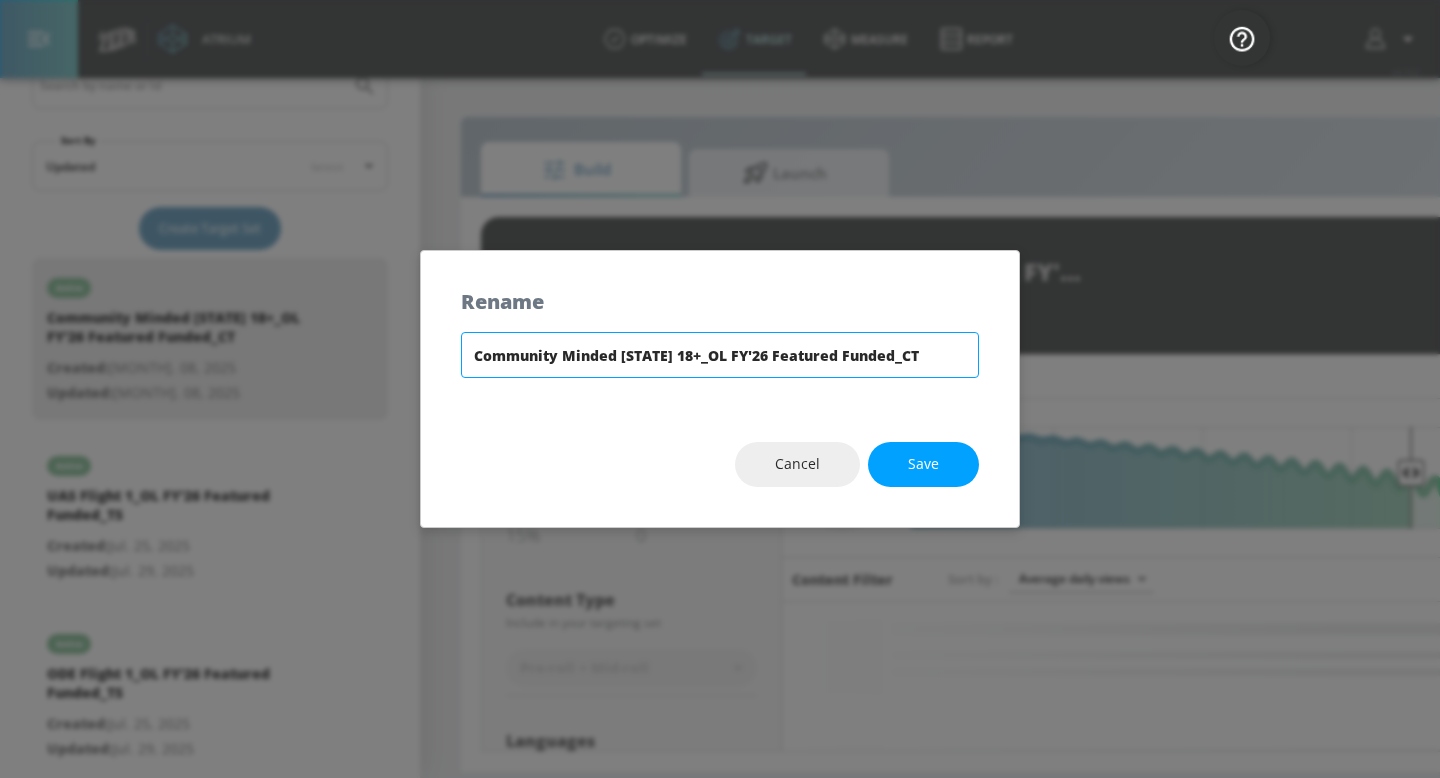 click on "Community Minded [STATE] 18+_OL FY'26 Featured Funded_CT" at bounding box center [720, 367] 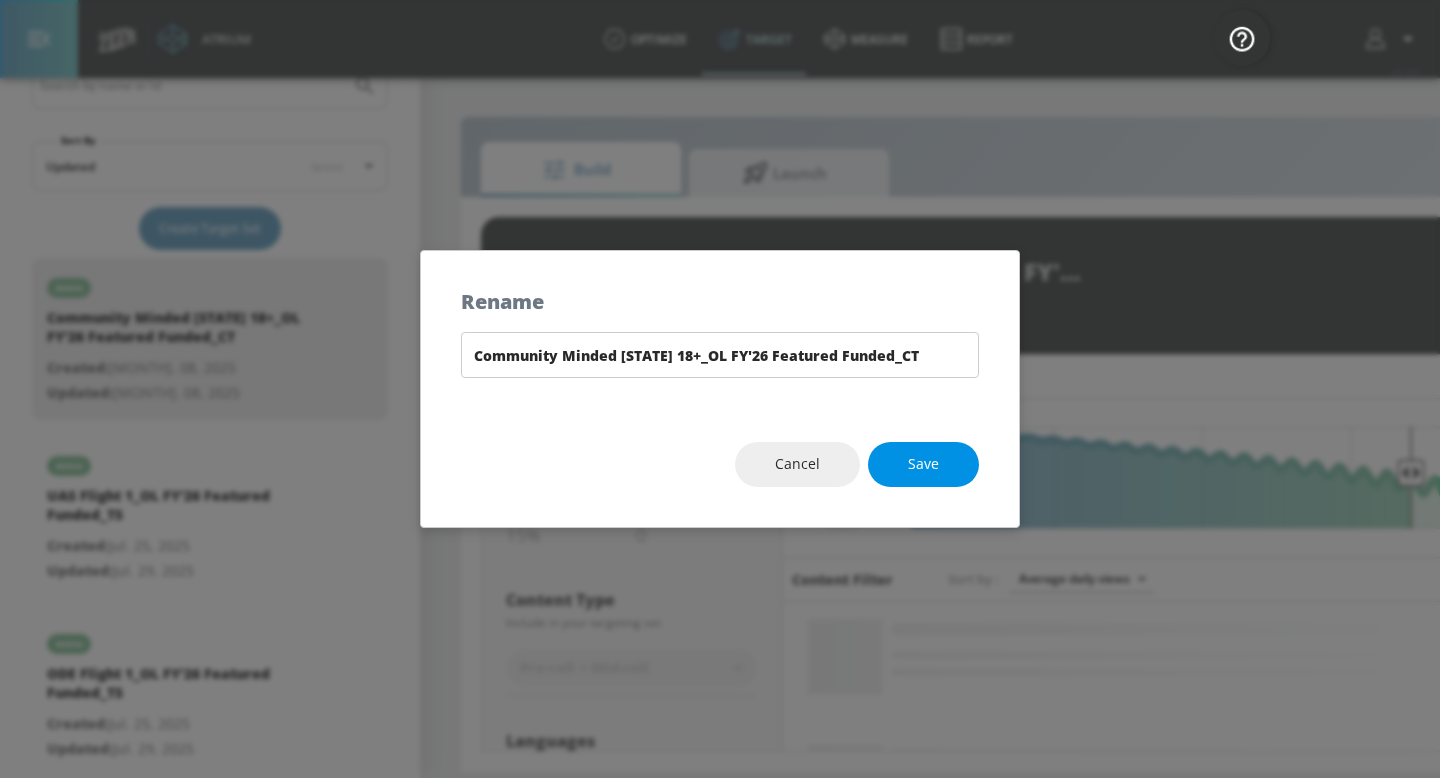 click on "Save" at bounding box center (923, 464) 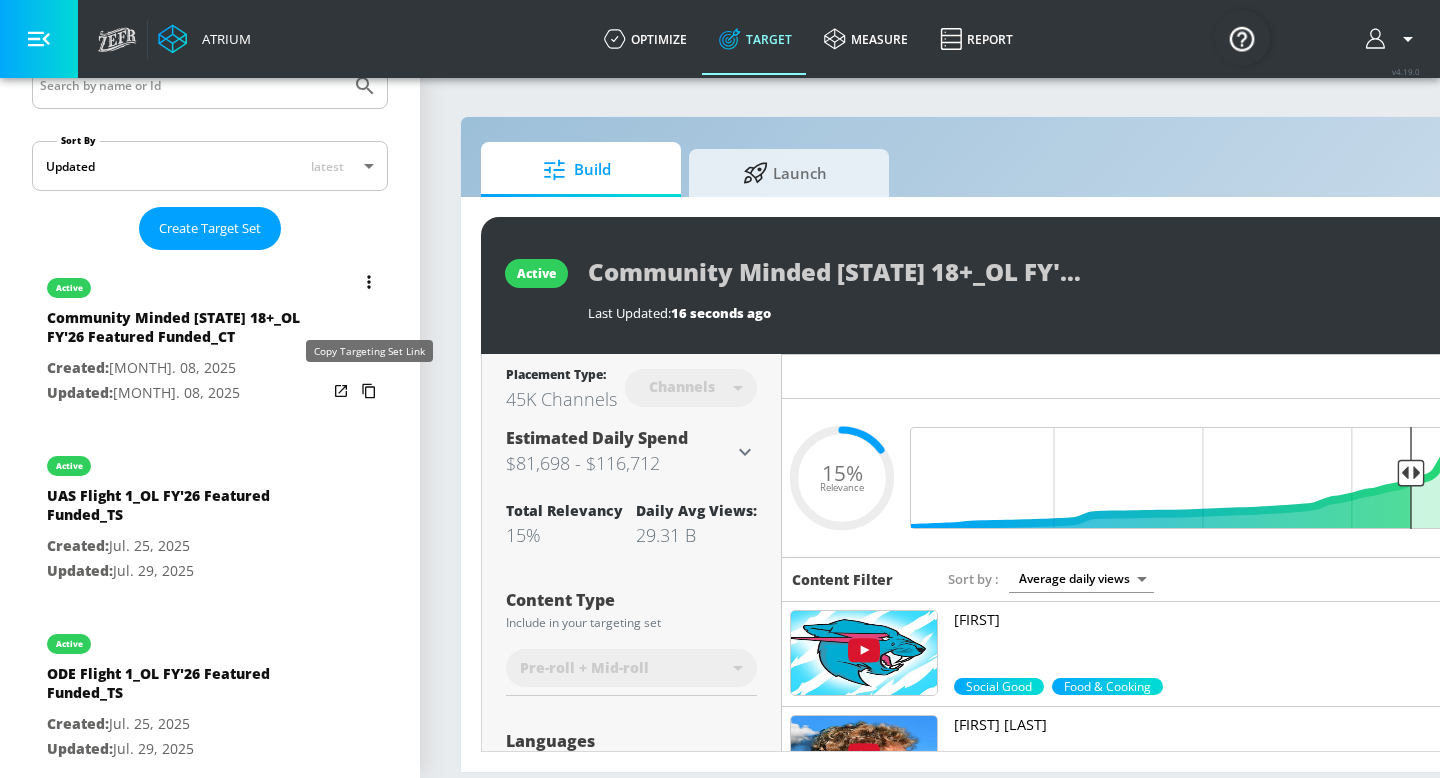 click 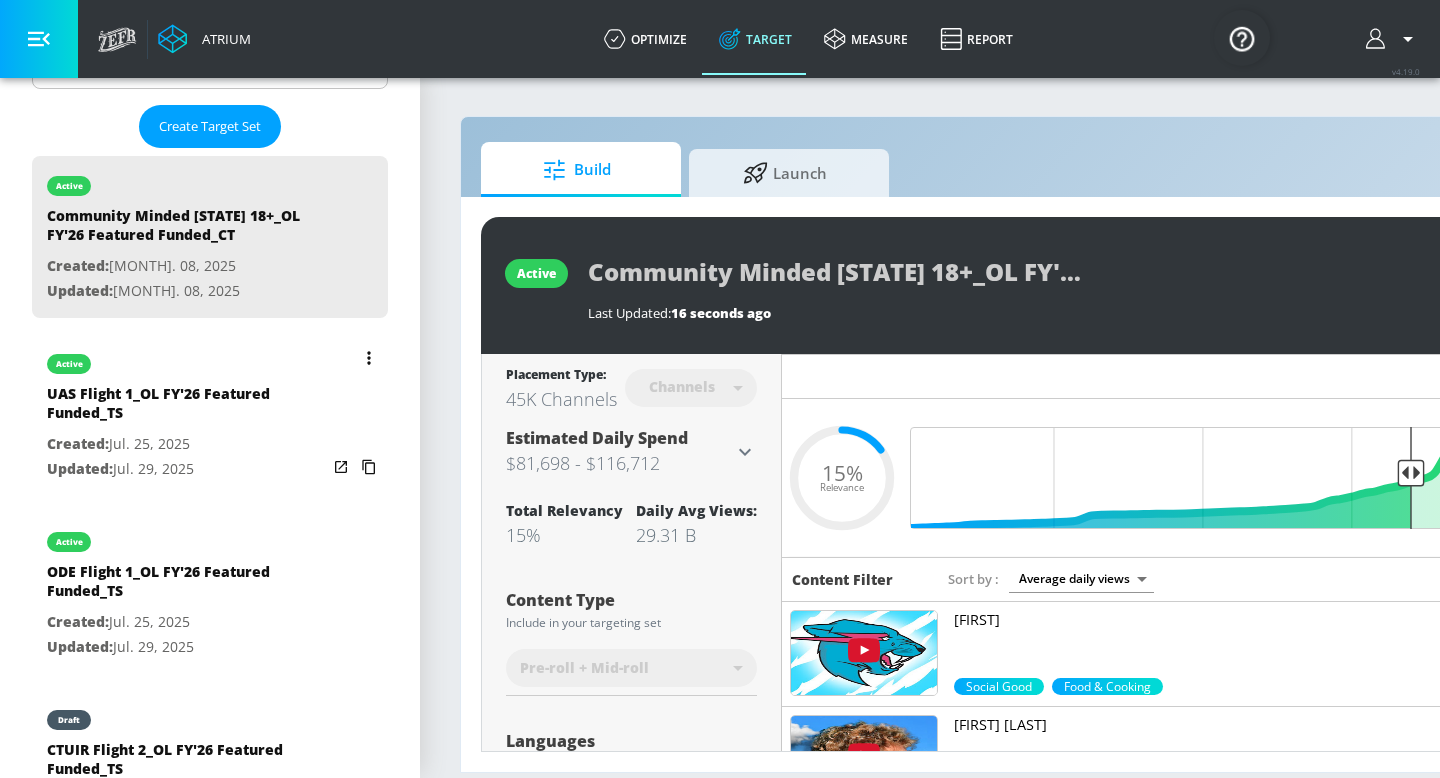 scroll, scrollTop: 536, scrollLeft: 0, axis: vertical 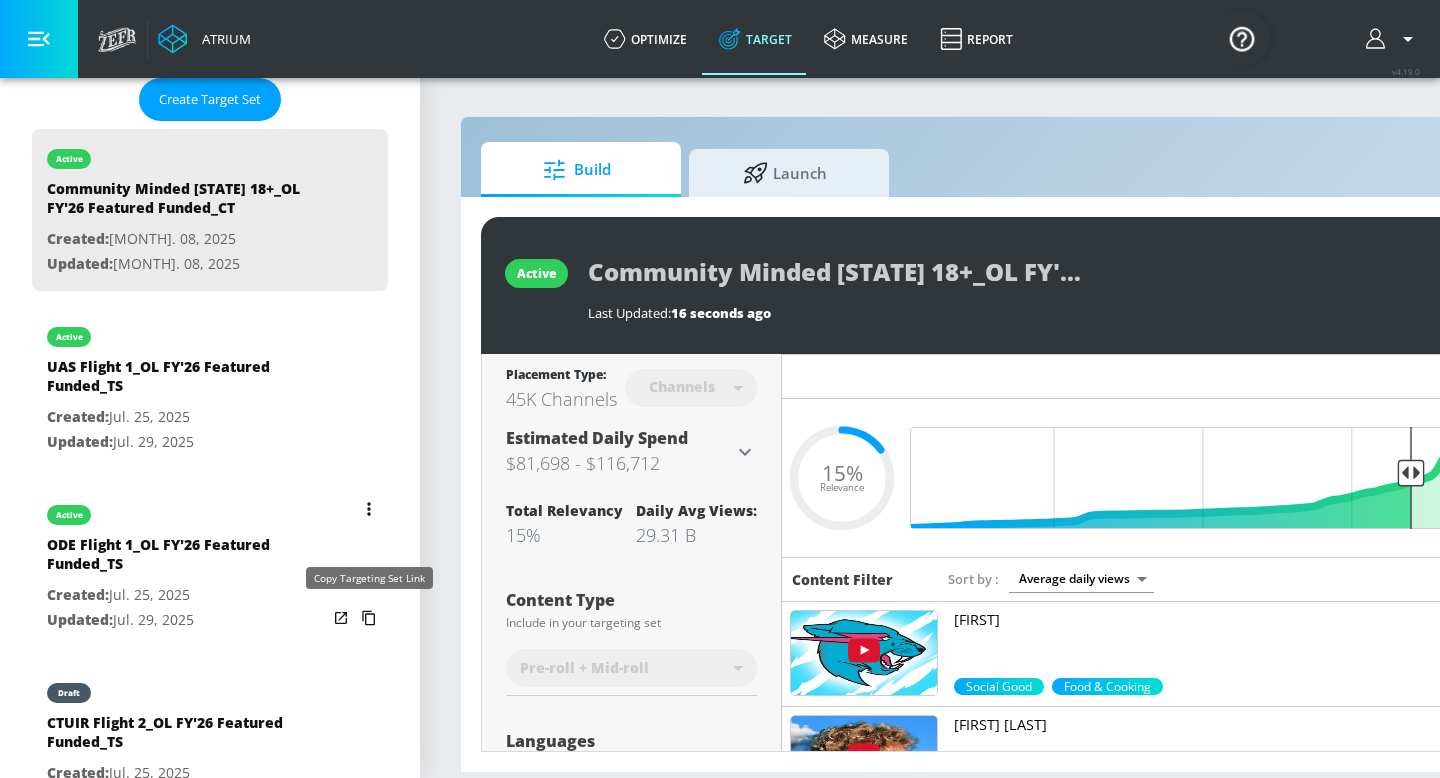 click 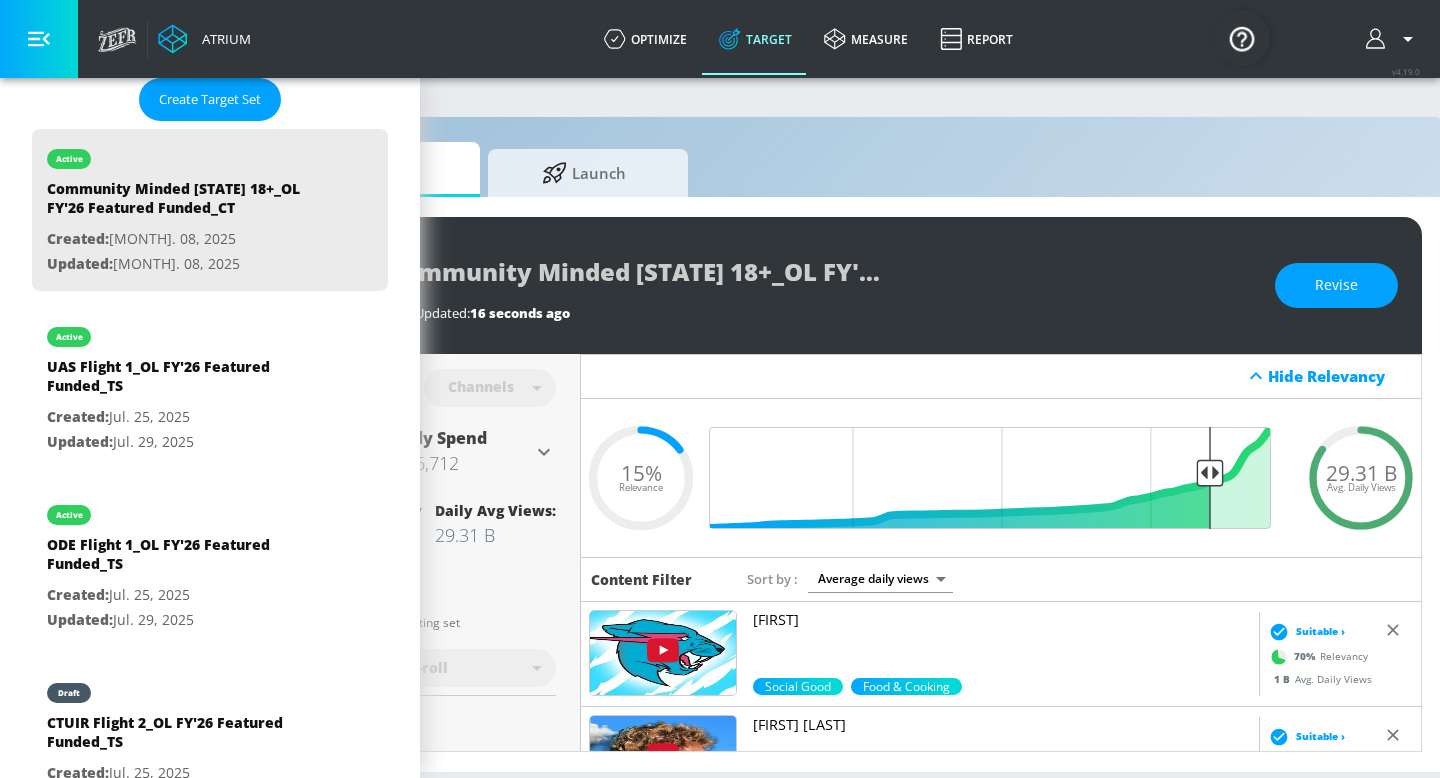 scroll, scrollTop: 0, scrollLeft: 200, axis: horizontal 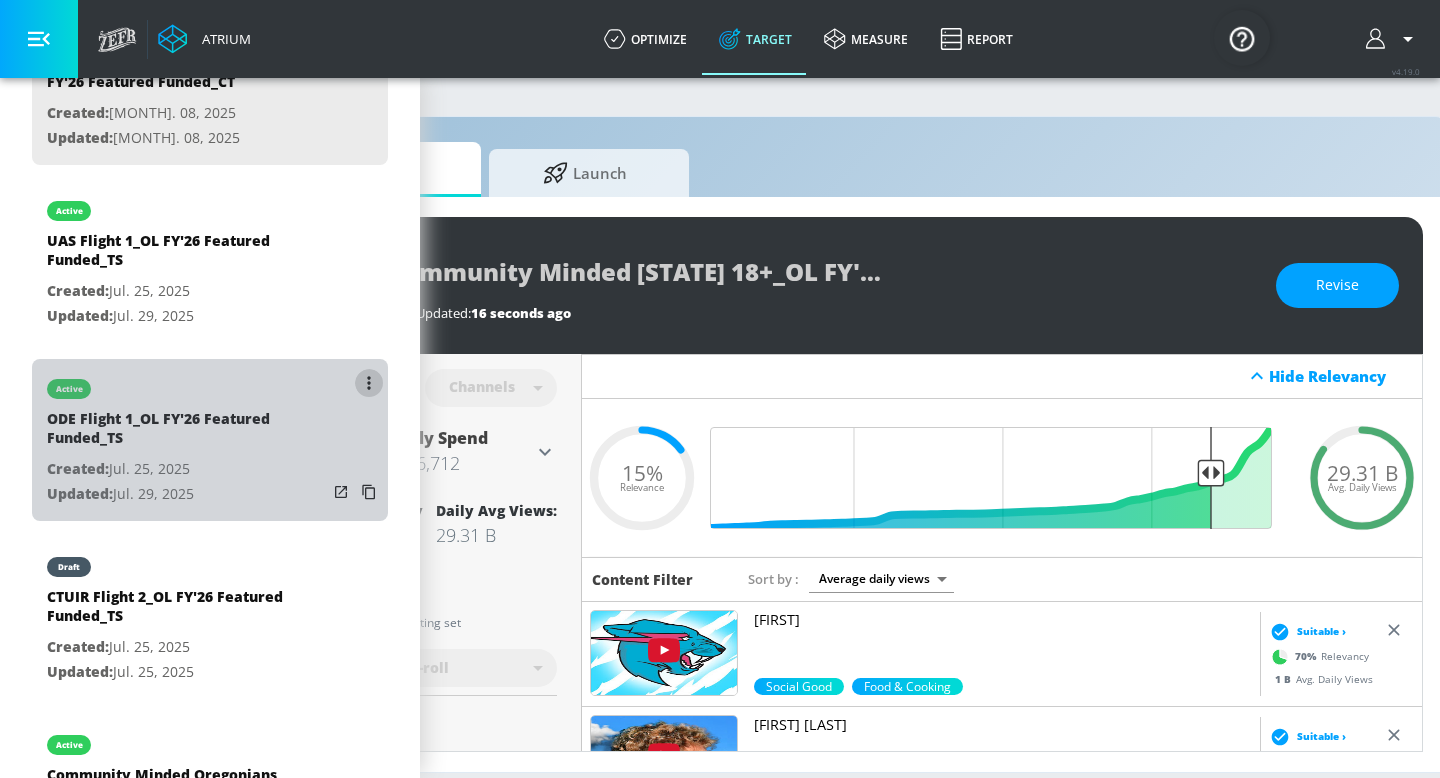click at bounding box center (369, 383) 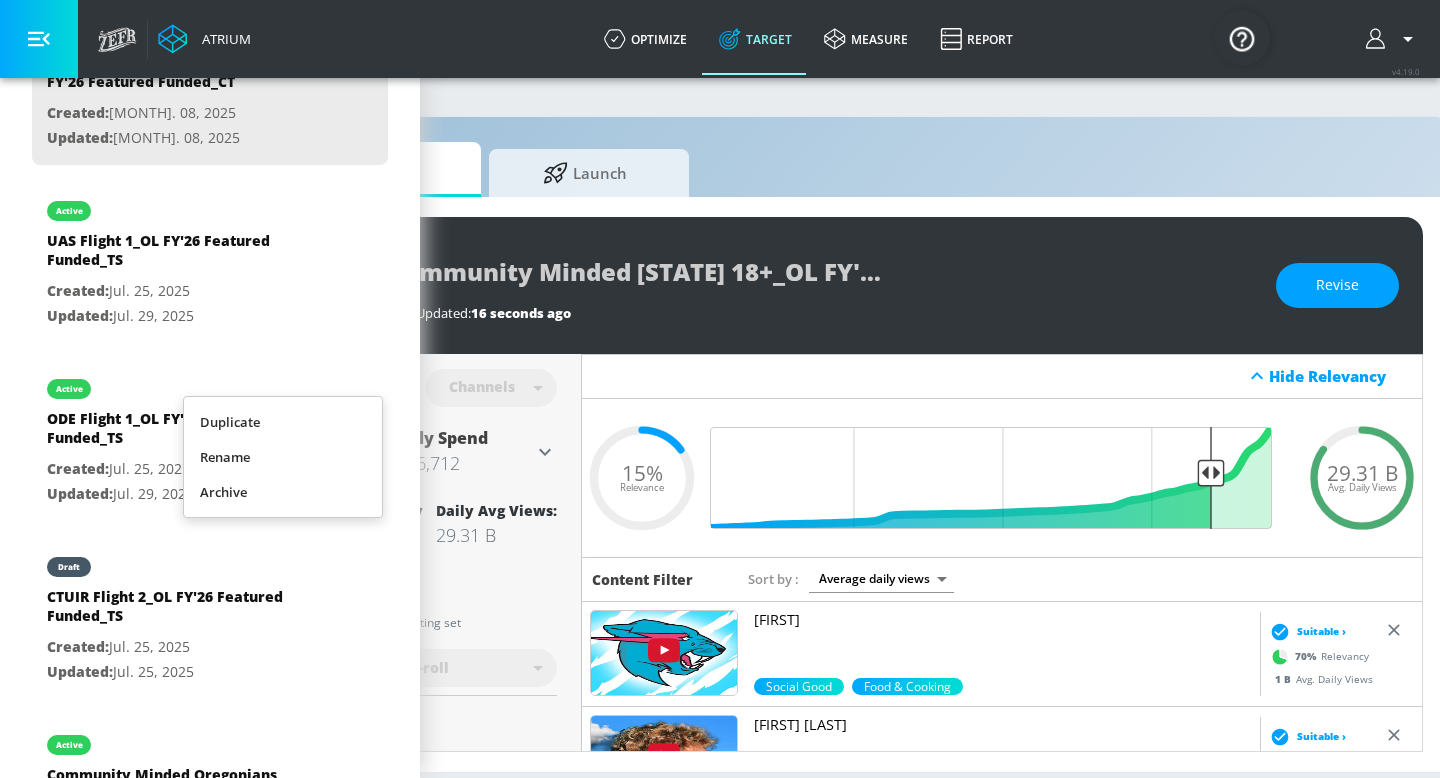 click on "Duplicate" at bounding box center [283, 422] 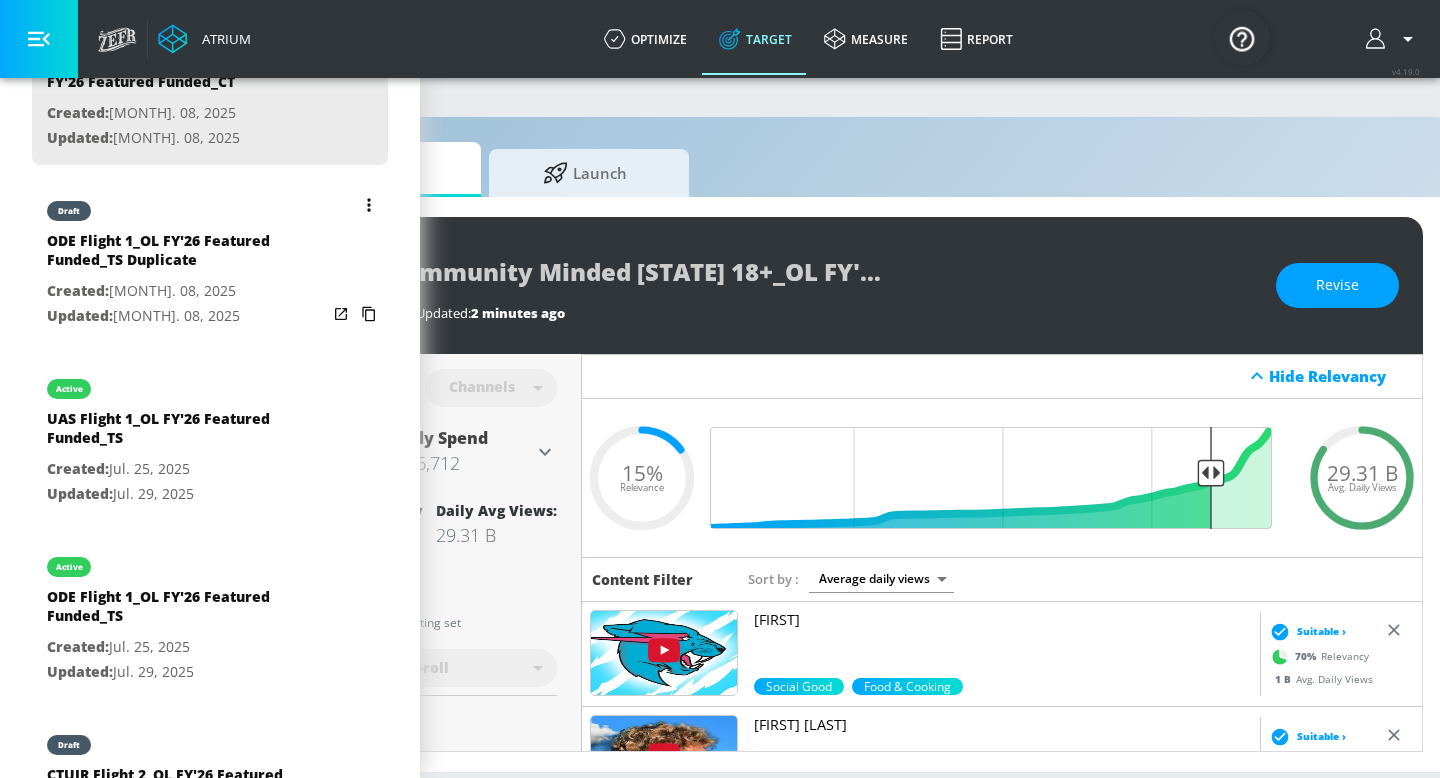 click at bounding box center (369, 205) 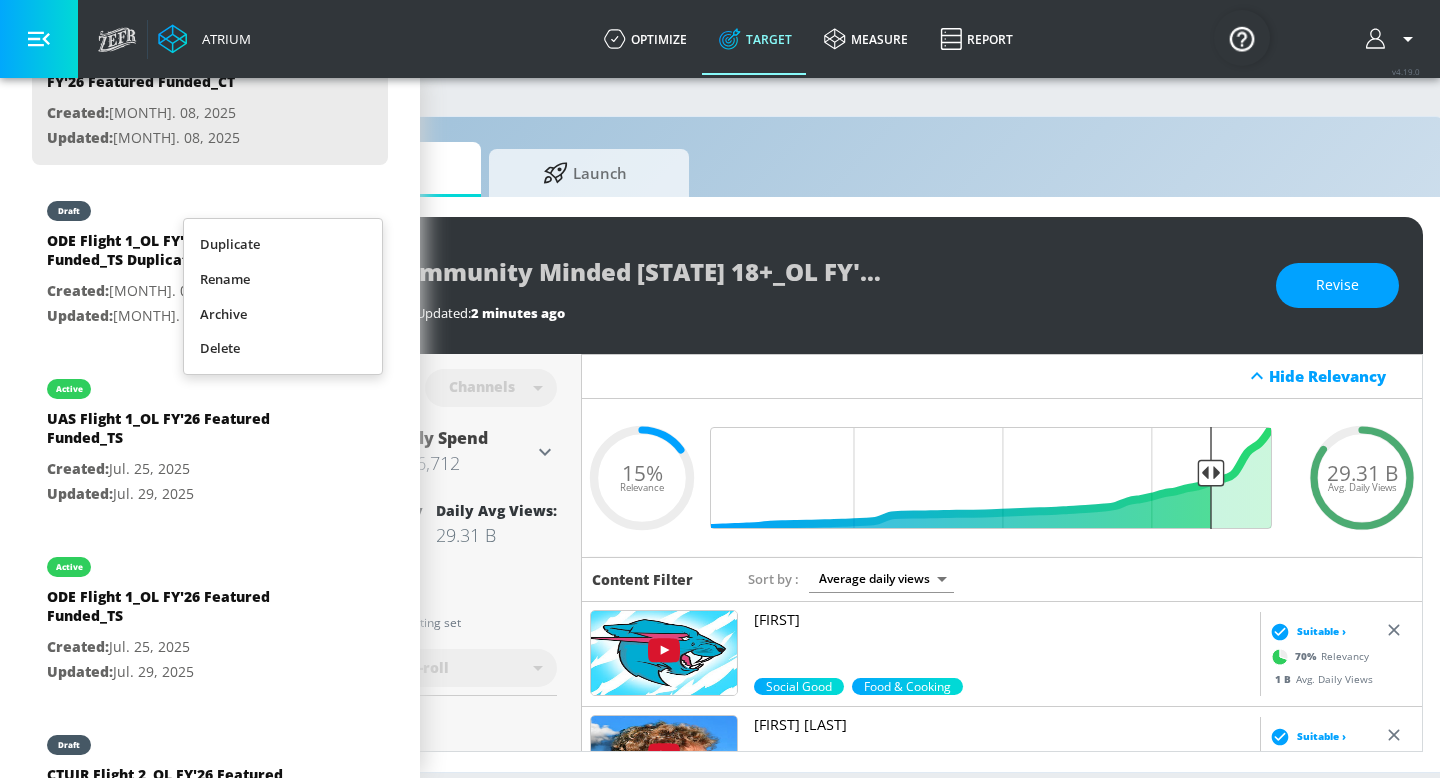 click on "Rename" at bounding box center (283, 279) 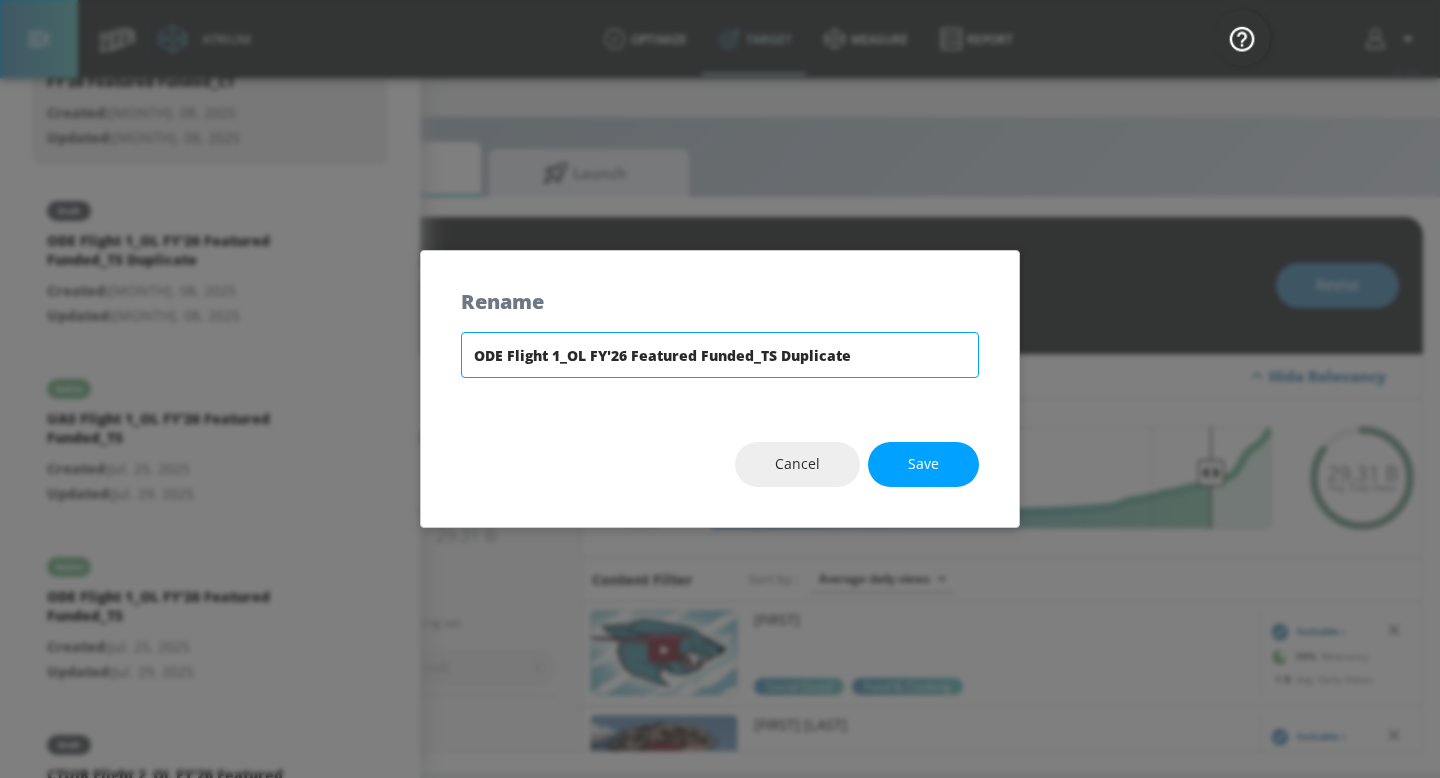 drag, startPoint x: 879, startPoint y: 366, endPoint x: 762, endPoint y: 363, distance: 117.03845 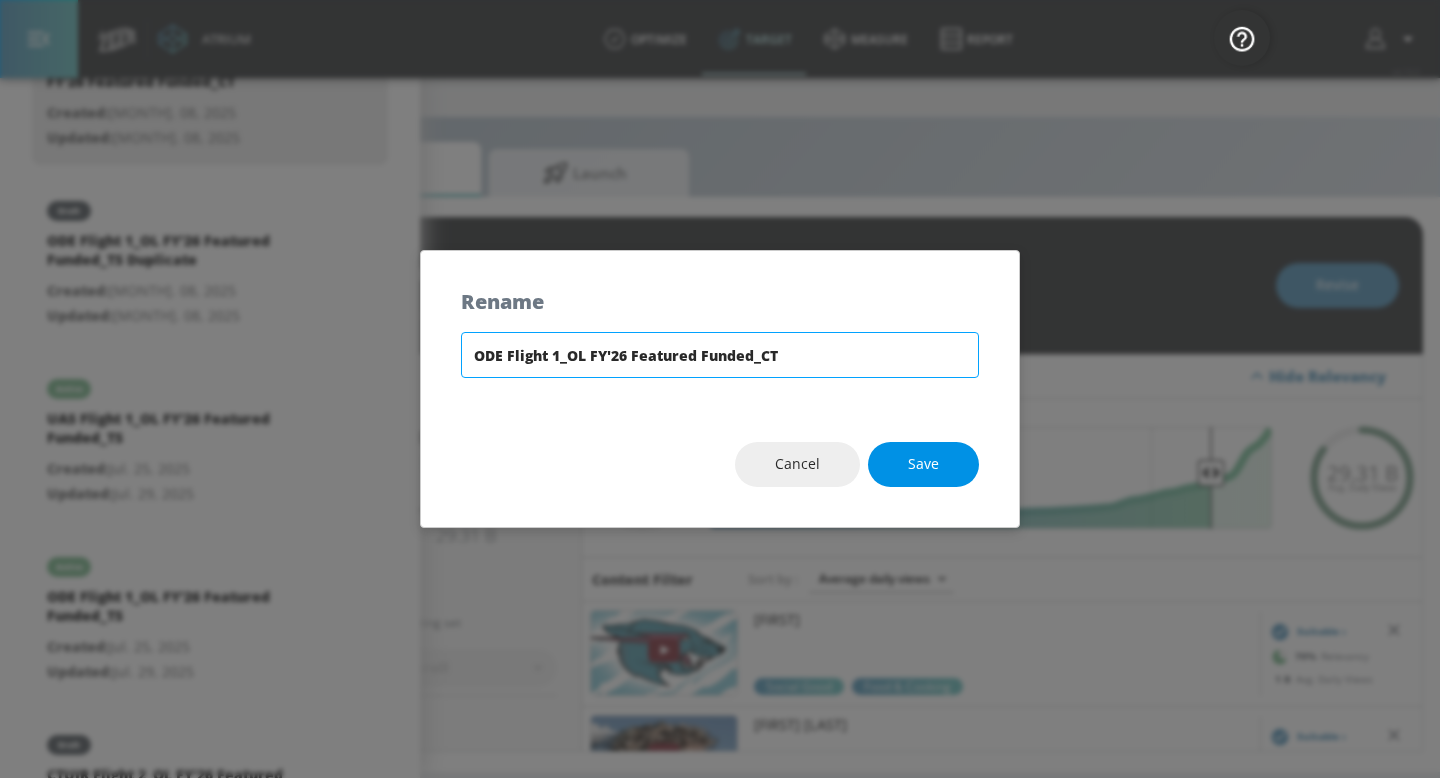 type on "ODE Flight 1_OL FY'26 Featured Funded_CT" 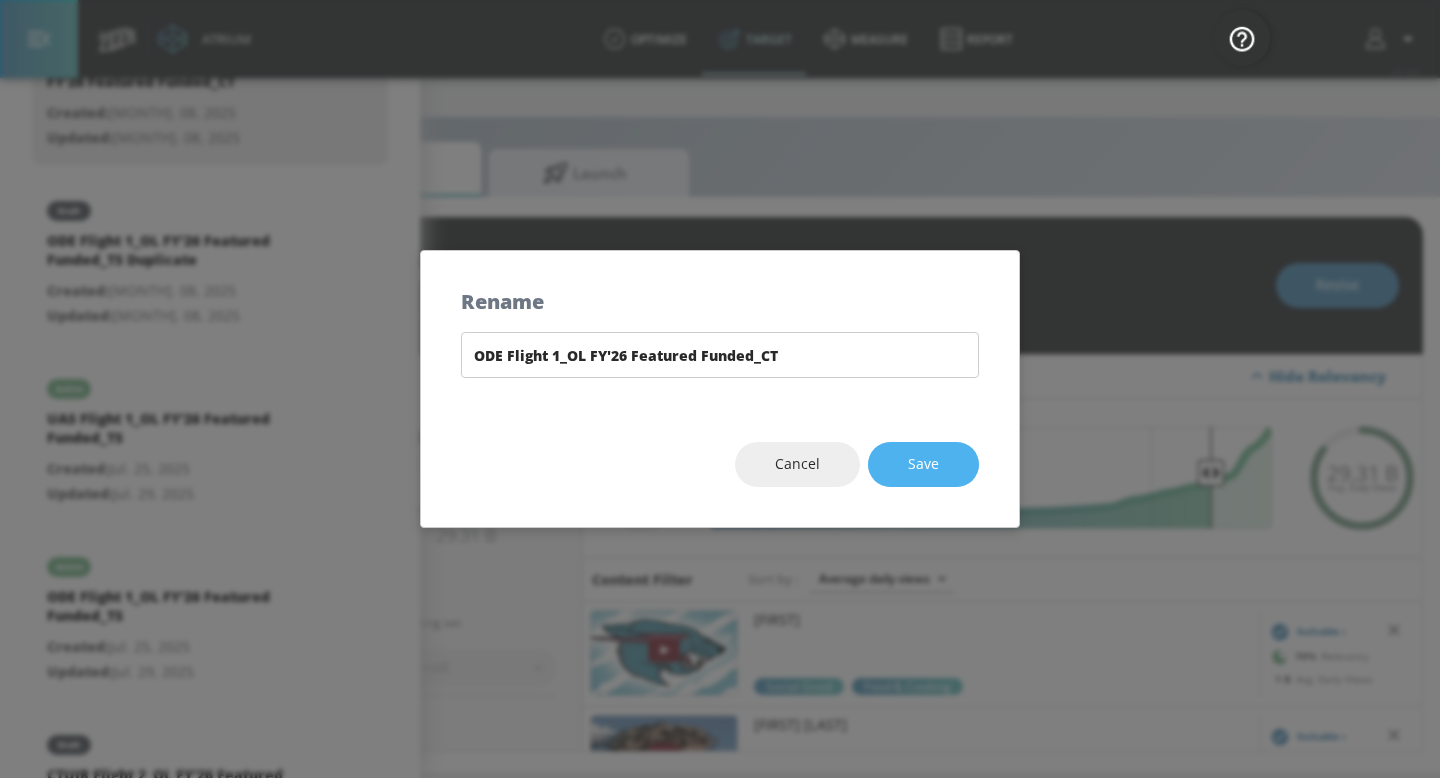 click on "Save" at bounding box center [923, 464] 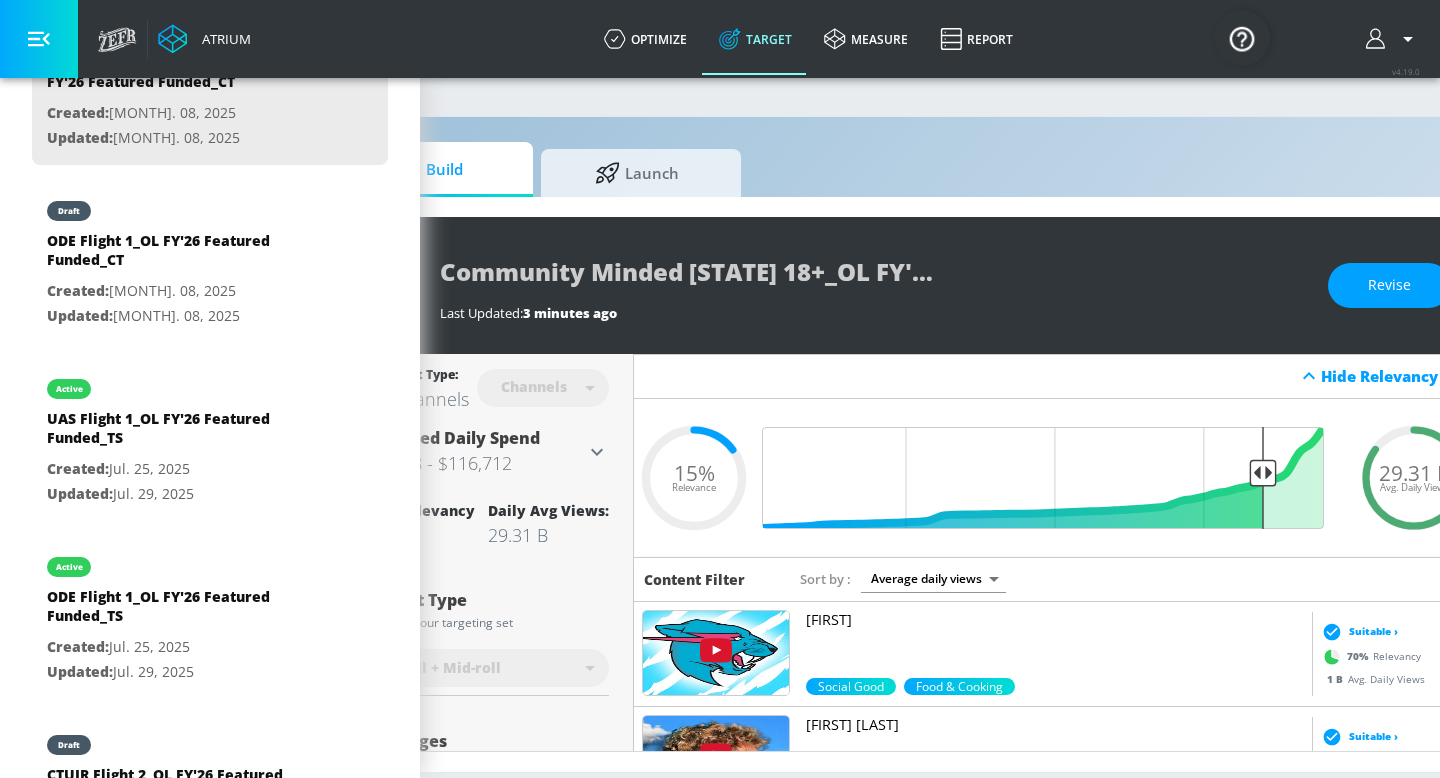 scroll, scrollTop: 0, scrollLeft: 146, axis: horizontal 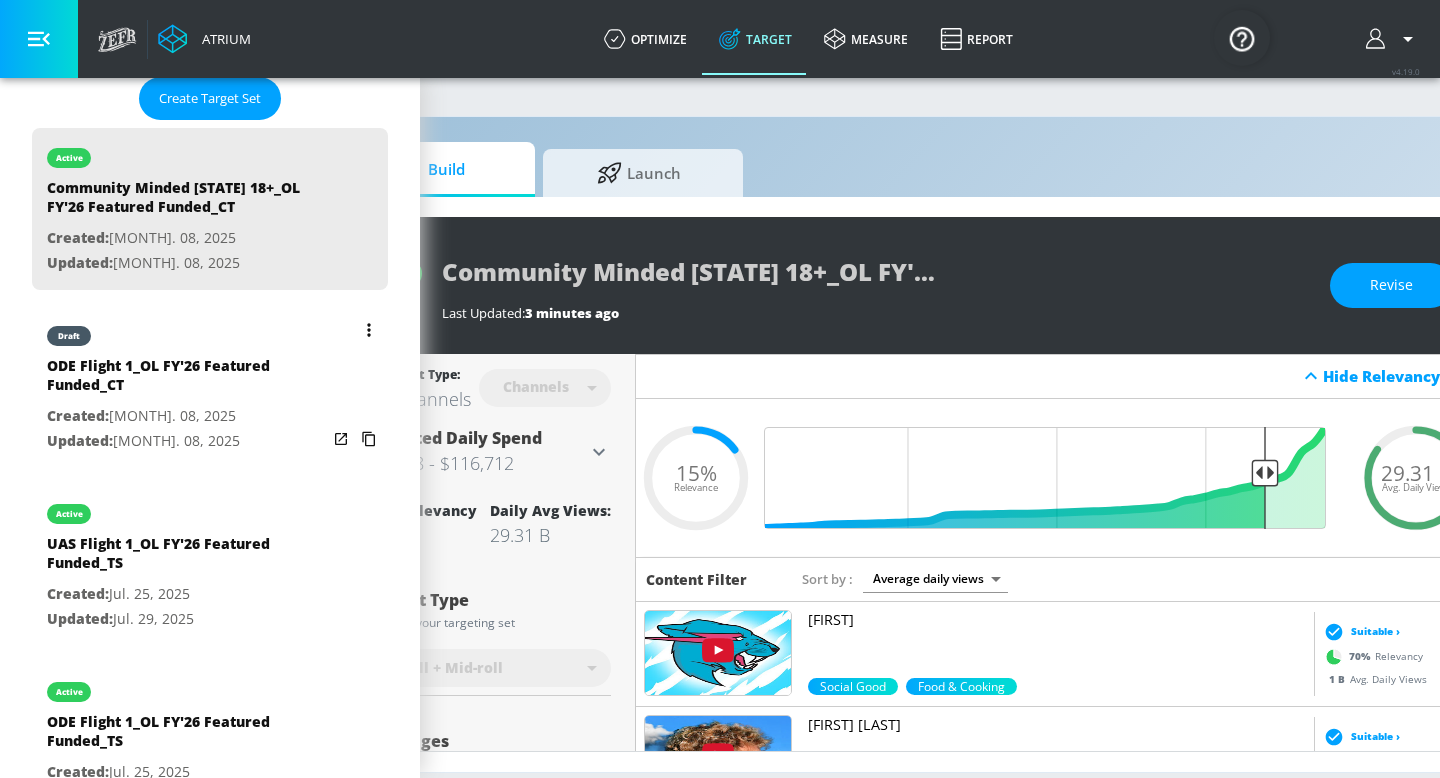 click on "ODE Flight 1_OL FY'26 Featured Funded_CT" at bounding box center (187, 380) 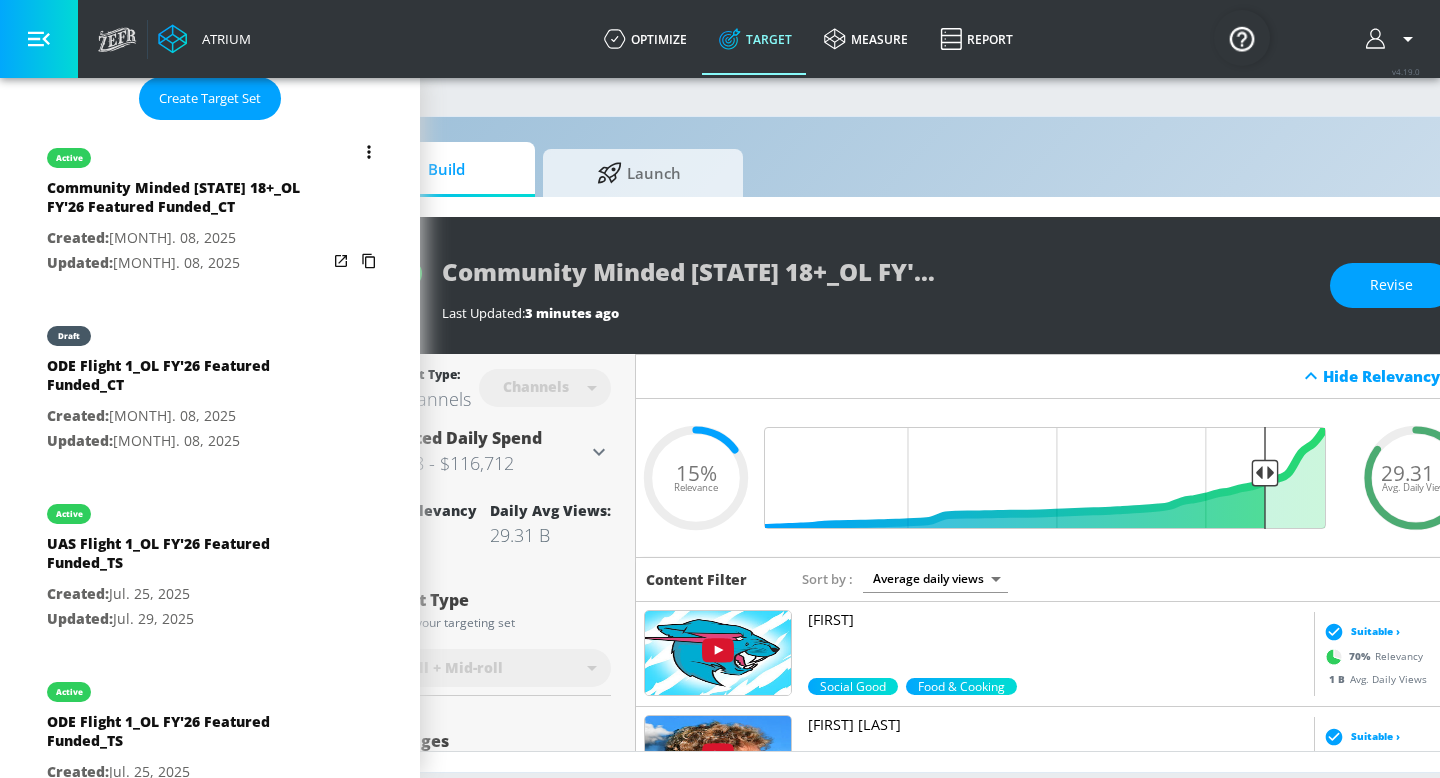 type on "ODE Flight 1_OL FY'26 Featured Funded_CT" 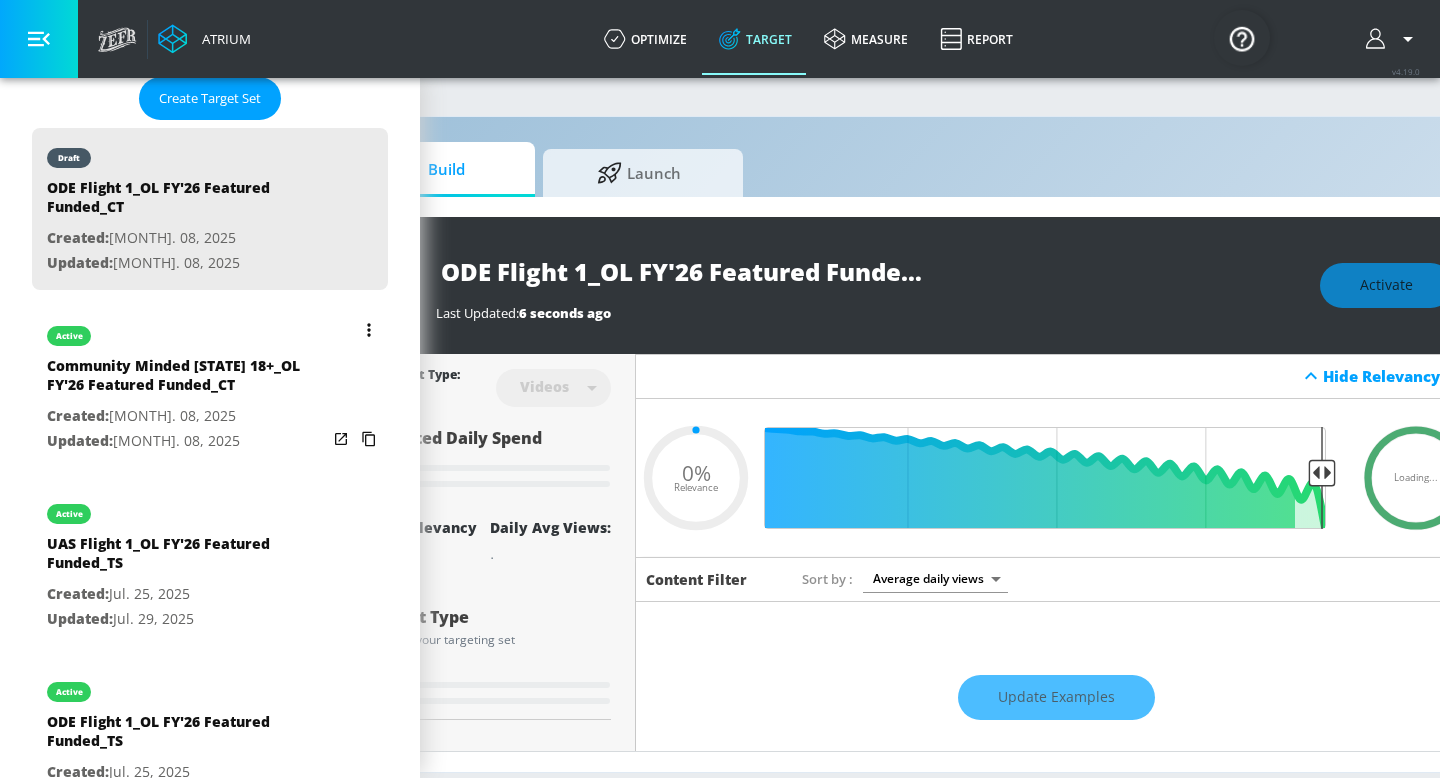 scroll, scrollTop: 0, scrollLeft: 0, axis: both 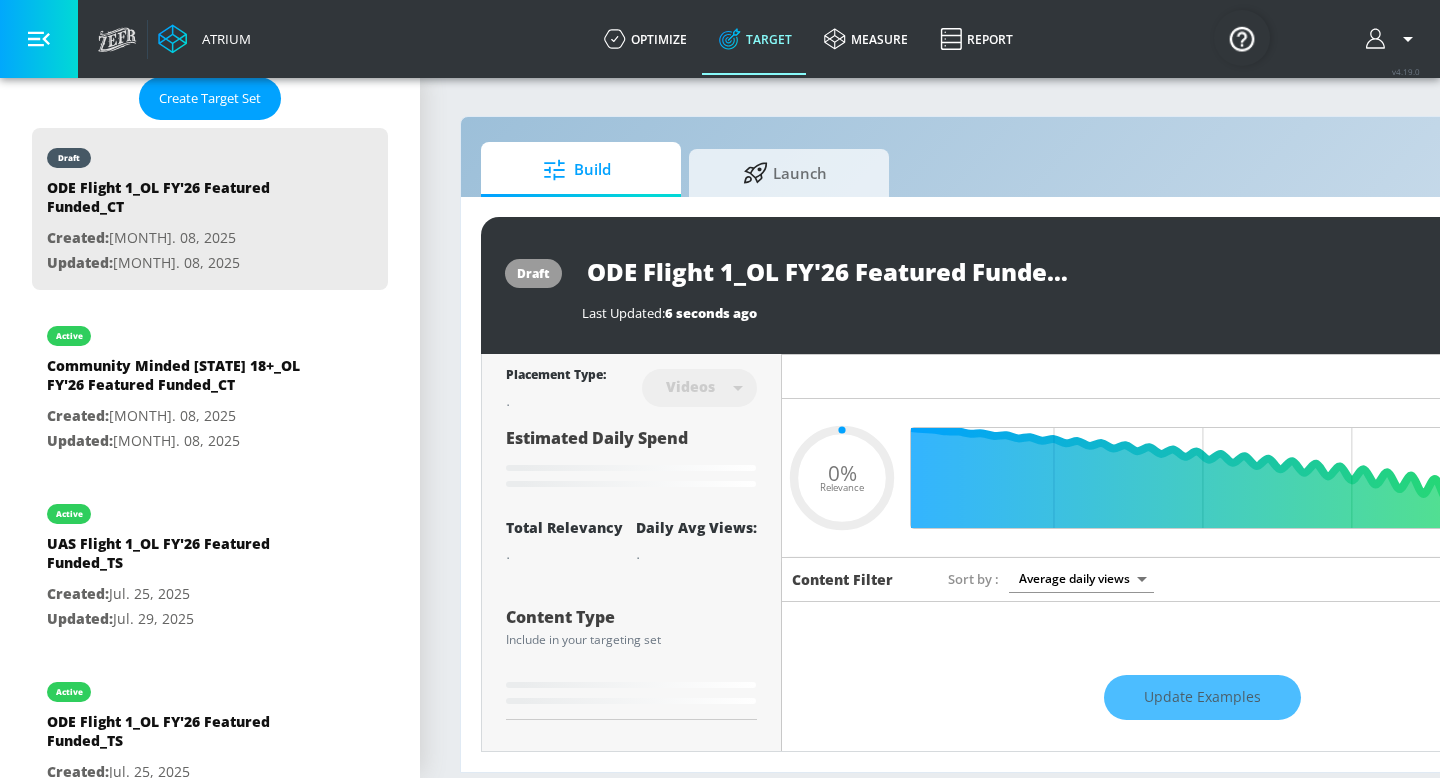 click on "Videos" at bounding box center [690, 386] 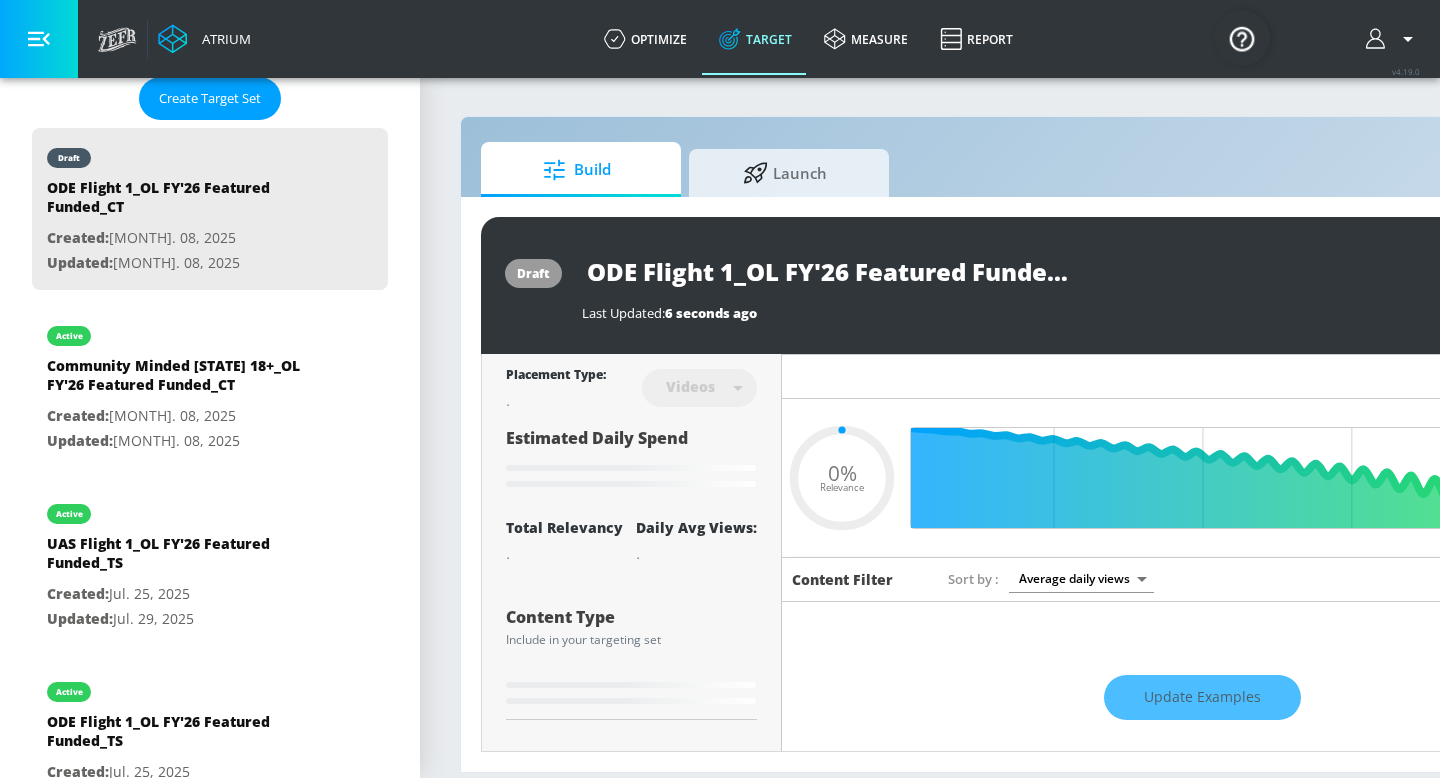 type on "0.39" 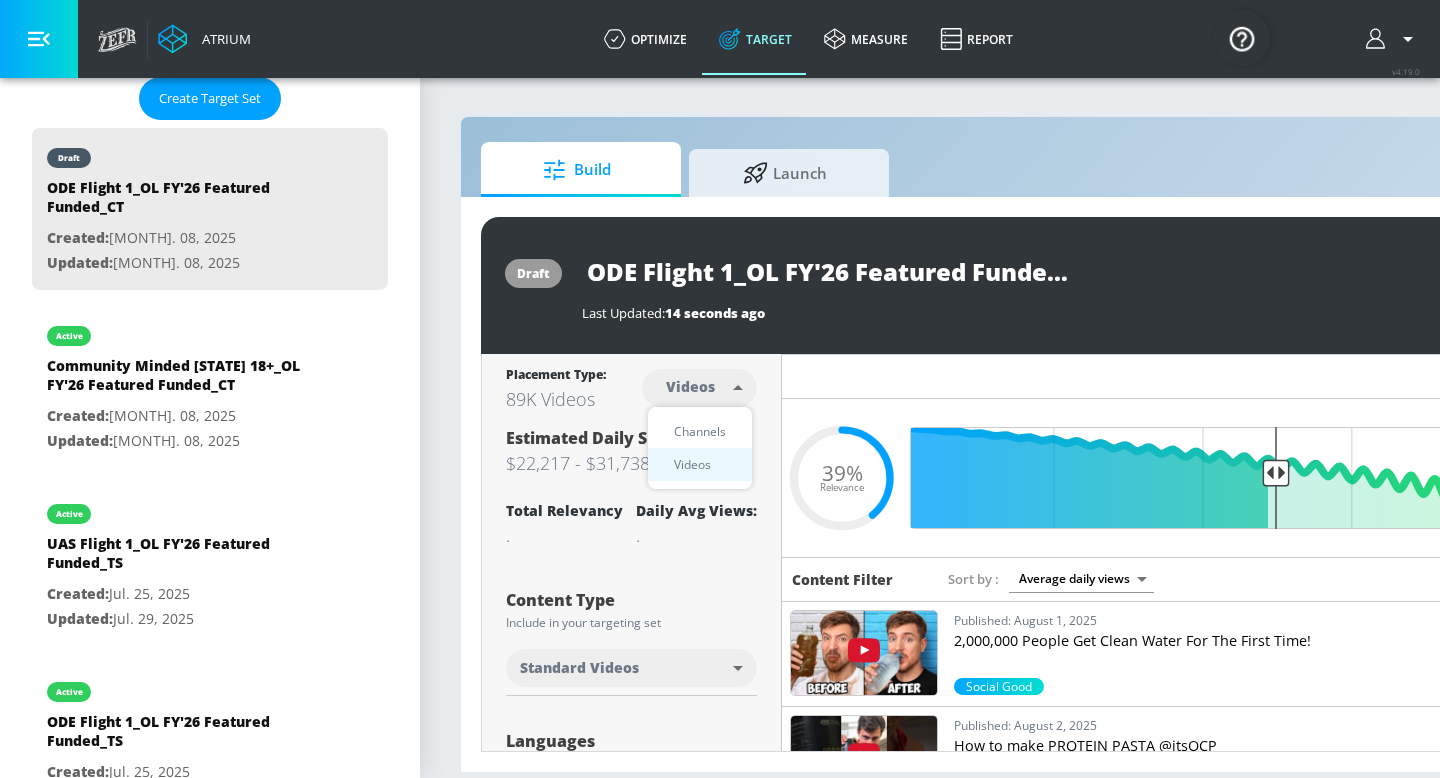 click on "Atrium optimize Target measure Report optimize Target measure Report v 4.19.0 Platform DV360:  Youtube DV360:  Youtube Advertiser Sort By A-Z asc  Add Account [STATE] Lottery Linked as: [STATE] Lottery Agency: Pollinate Vertical: Other alicyn test Linked as: Zefr Demos Agency: alicyn test Vertical: Healthcare Parry Test Linked as: Zefr Demos Agency: Parry Test Vertical: Music Aracely Test Account 1 Linked as: Zefr Demos Agency: Zefr Vertical: Other Casey C Test Account Linked as: Zefr Demos Agency: Sterling Cooper Vertical: CPG (Consumer Packaged Goods) Lekh Test Acc Linked as: QA YTL Test Brand Agency: qa Vertical: Auto Veronica TEST Linked as: Zefr Demos Agency: veronica TEST Vertical: Other Shannan Test Account Linked as: Zefr Demos Agency: #1 Media Agency in World Vertical: Retail Kelsey Test Linked as: Zefr Demos Agency: Kelsey Test Vertical: CPG (Consumer Packaged Goods) Test Linked as: Zefr Demos Agency: Test Vertical: Travel Stefan TEST YTL USR Q|A Linked as: QA YTL Test Brand Agency: QA Zefr" at bounding box center (720, 389) 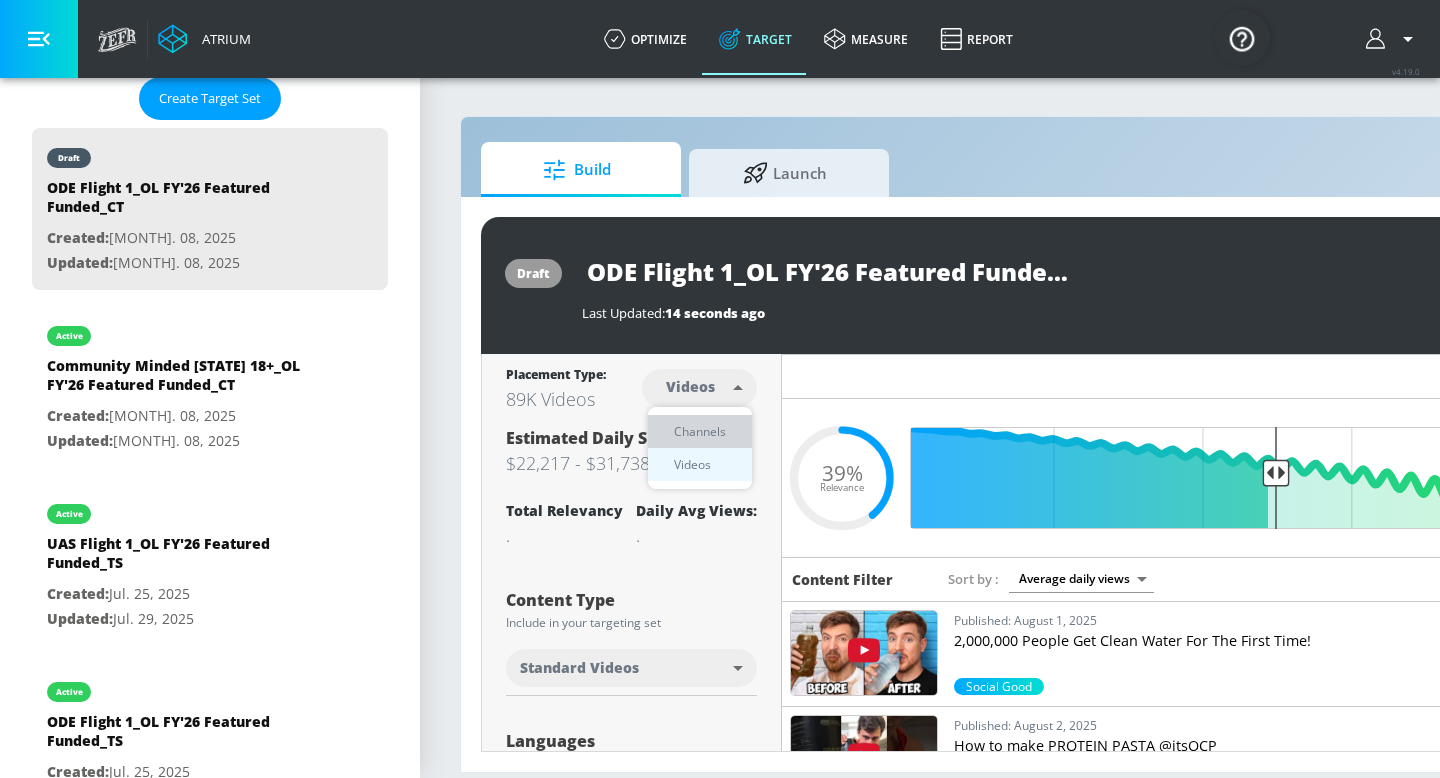 click on "Channels" at bounding box center [700, 431] 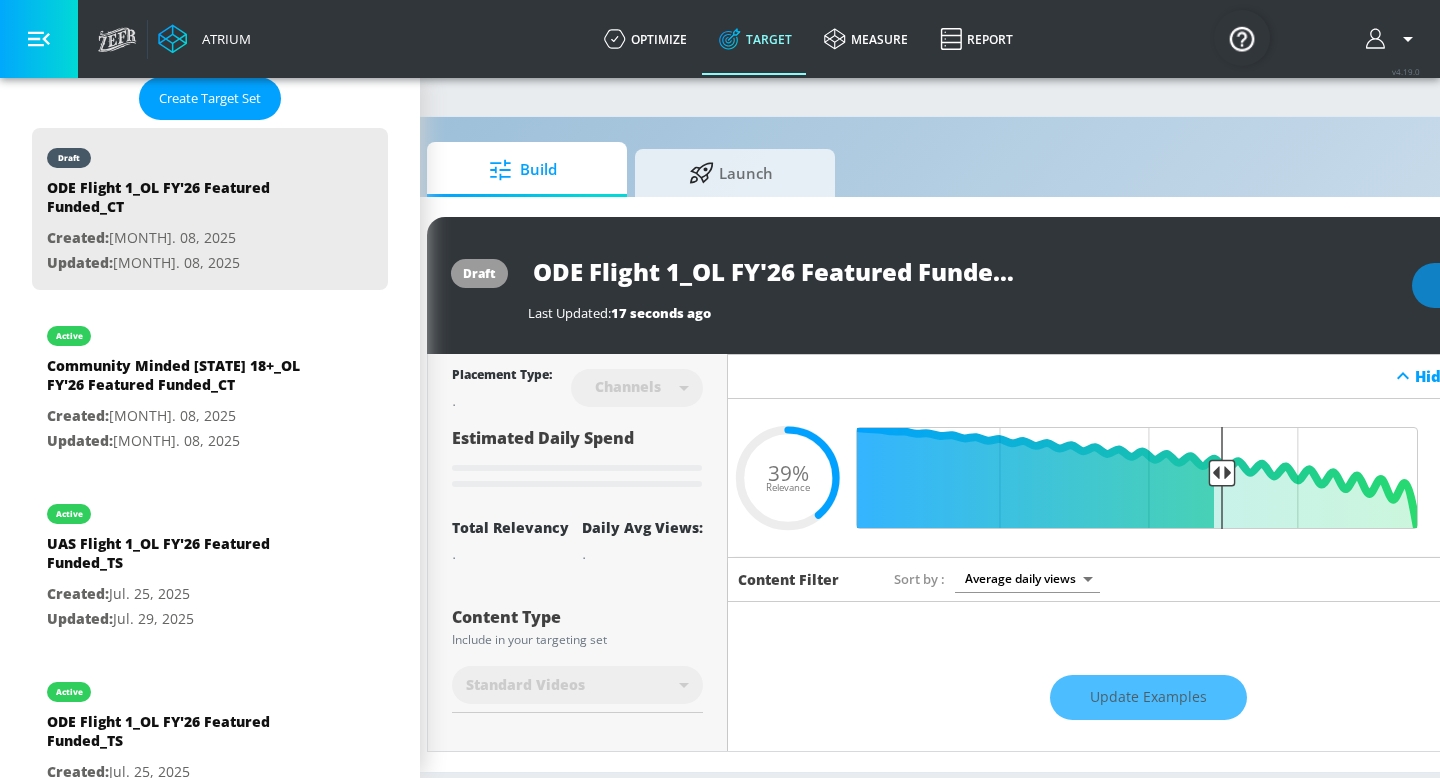 scroll, scrollTop: 0, scrollLeft: 52, axis: horizontal 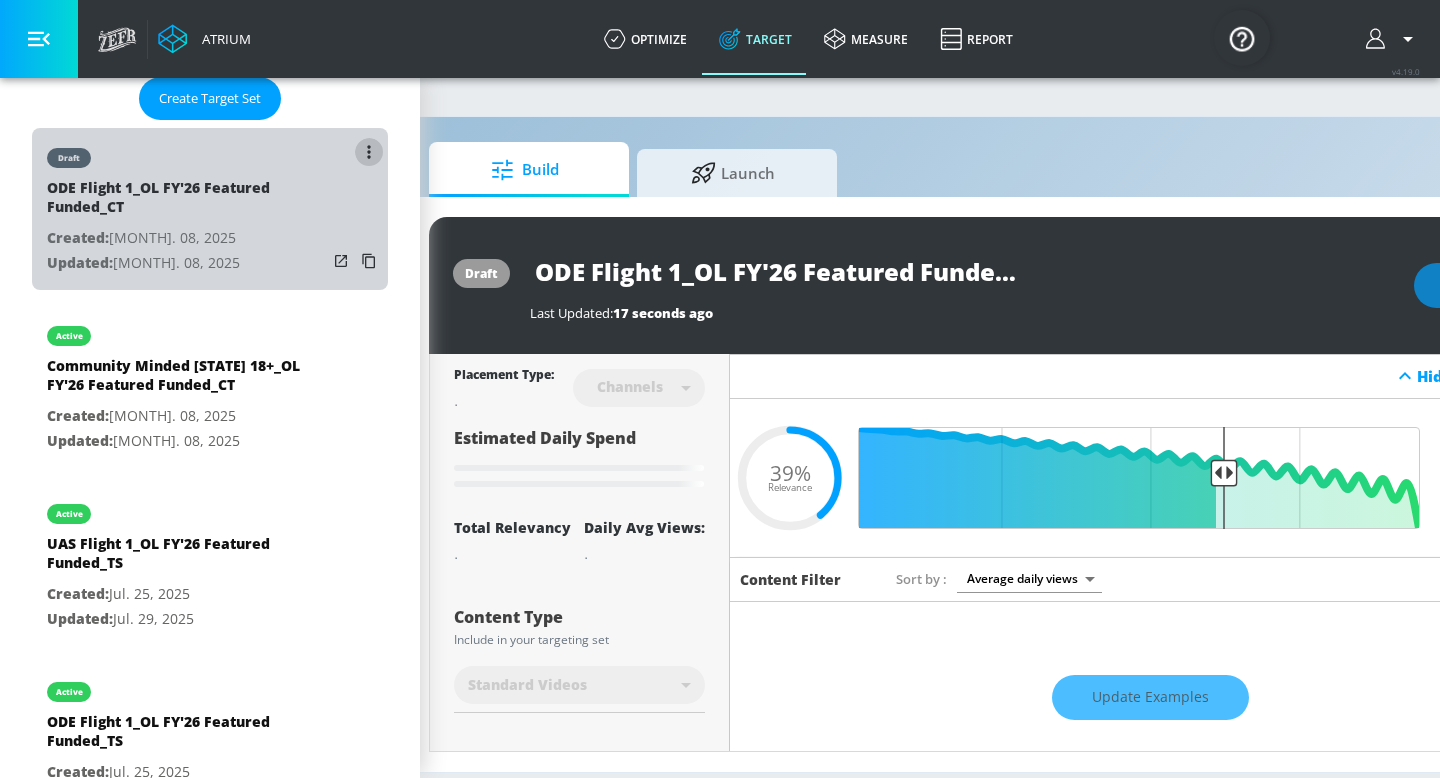 click 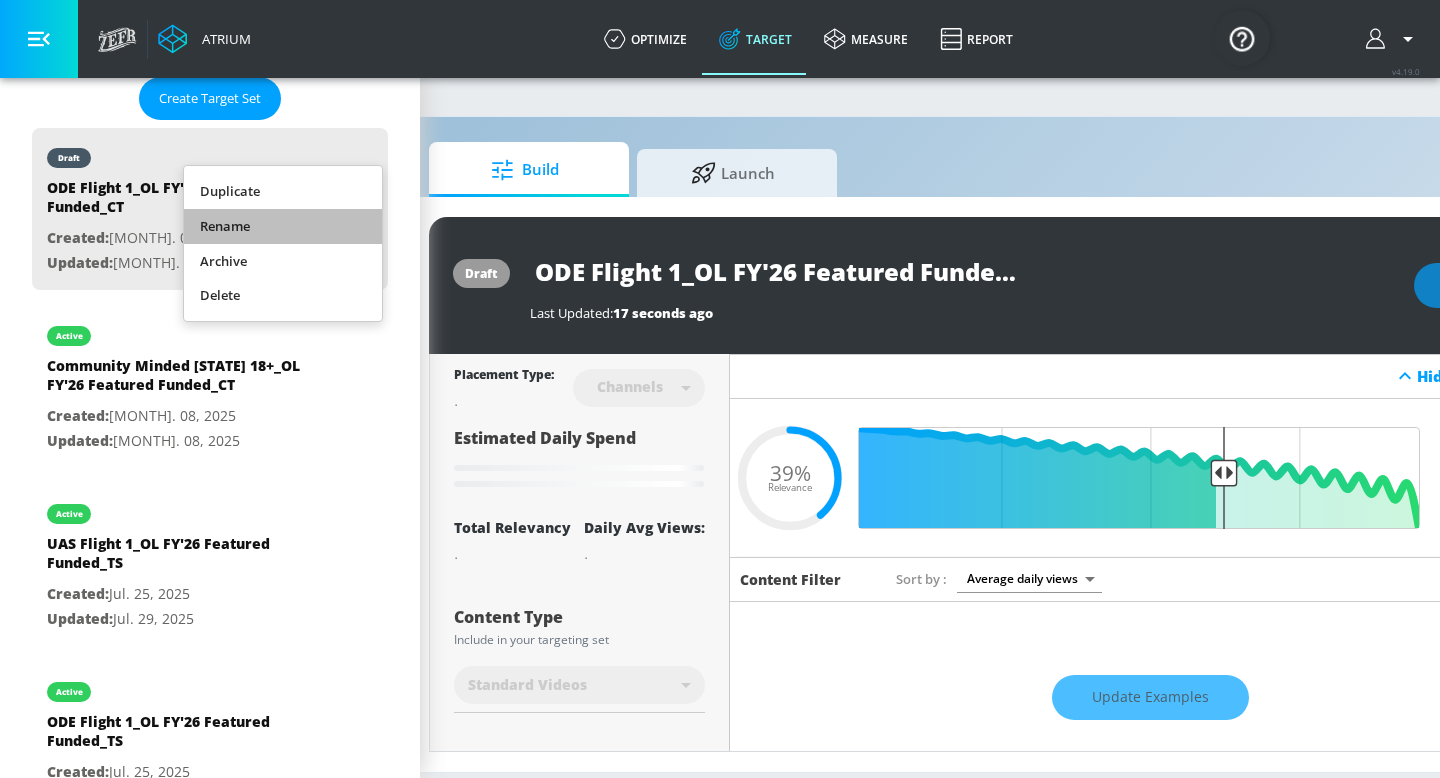 click on "Rename" at bounding box center [283, 226] 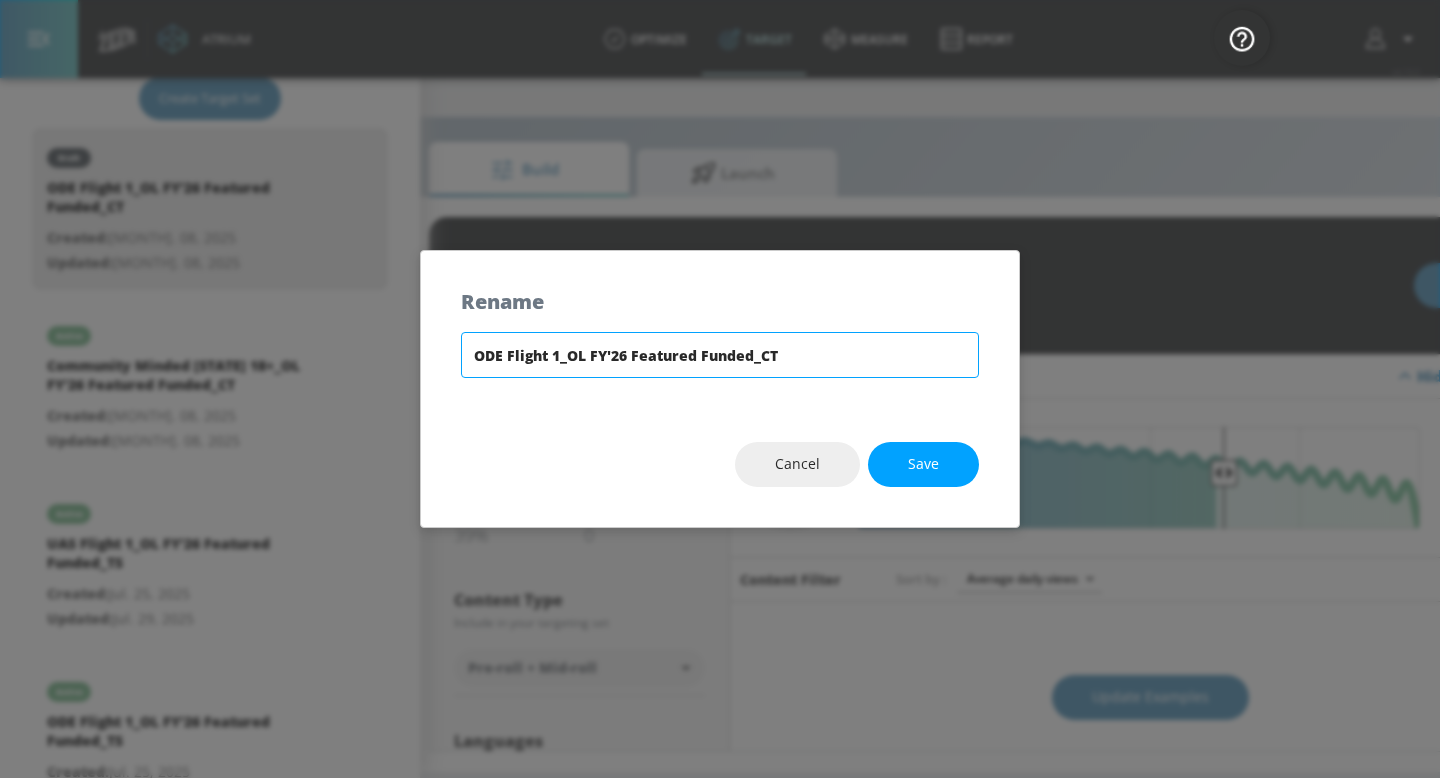 drag, startPoint x: 811, startPoint y: 364, endPoint x: 460, endPoint y: 345, distance: 351.51385 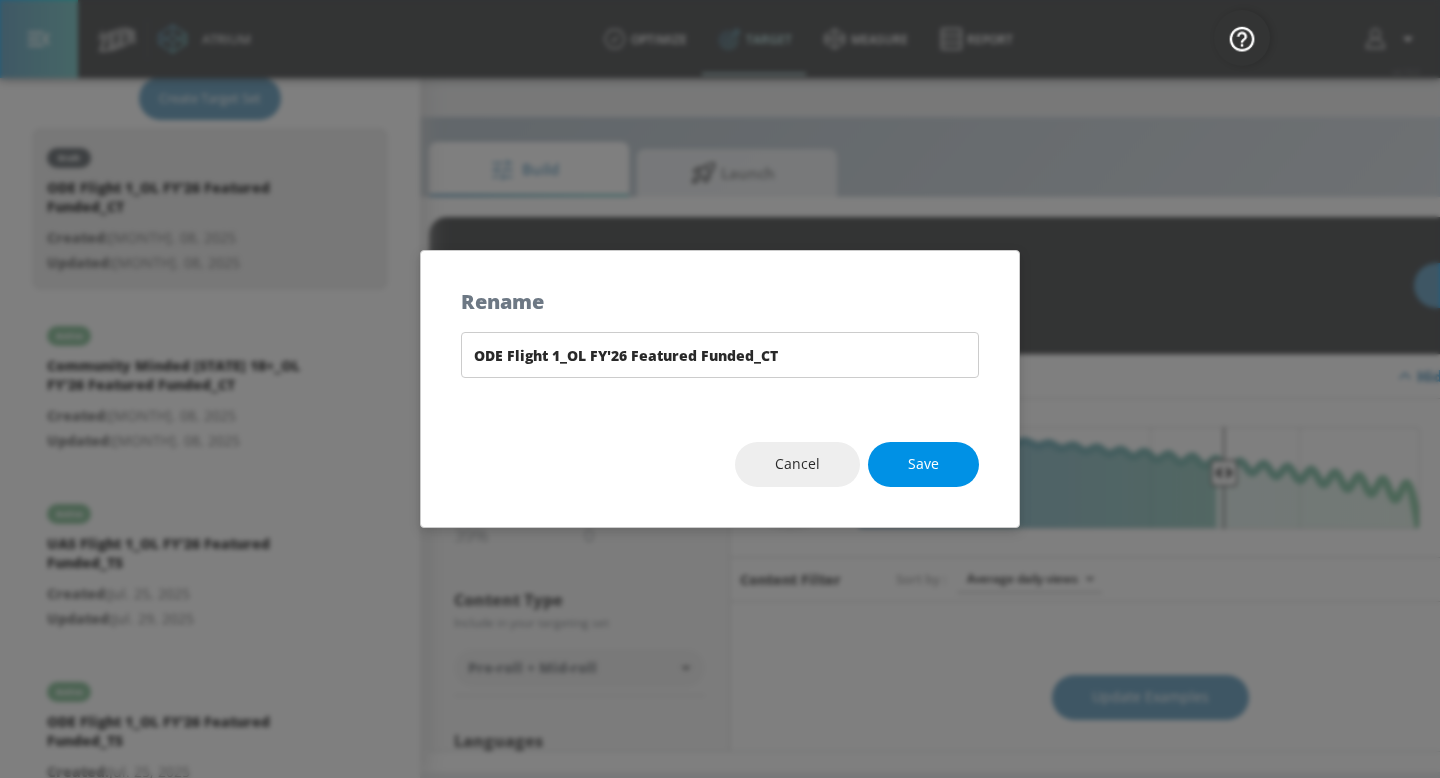 click on "Save" at bounding box center (923, 464) 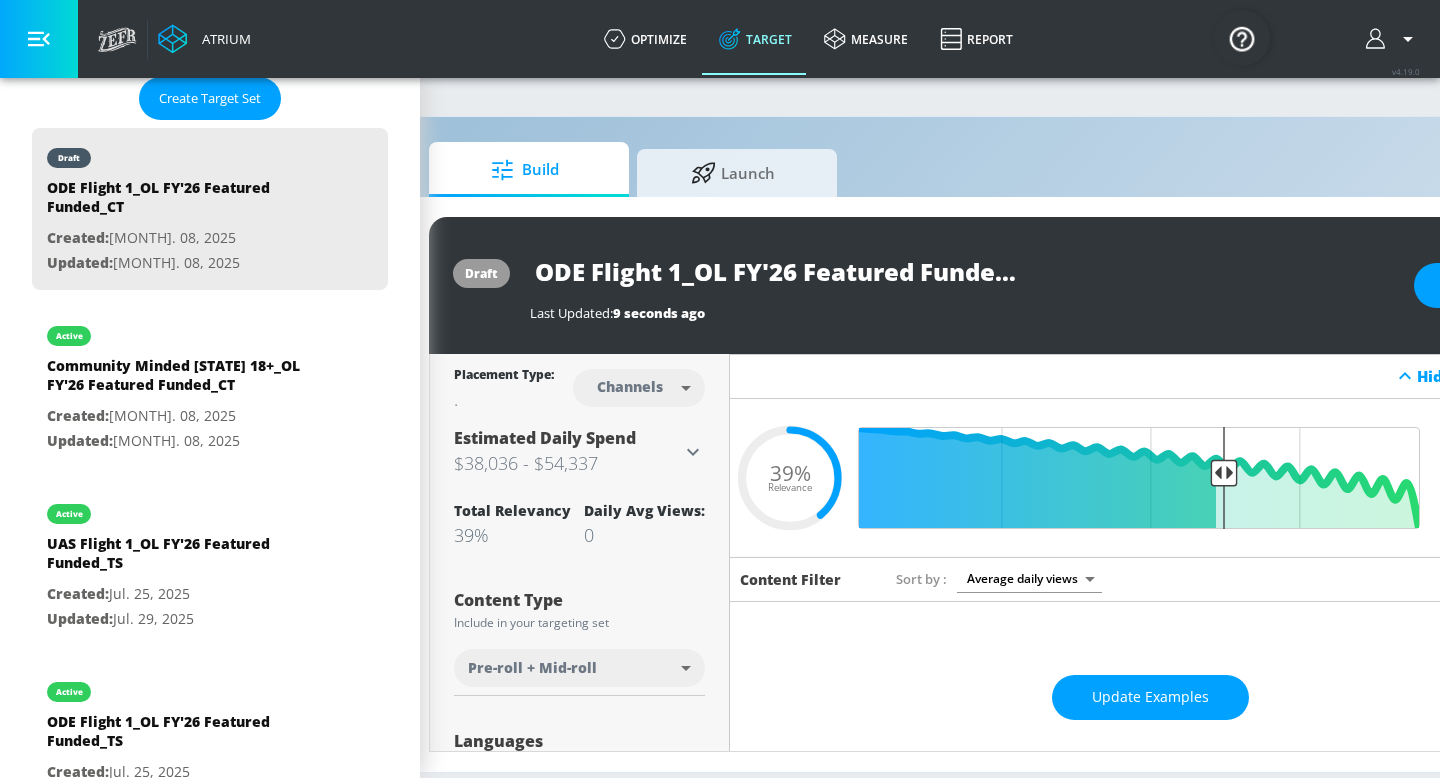 scroll, scrollTop: 0, scrollLeft: 216, axis: horizontal 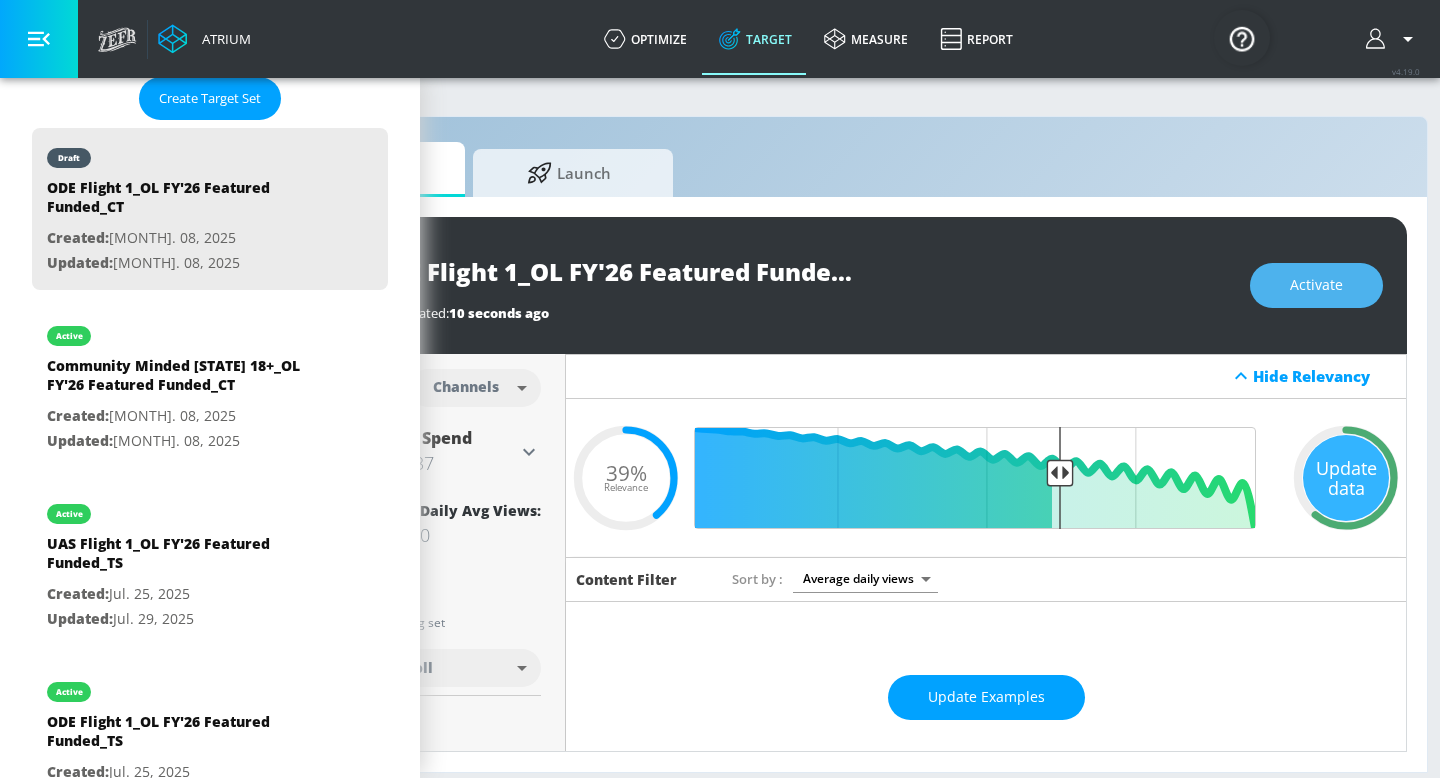 click on "Activate" at bounding box center (1316, 285) 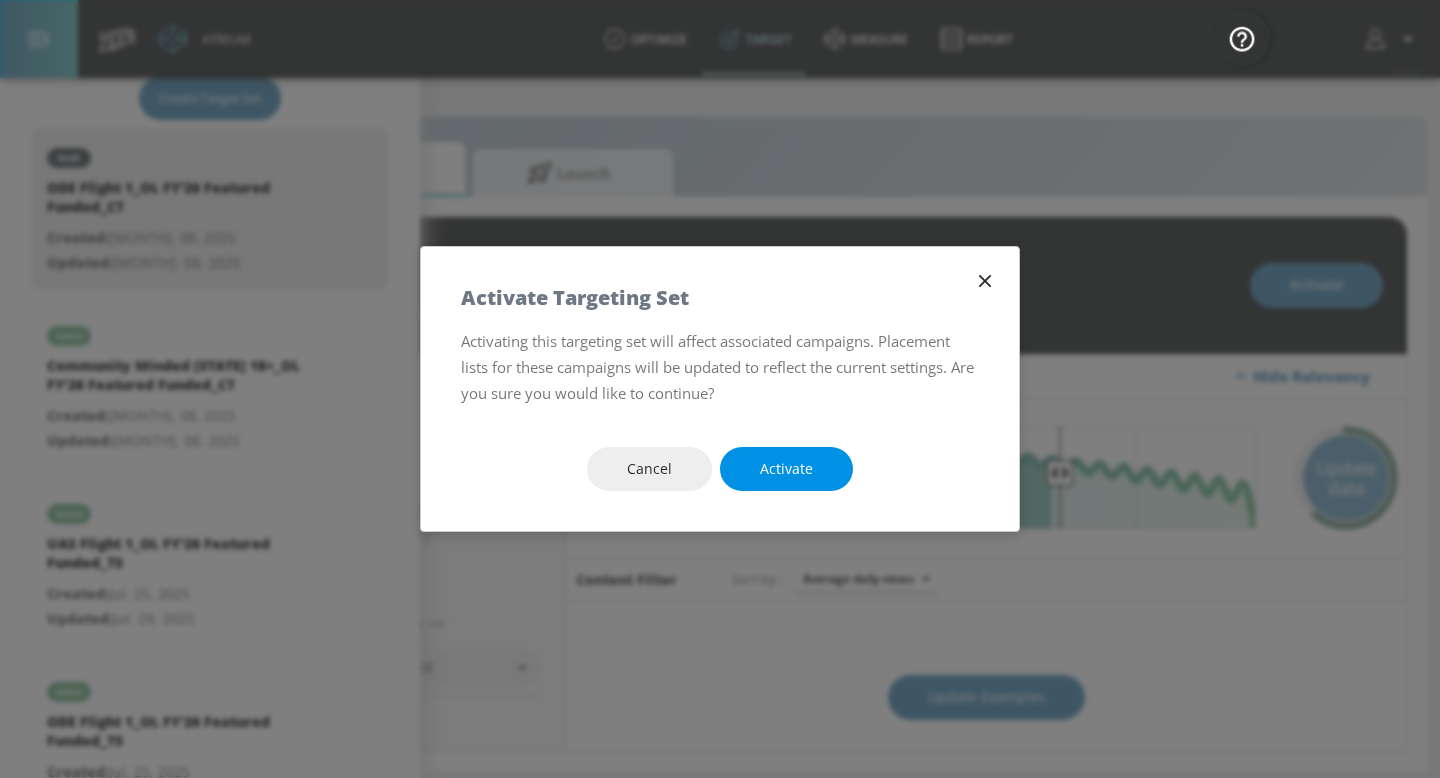 click on "Activate" at bounding box center [786, 469] 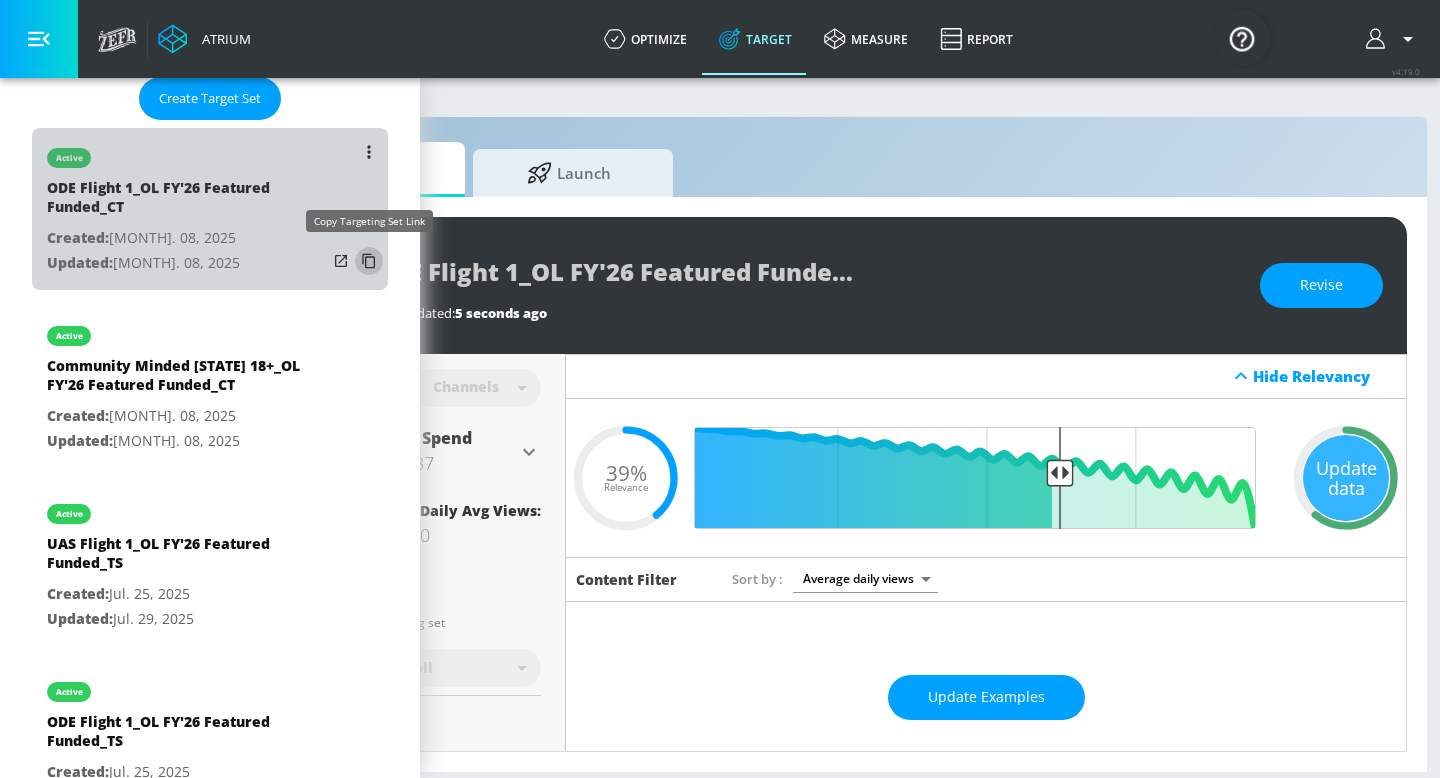 click 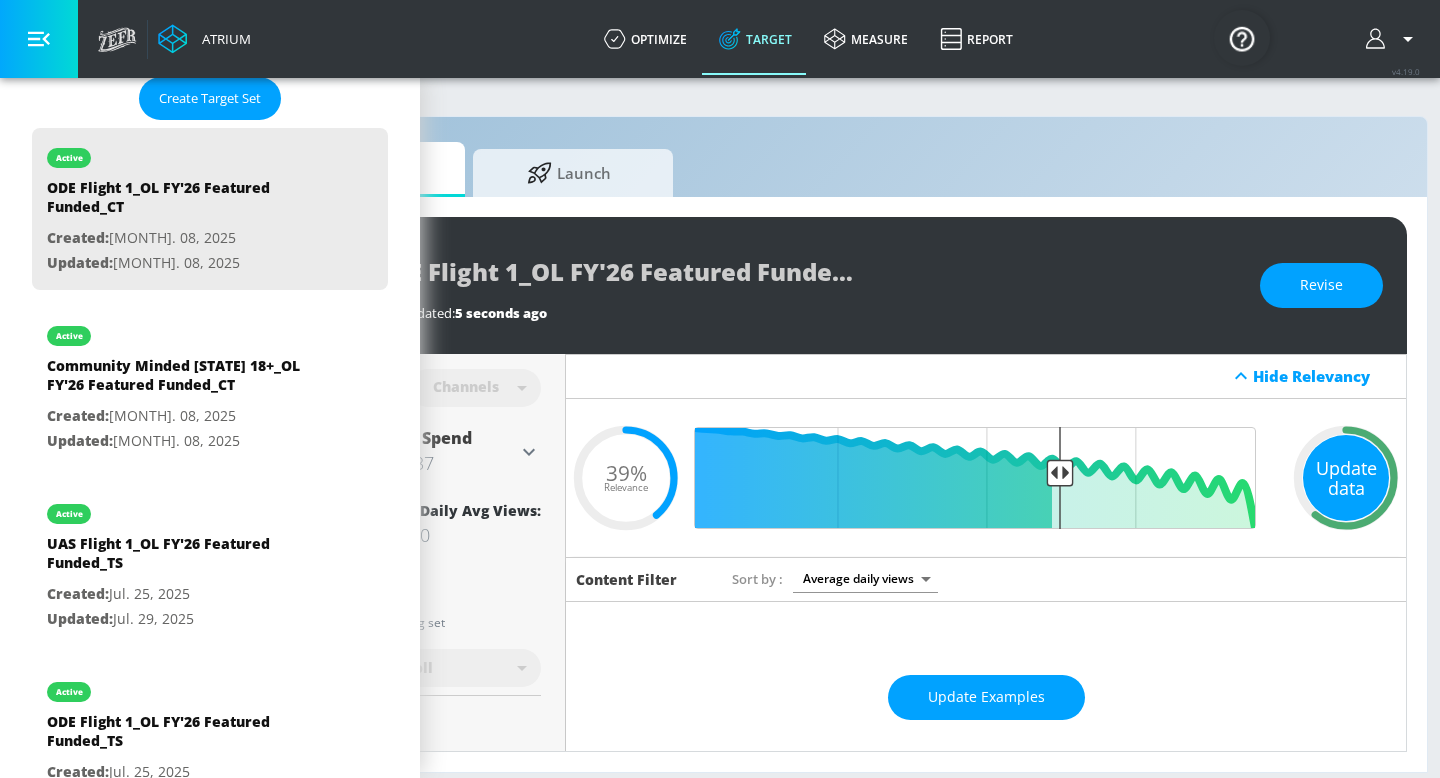 click on "Update data" at bounding box center [1346, 478] 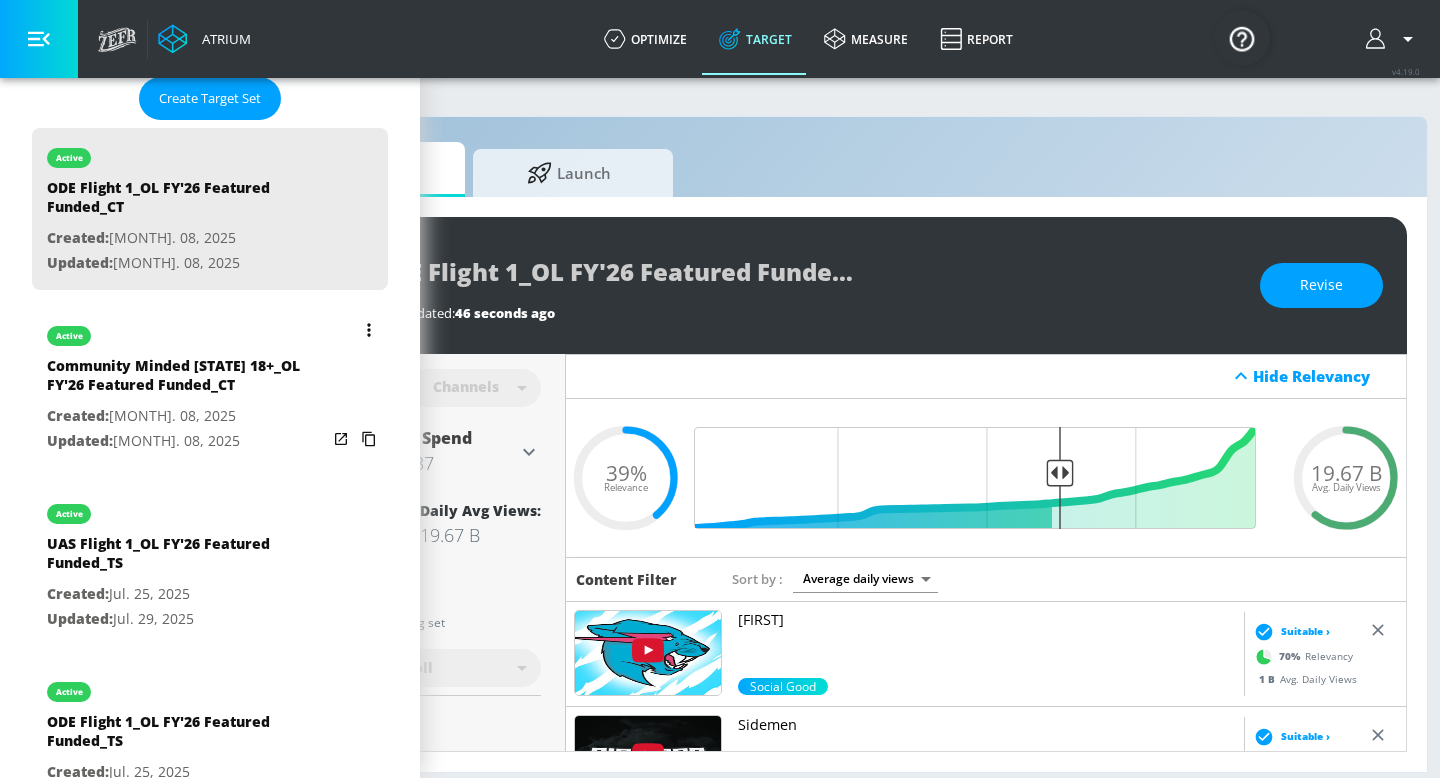 click on "Community Minded [STATE] 18+_OL FY'26 Featured Funded_CT" at bounding box center [187, 380] 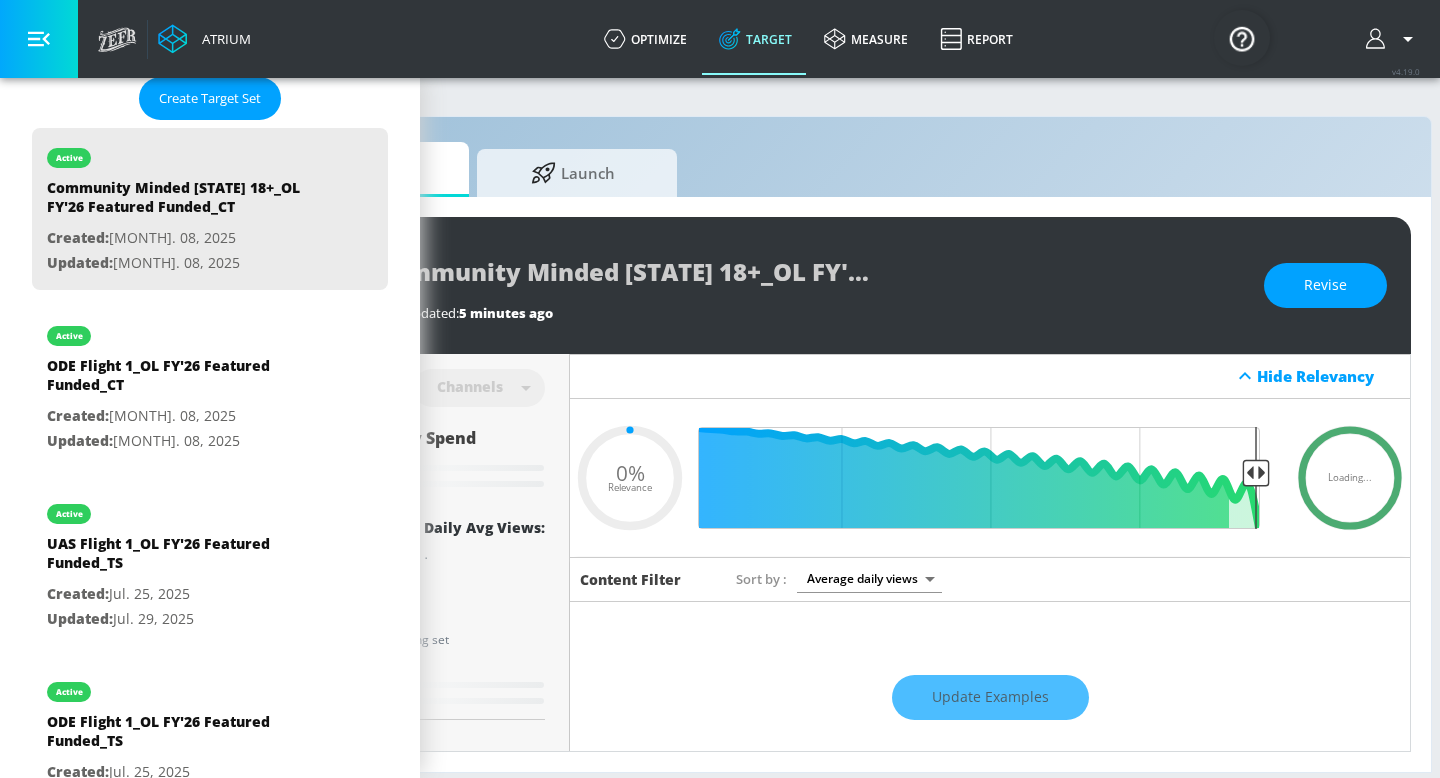 scroll, scrollTop: 0, scrollLeft: 244, axis: horizontal 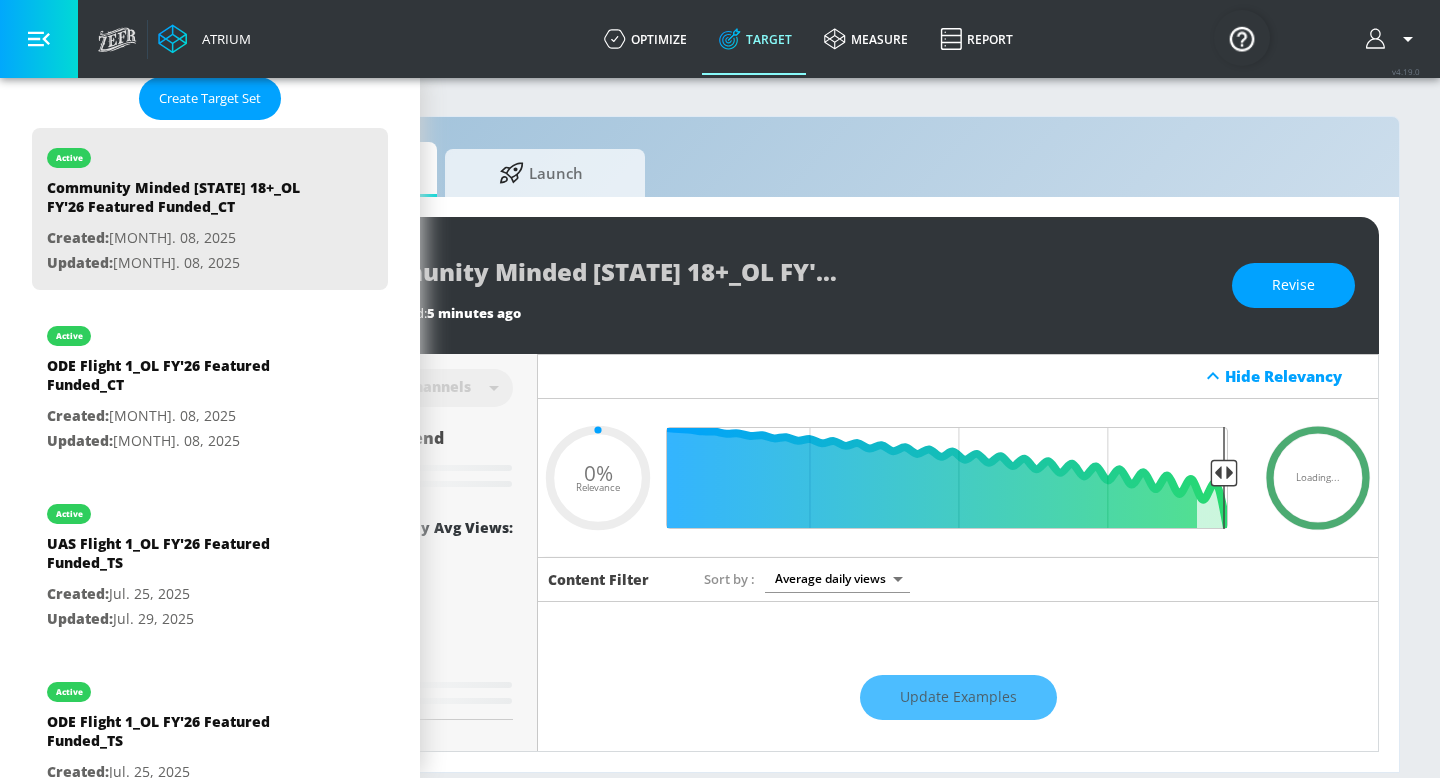 type on "0.15" 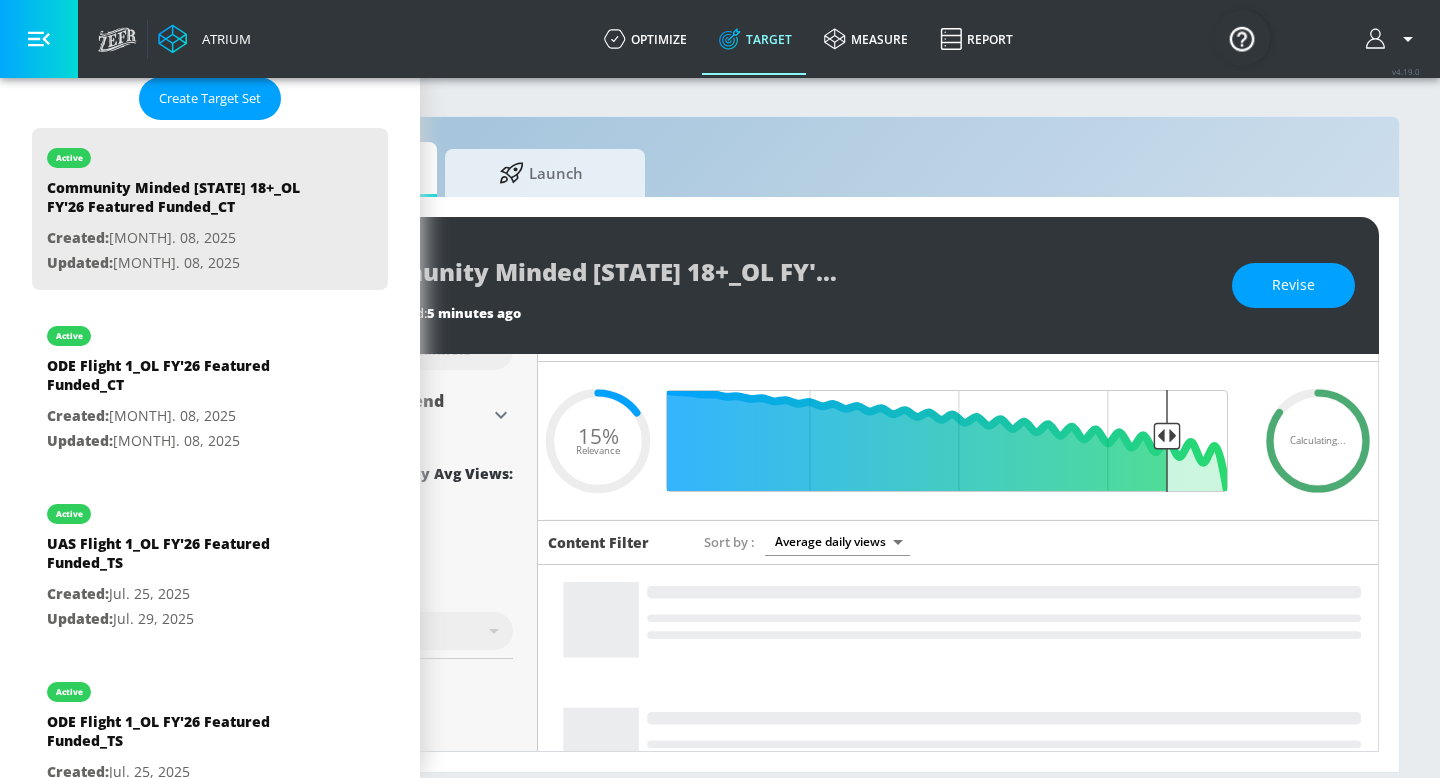 scroll, scrollTop: 35, scrollLeft: 0, axis: vertical 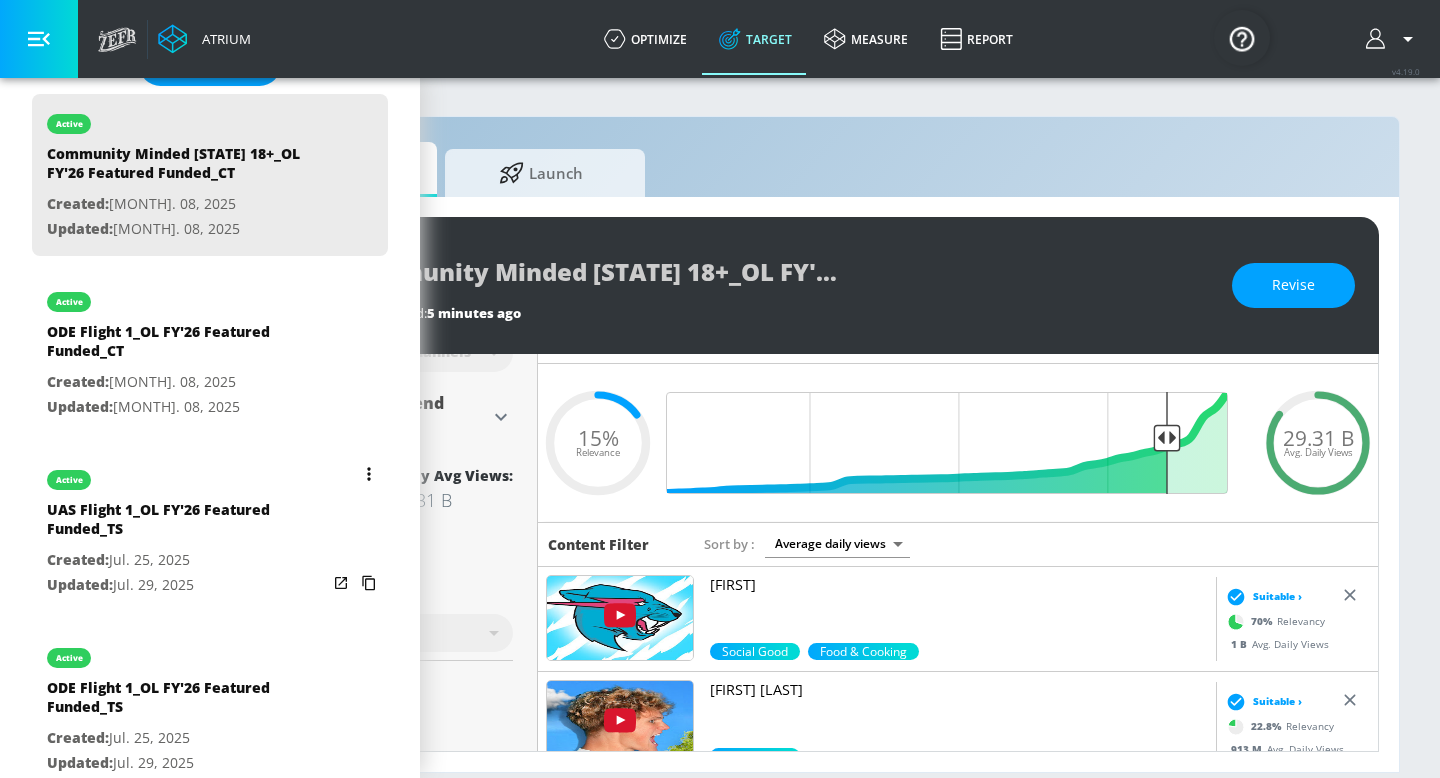 click at bounding box center (369, 474) 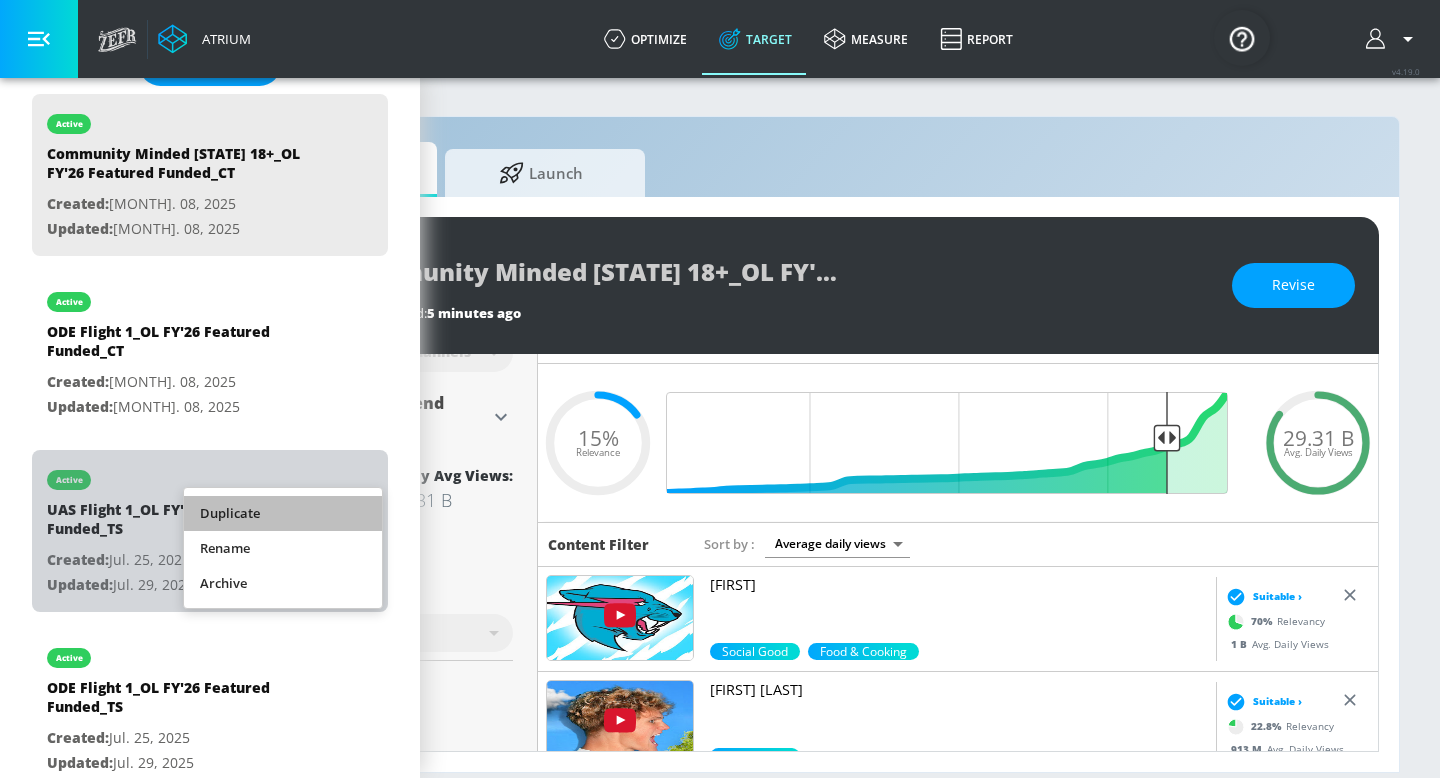 click on "Duplicate" at bounding box center [283, 513] 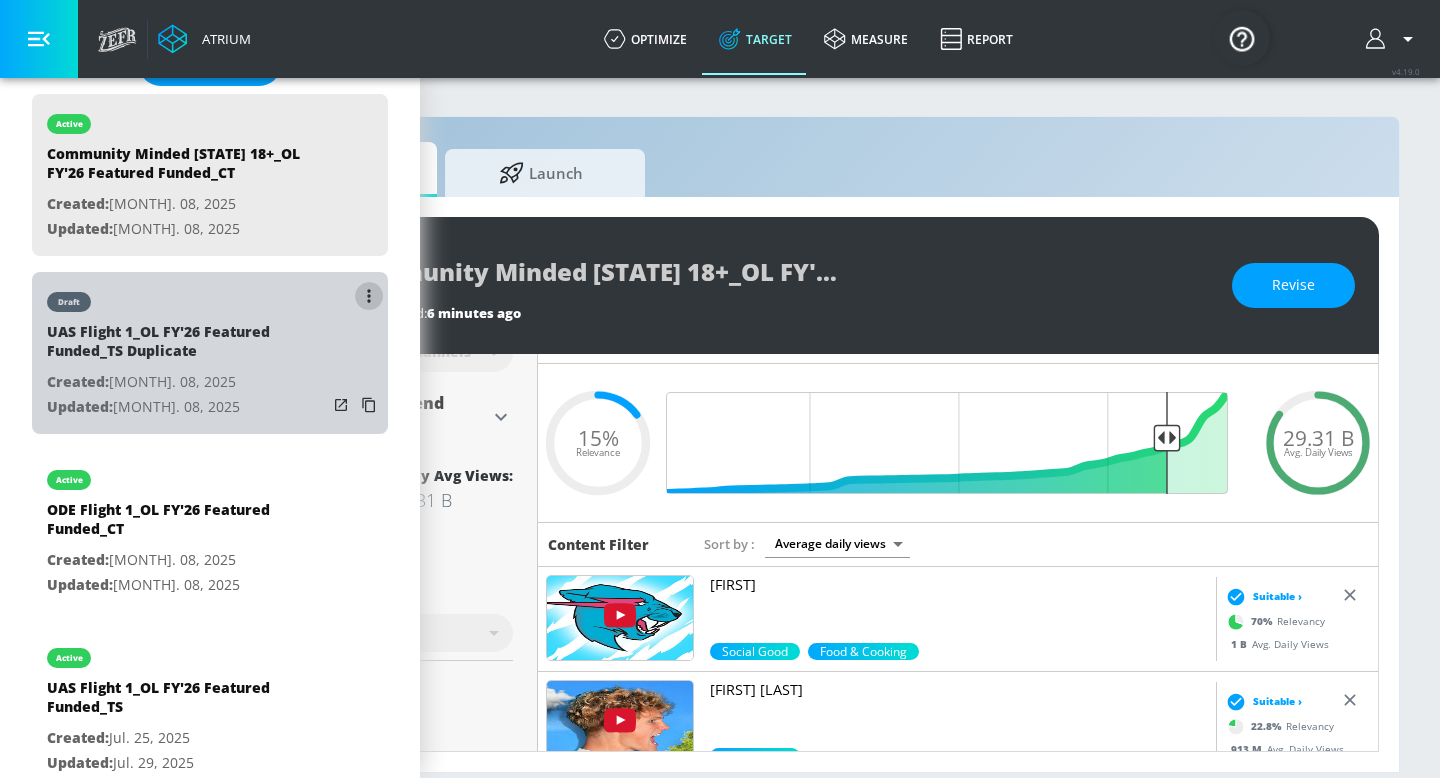 click at bounding box center (369, 296) 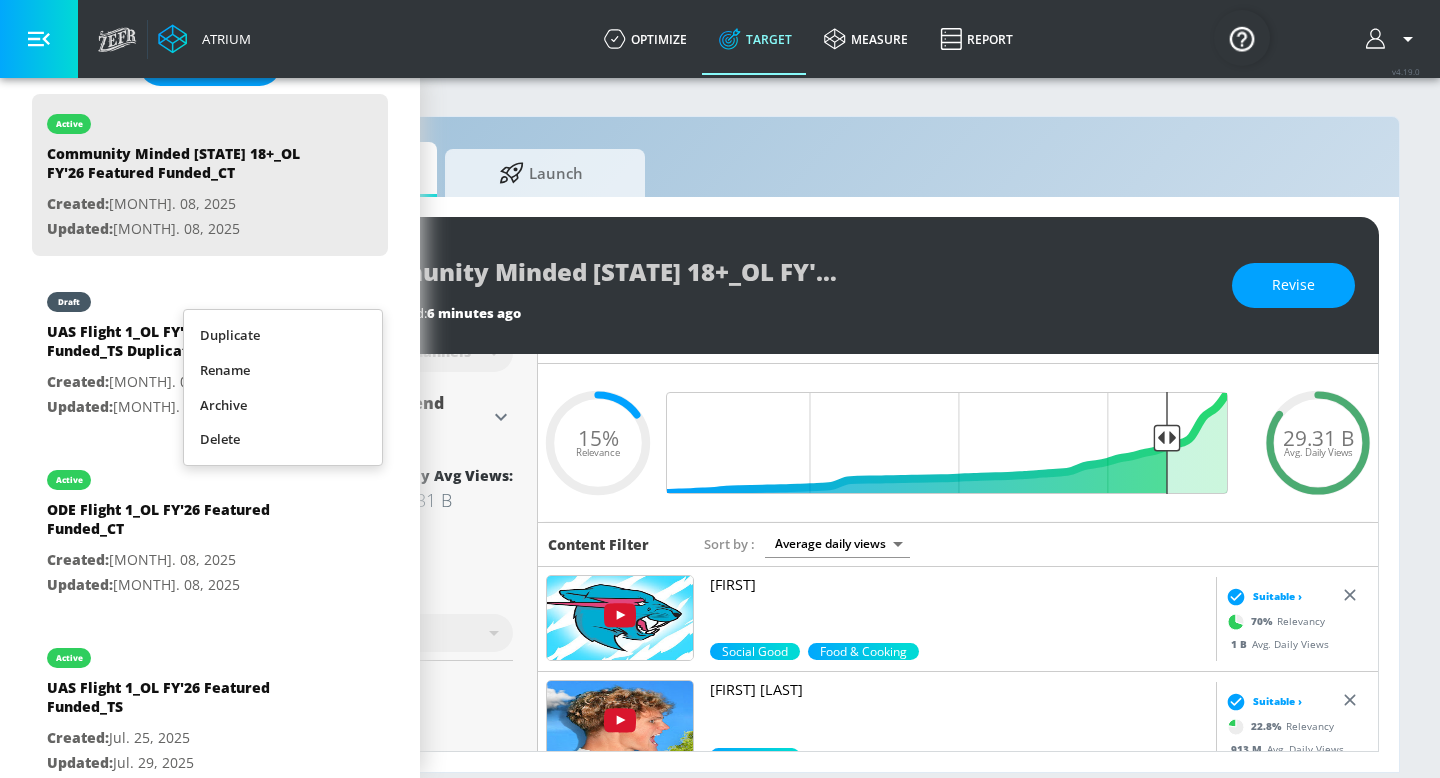 click on "Rename" at bounding box center [283, 370] 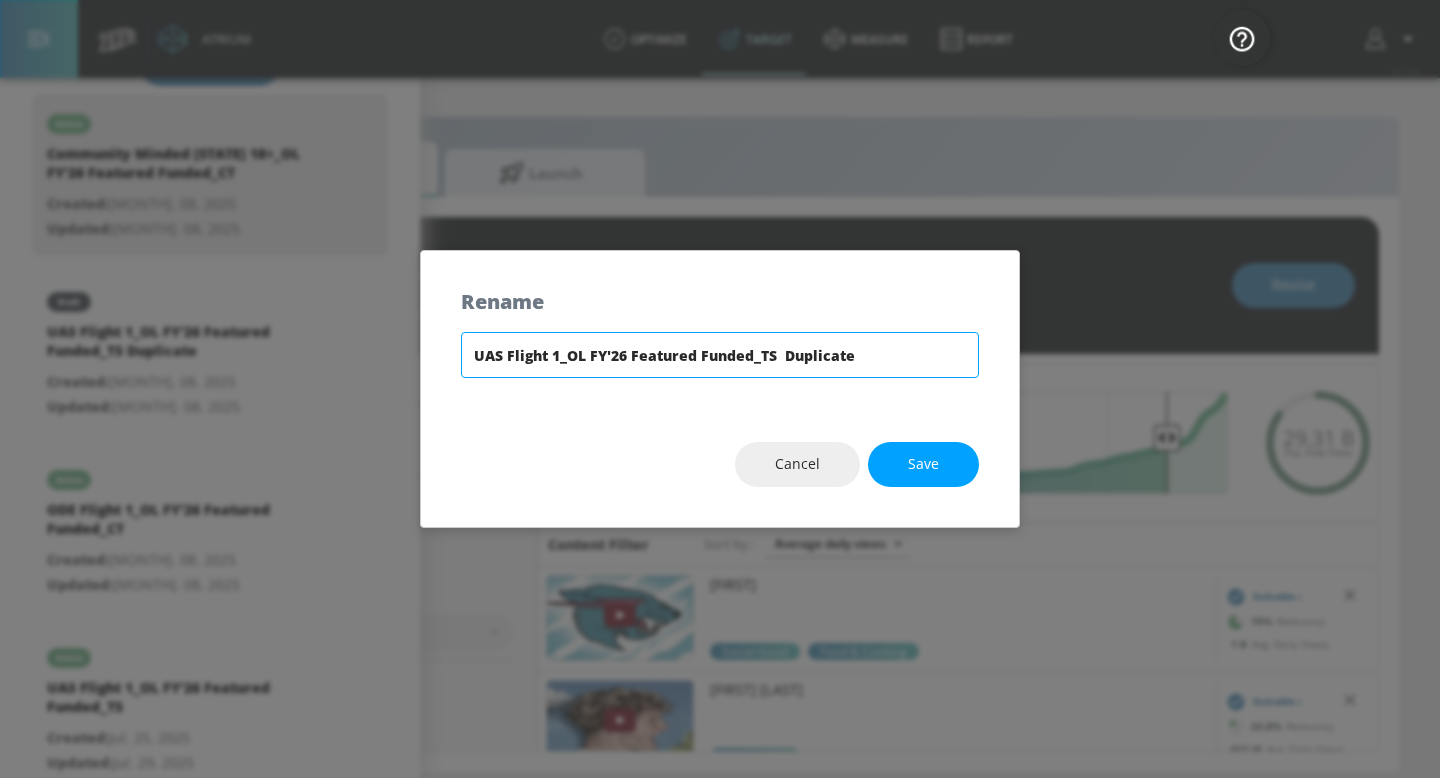 drag, startPoint x: 869, startPoint y: 366, endPoint x: 767, endPoint y: 361, distance: 102.122475 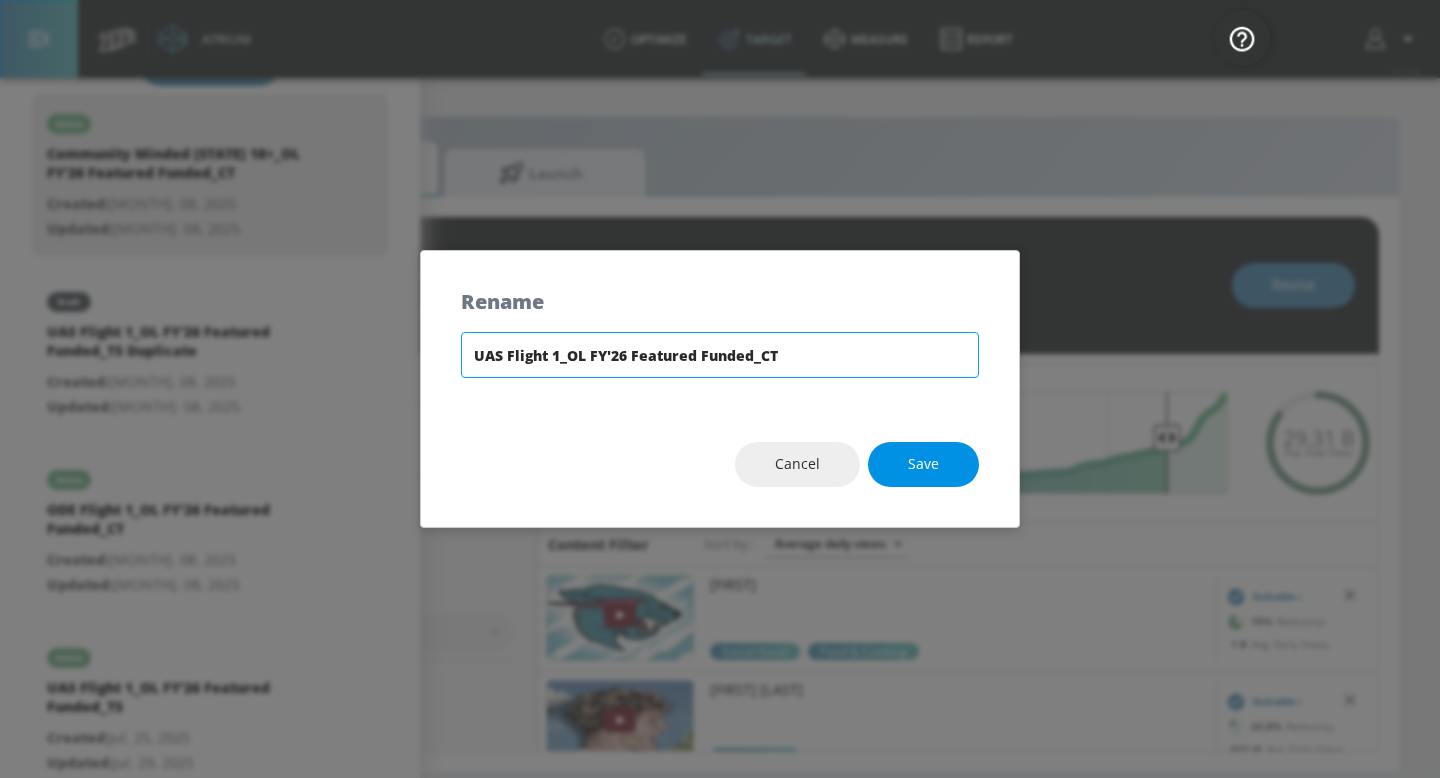 type on "UAS Flight 1_OL FY'26 Featured Funded_CT" 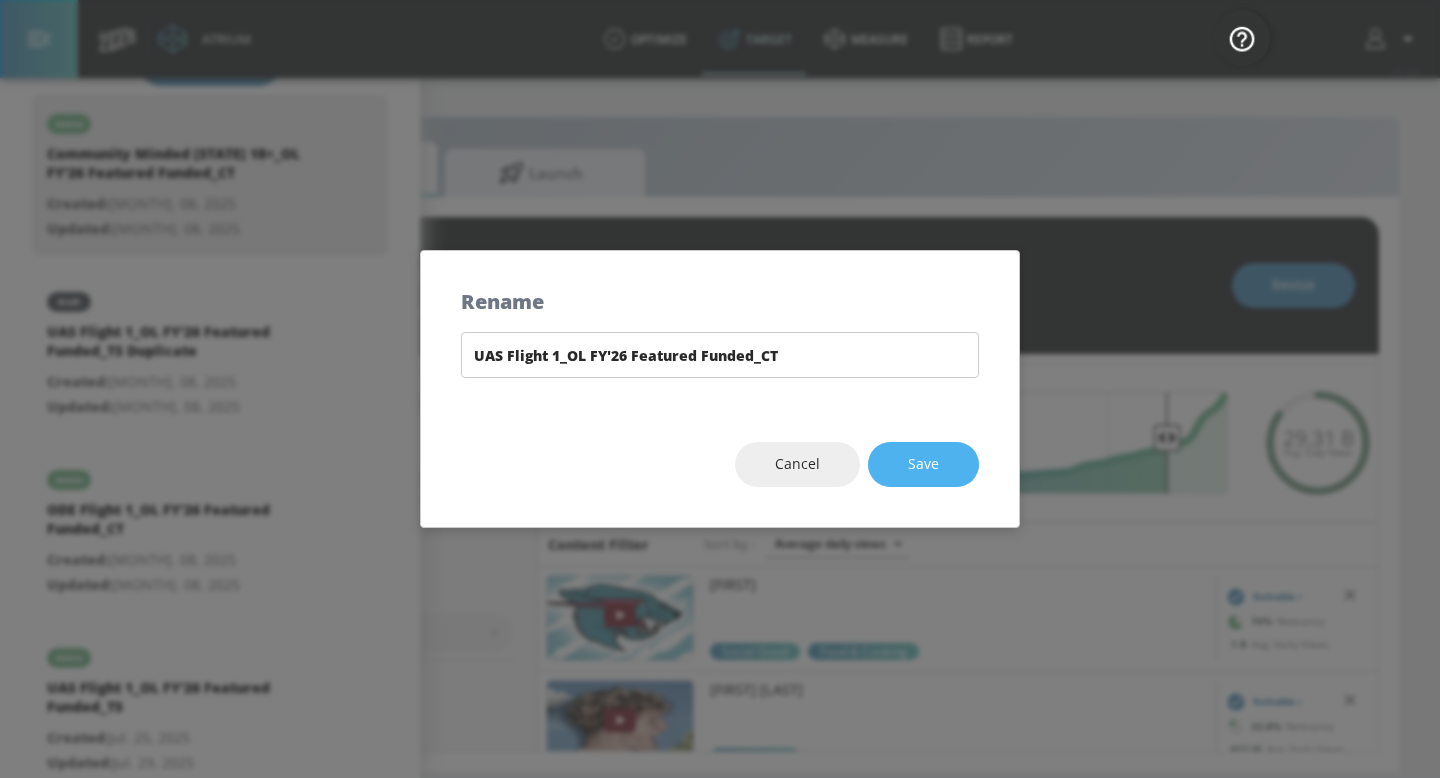 click on "Save" at bounding box center [923, 464] 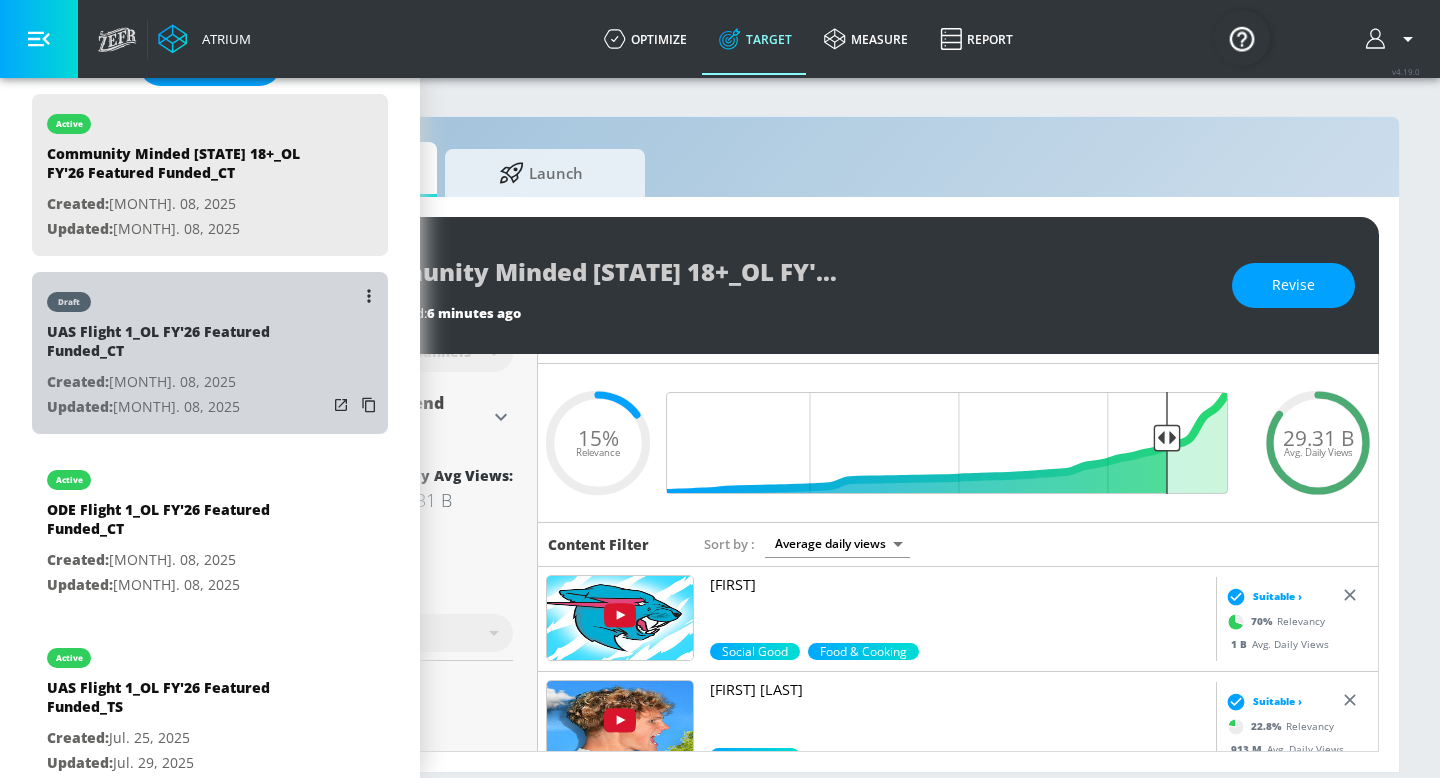 click on "UAS Flight 1_OL FY'26 Featured Funded_CT" at bounding box center (187, 346) 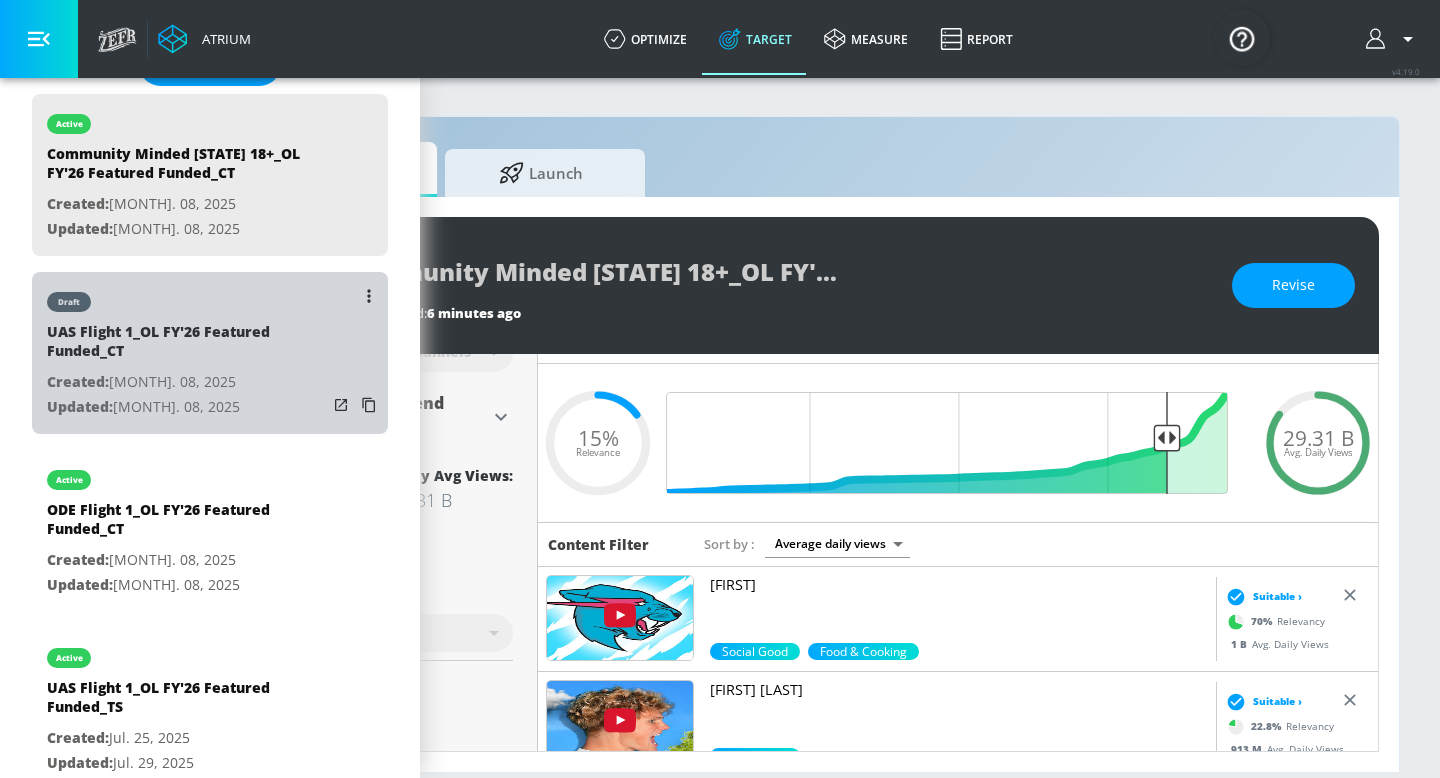 type on "videos" 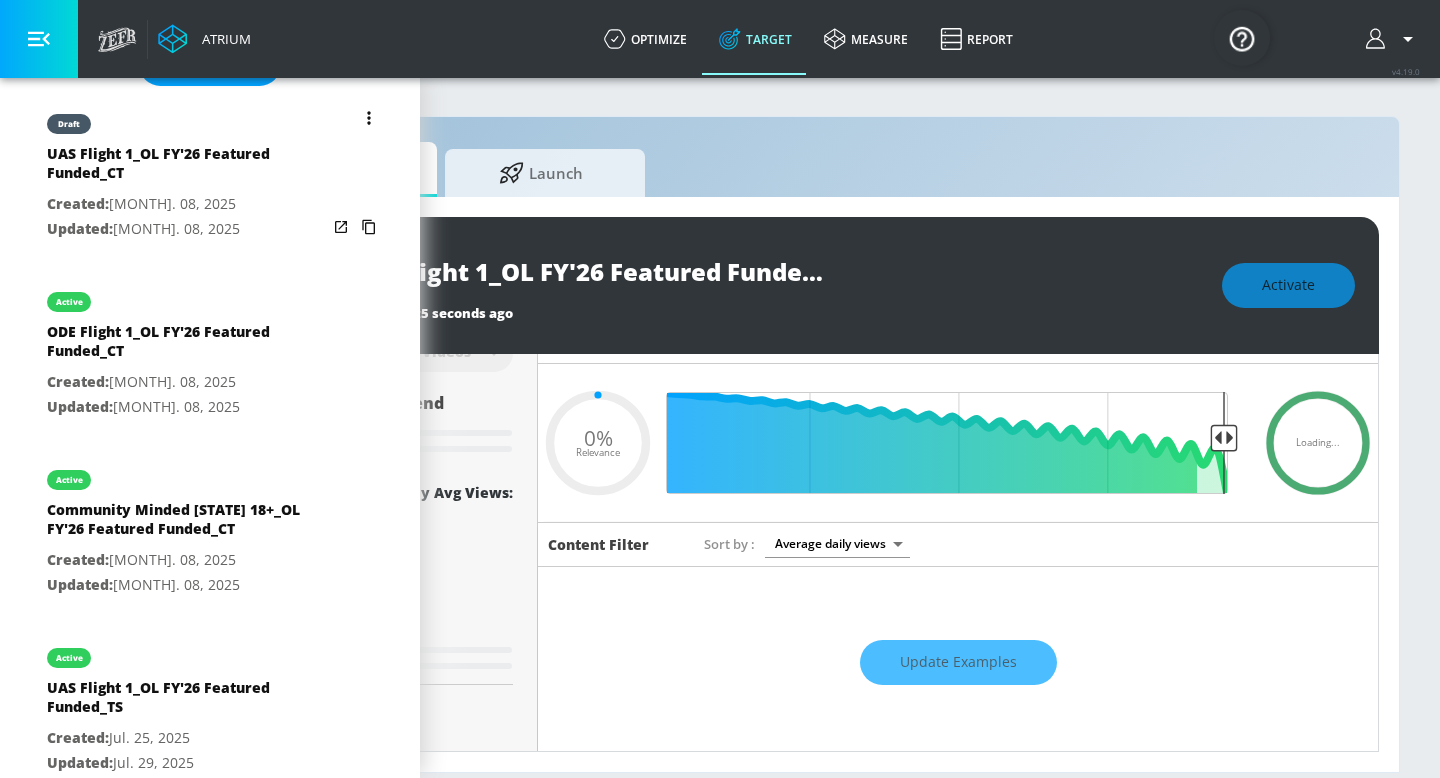 scroll, scrollTop: 0, scrollLeft: 0, axis: both 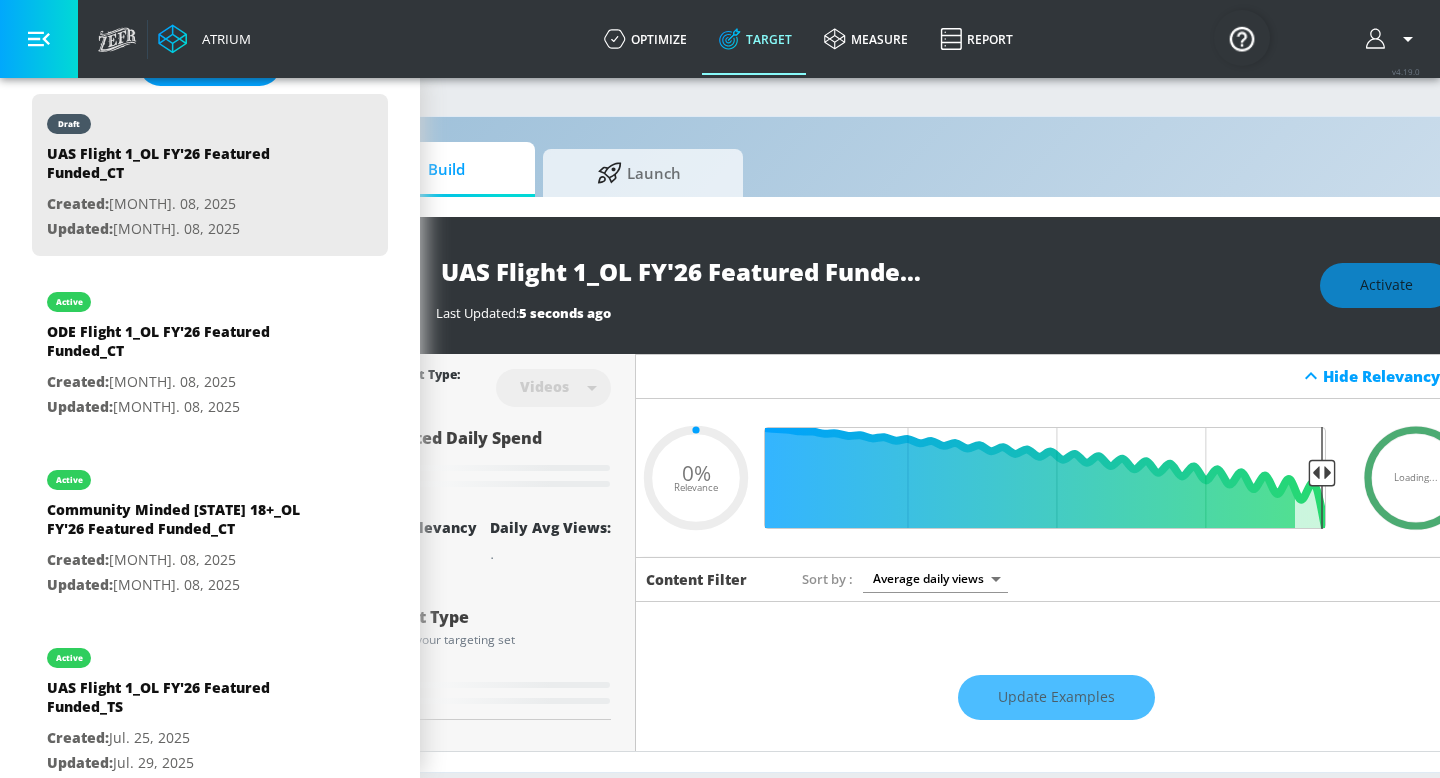 type on "0.4" 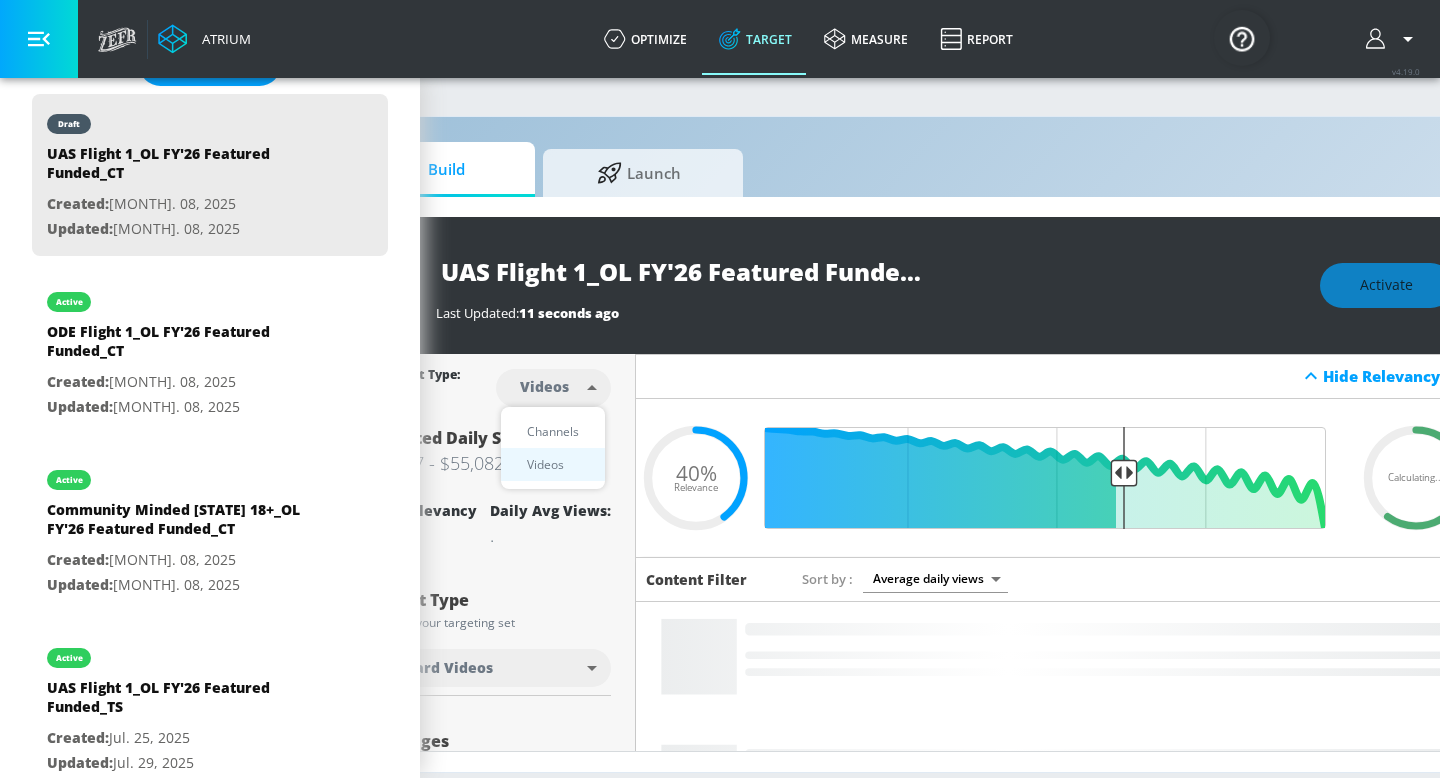 click on "Atrium optimize Target measure Report optimize Target measure Report v 4.19.0 Platform DV360:  Youtube DV360:  Youtube Advertiser Sort By A-Z asc  Add Account [STATE] Lottery Linked as: [STATE] Lottery Agency: Pollinate Vertical: Other alicyn test Linked as: Zefr Demos Agency: alicyn test Vertical: Healthcare Parry Test Linked as: Zefr Demos Agency: Parry Test Vertical: Music Aracely Test Account 1 Linked as: Zefr Demos Agency: Zefr Vertical: Other Casey C Test Account Linked as: Zefr Demos Agency: Sterling Cooper Vertical: CPG (Consumer Packaged Goods) Lekh Test Acc Linked as: QA YTL Test Brand Agency: qa Vertical: Auto Veronica TEST Linked as: Zefr Demos Agency: veronica TEST Vertical: Other Shannan Test Account Linked as: Zefr Demos Agency: #1 Media Agency in World Vertical: Retail Kelsey Test Linked as: Zefr Demos Agency: Kelsey Test Vertical: CPG (Consumer Packaged Goods) Test Linked as: Zefr Demos Agency: Test Vertical: Travel Stefan TEST YTL USR Q|A Linked as: QA YTL Test Brand Agency: QA Zefr" at bounding box center (574, 389) 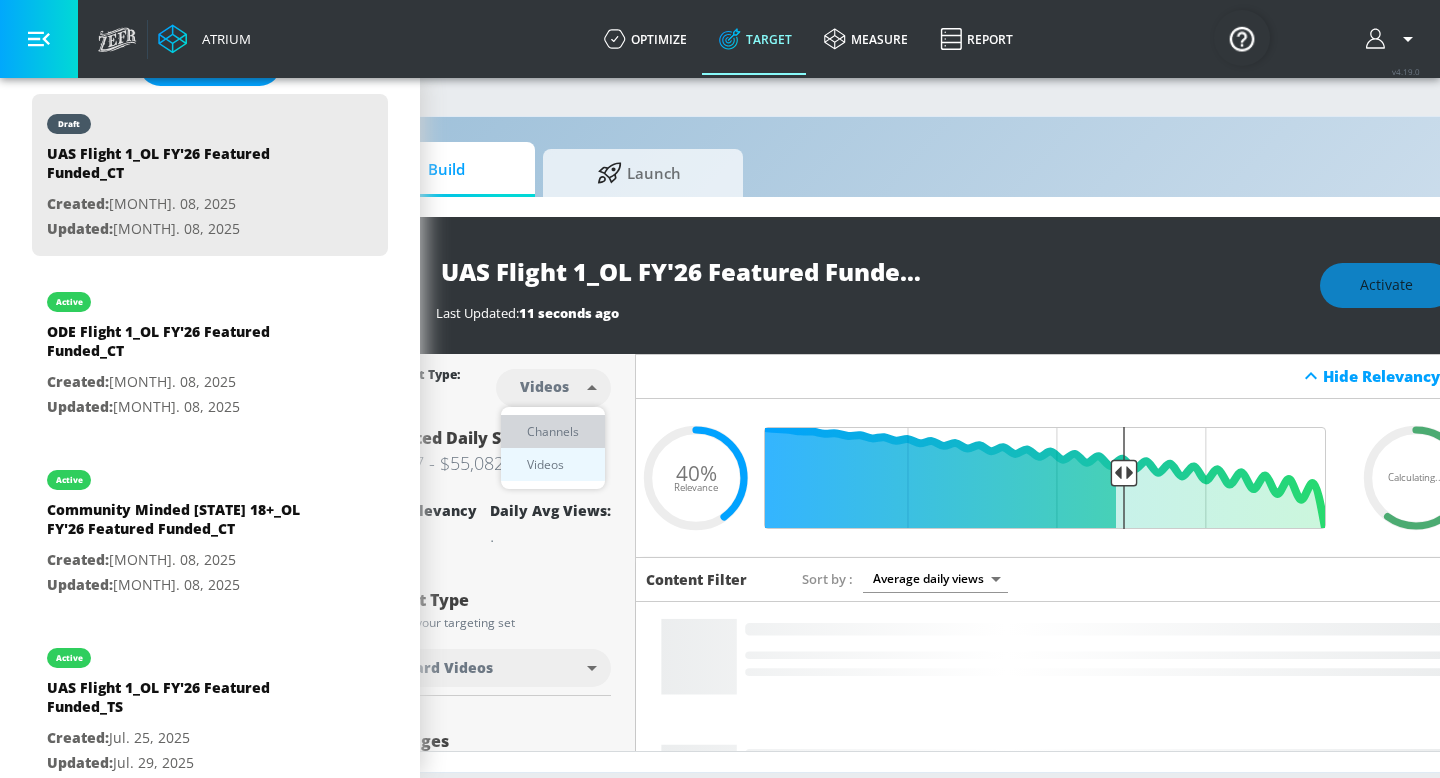 click on "Channels" at bounding box center [553, 431] 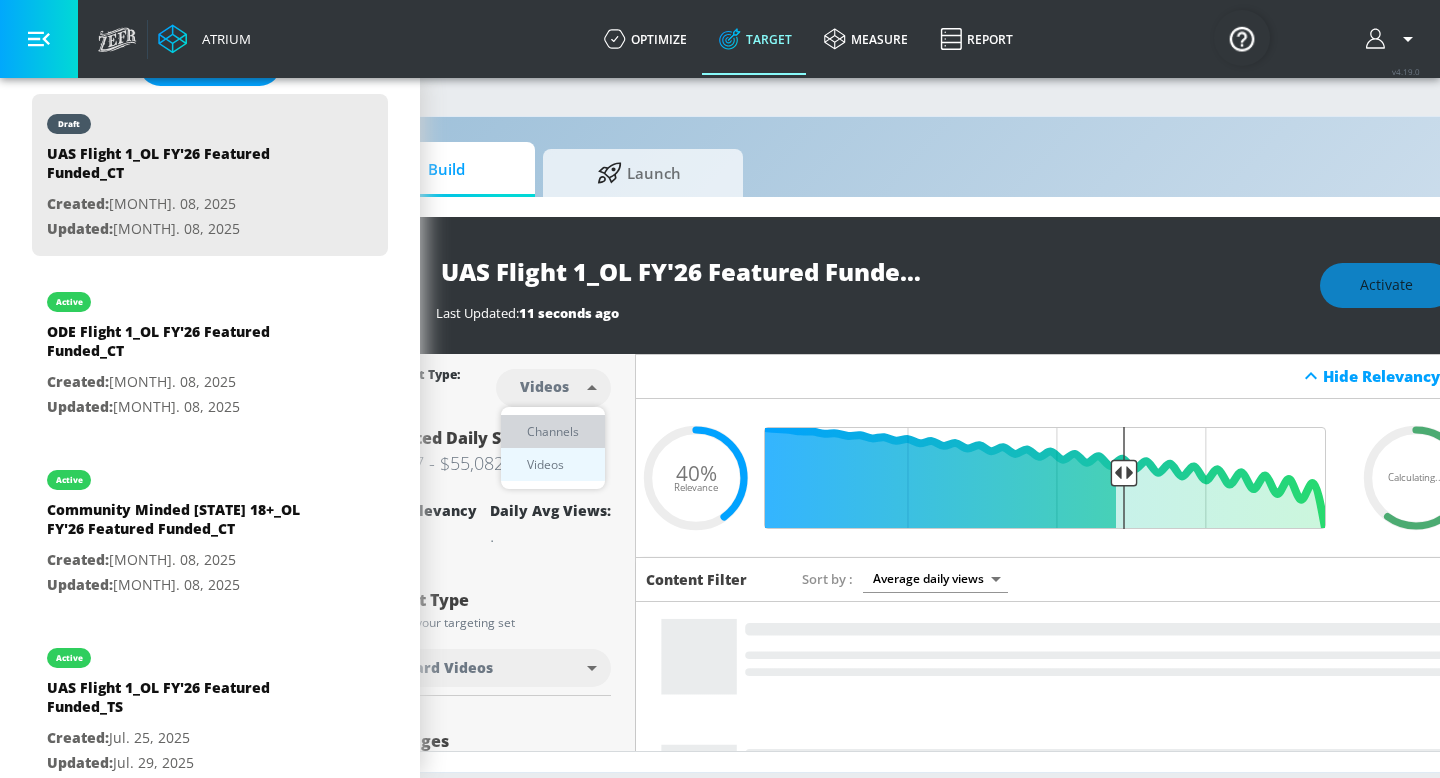 type on "channels" 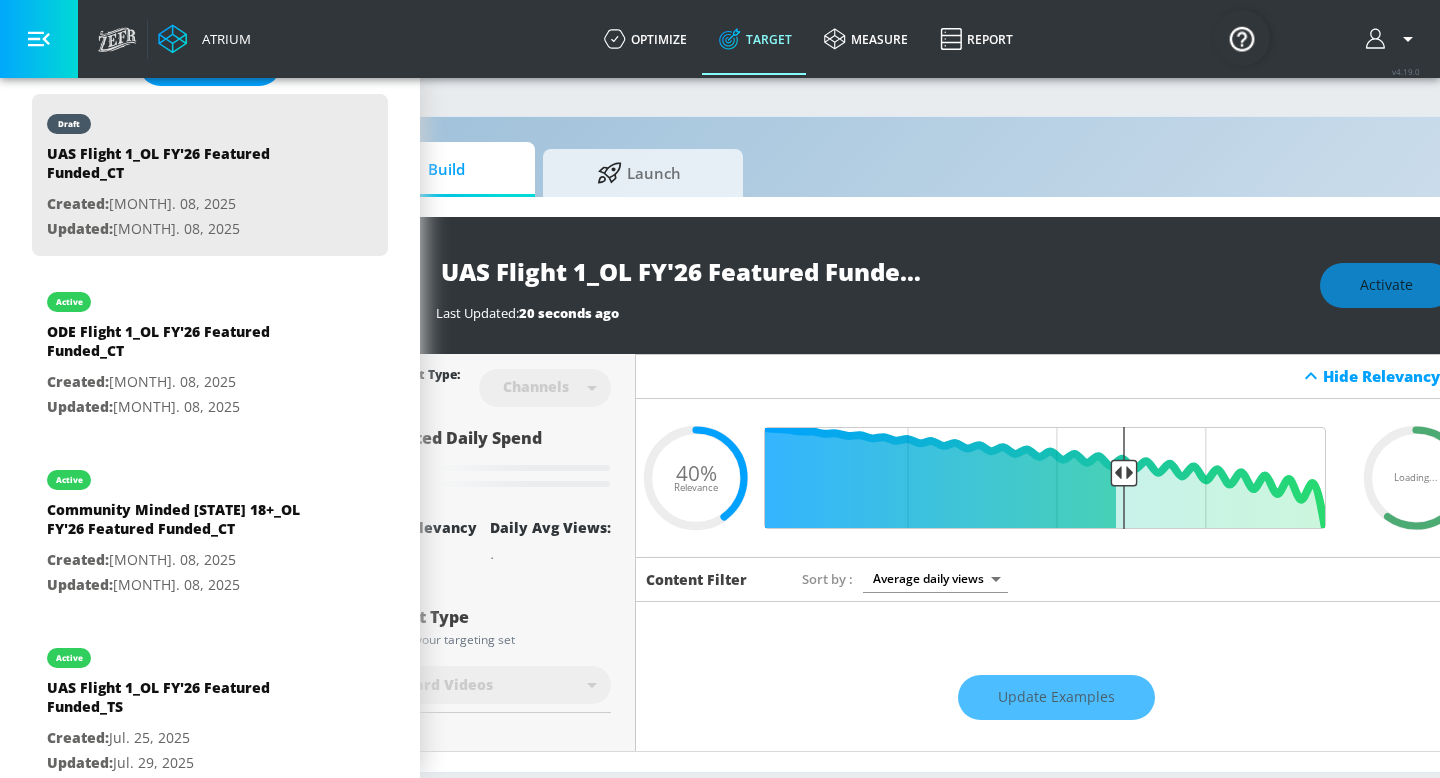 scroll, scrollTop: 0, scrollLeft: 28, axis: horizontal 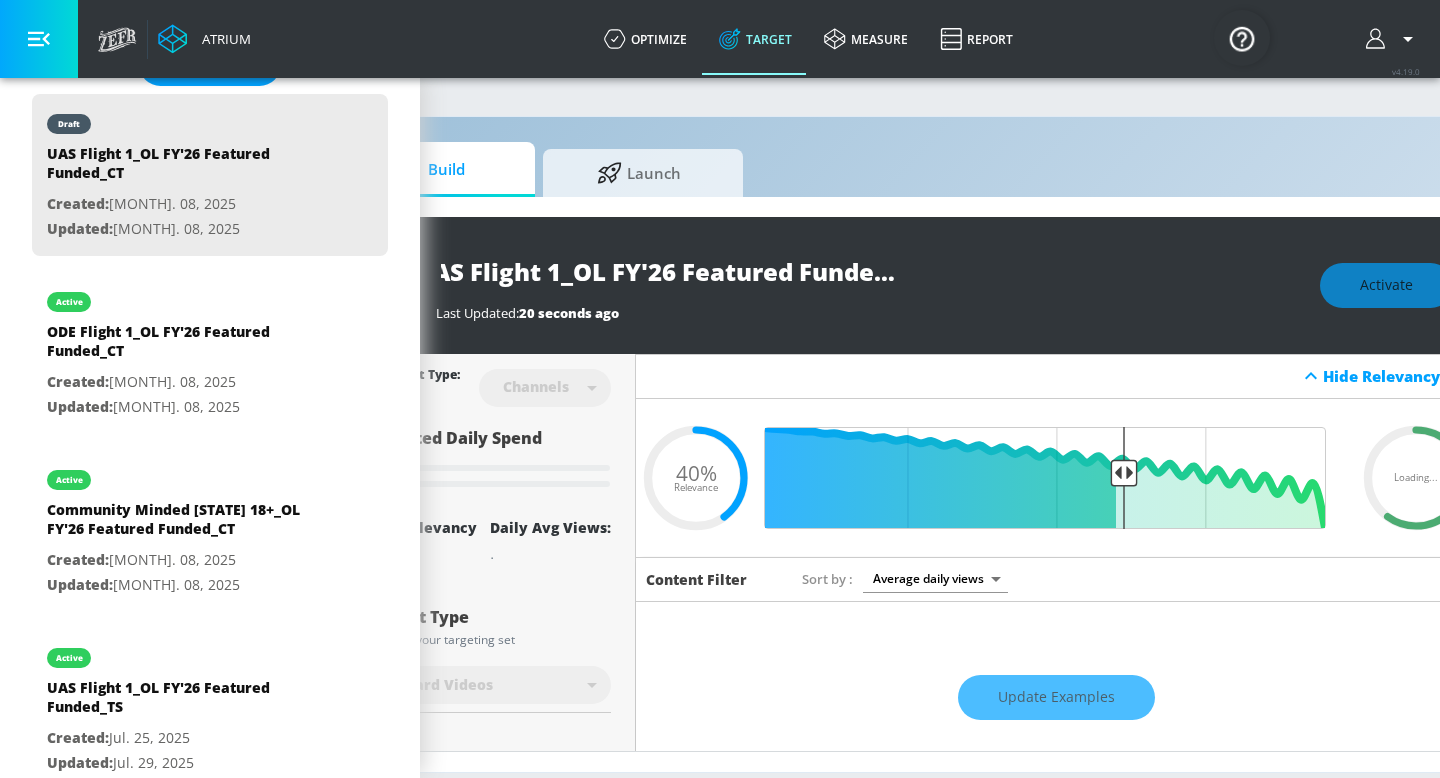 drag, startPoint x: 447, startPoint y: 275, endPoint x: 942, endPoint y: 271, distance: 495.01617 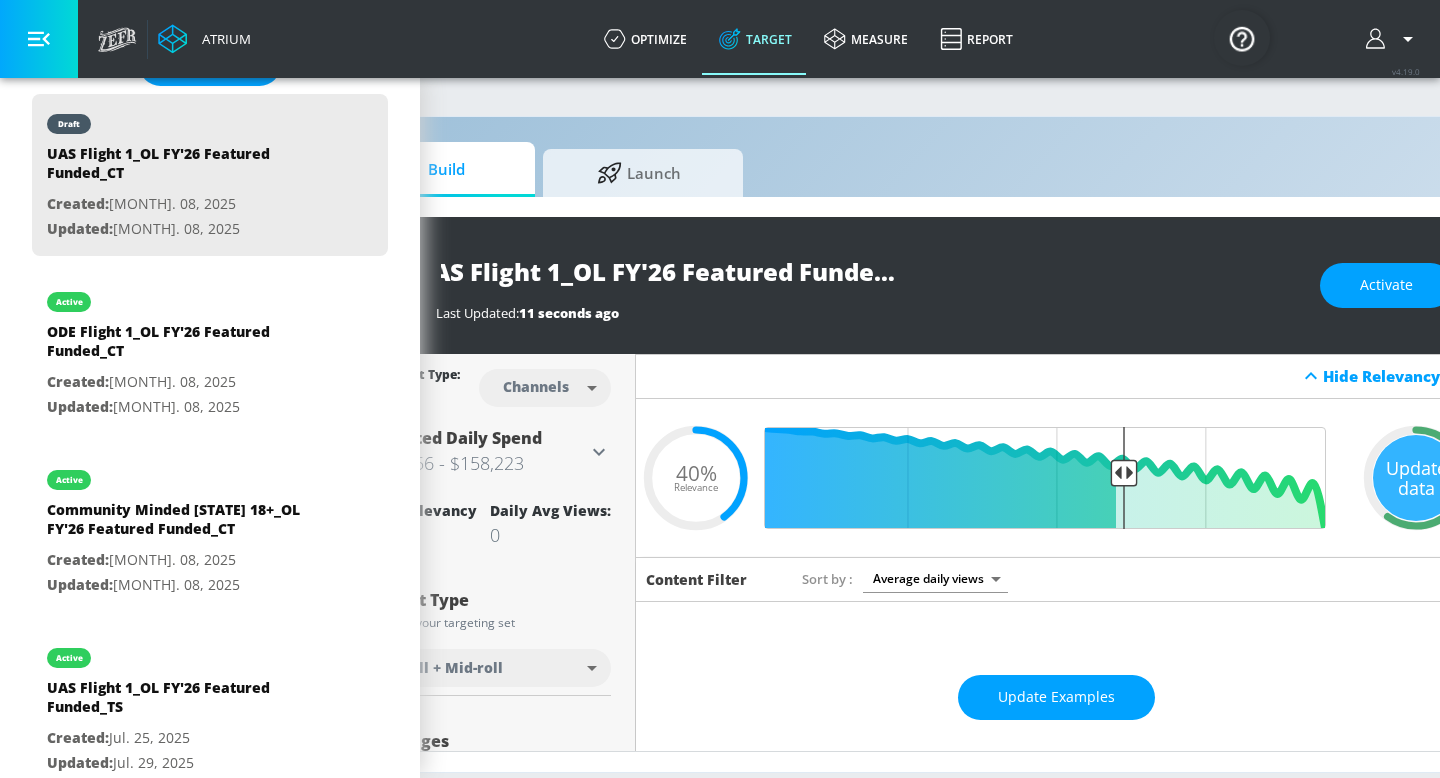 scroll, scrollTop: 0, scrollLeft: 0, axis: both 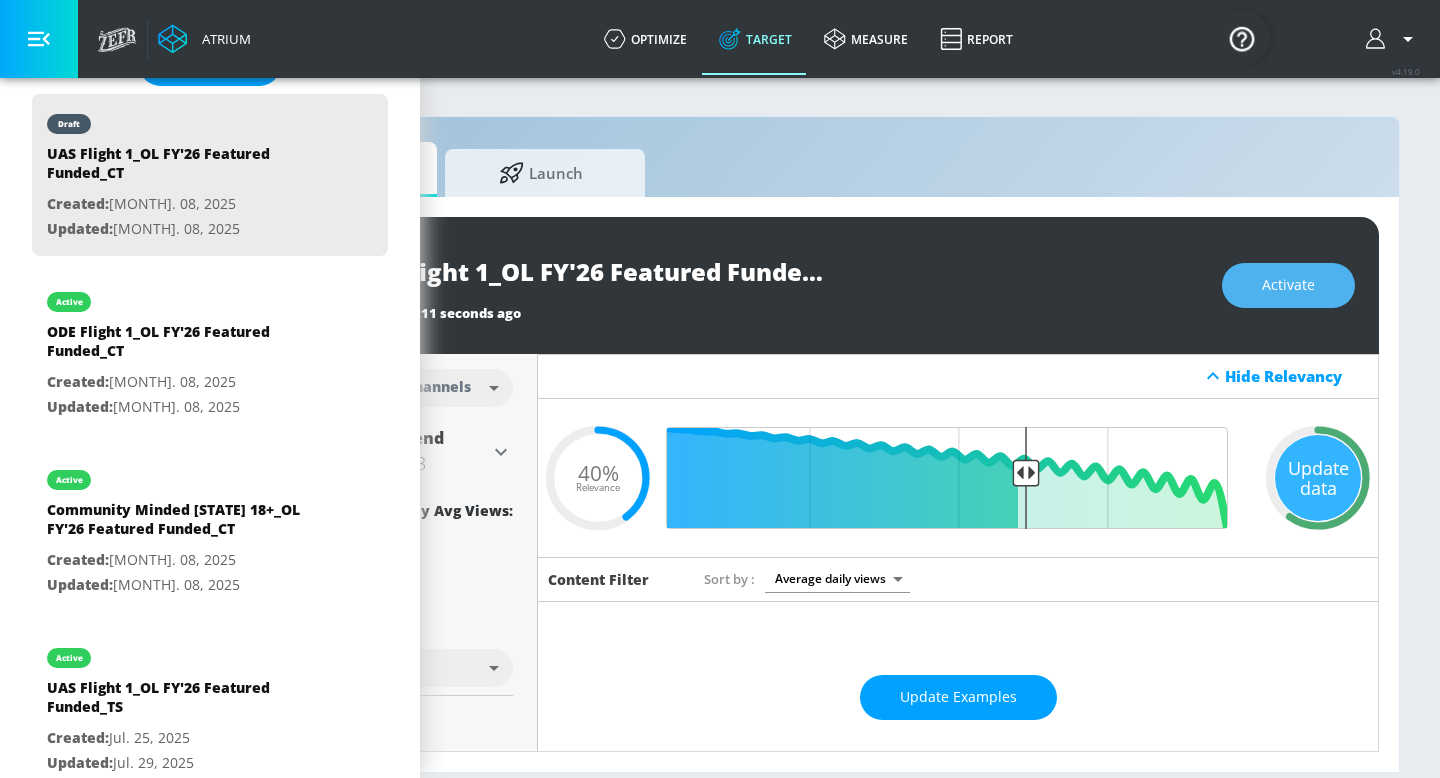 click on "Activate" at bounding box center [1288, 285] 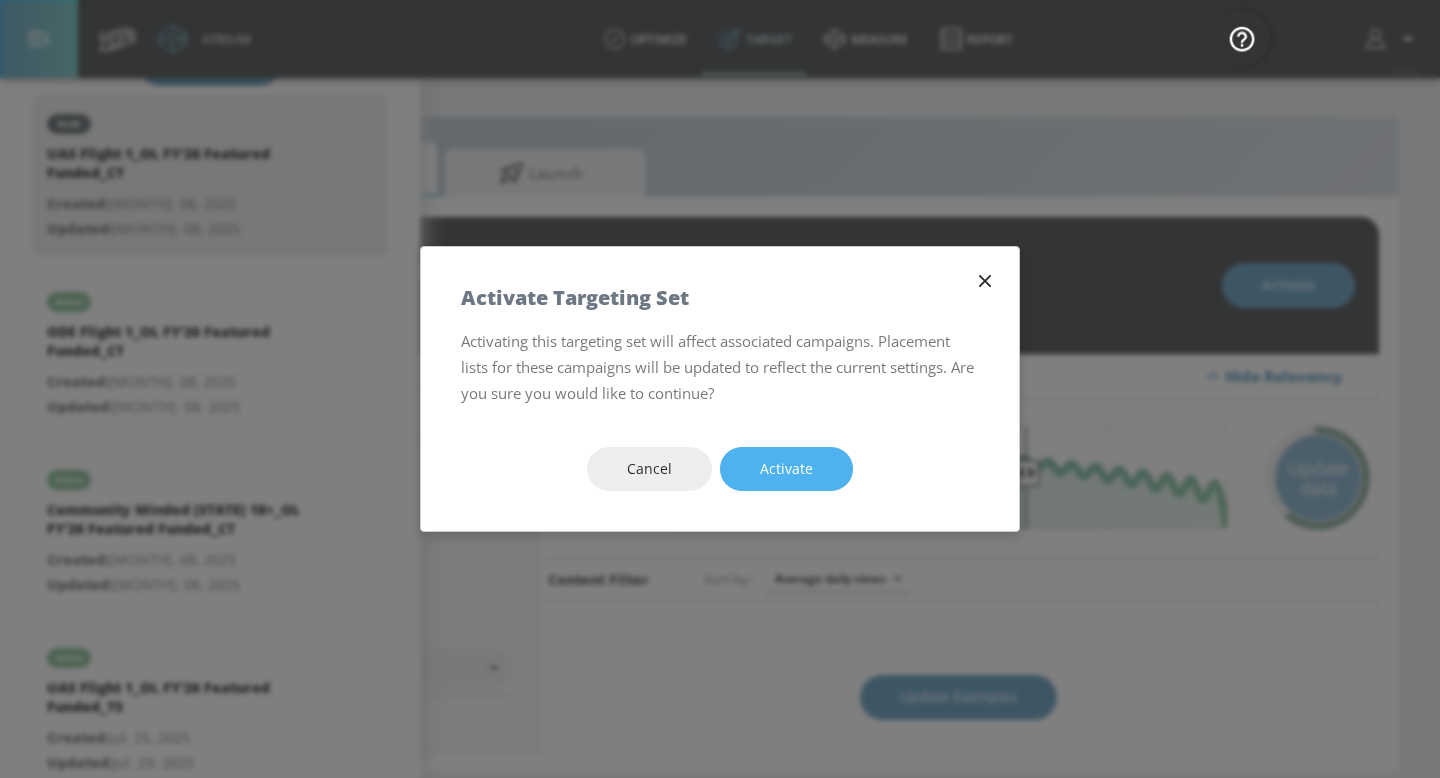 click on "Activate" at bounding box center (786, 469) 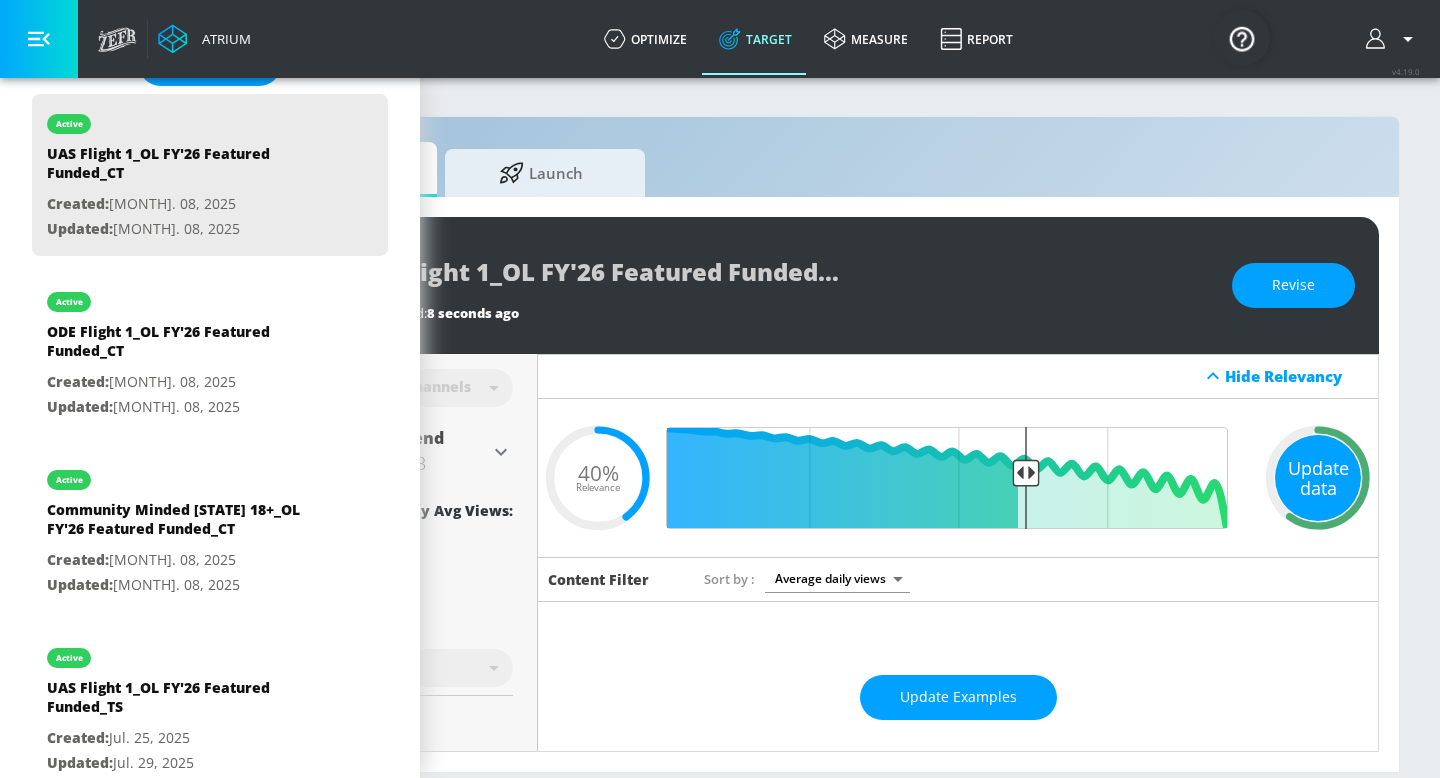 click on "Update data" at bounding box center (1318, 478) 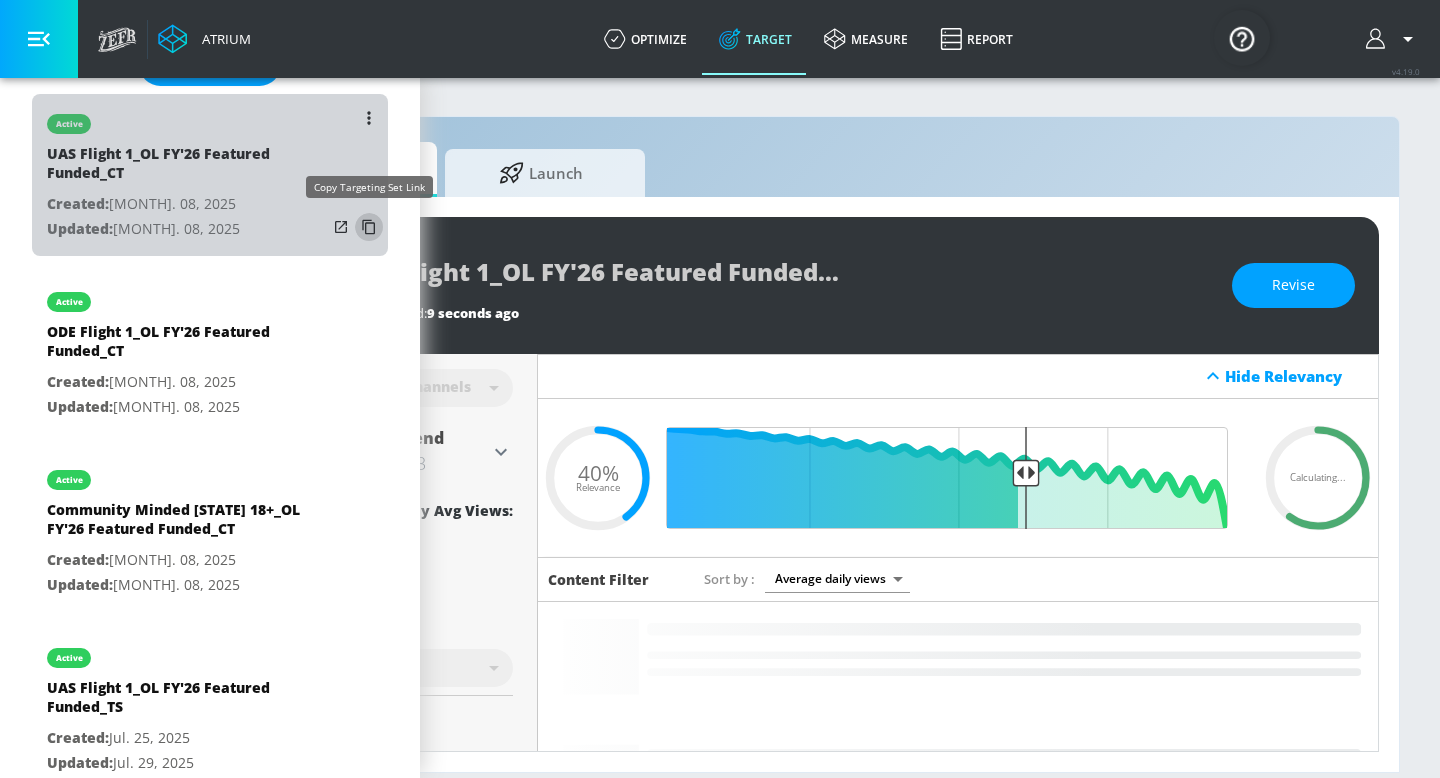 click 